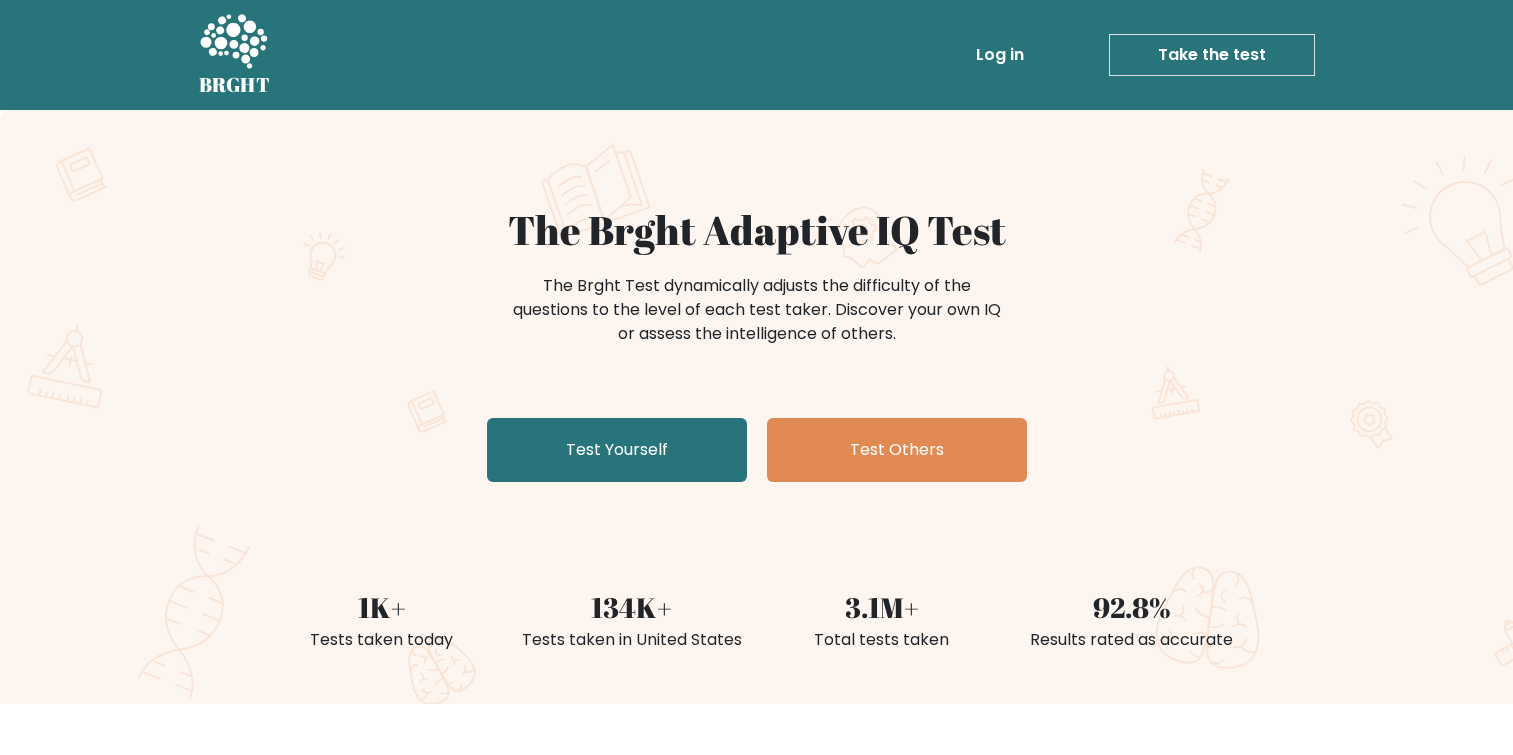scroll, scrollTop: 0, scrollLeft: 0, axis: both 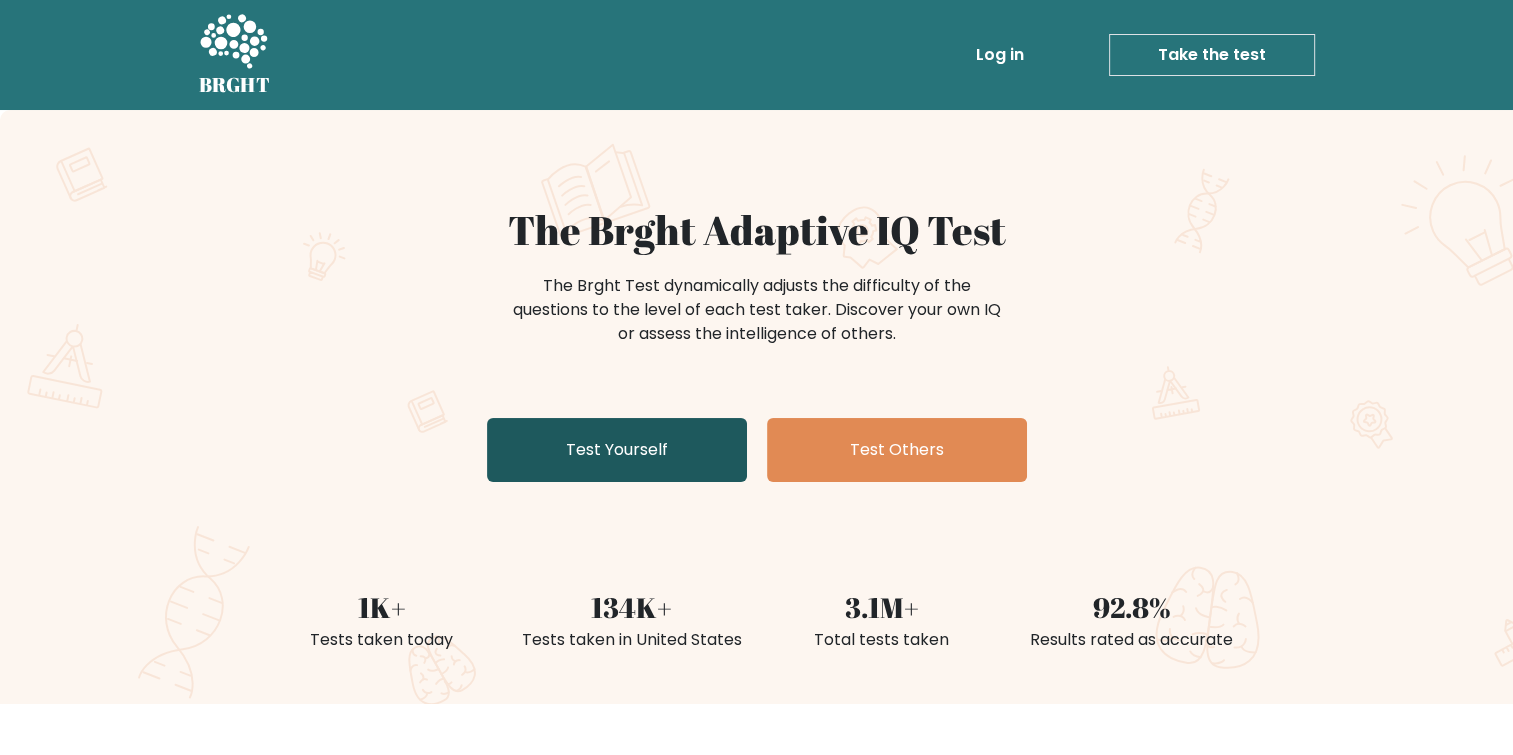 click on "Test Yourself" at bounding box center [617, 450] 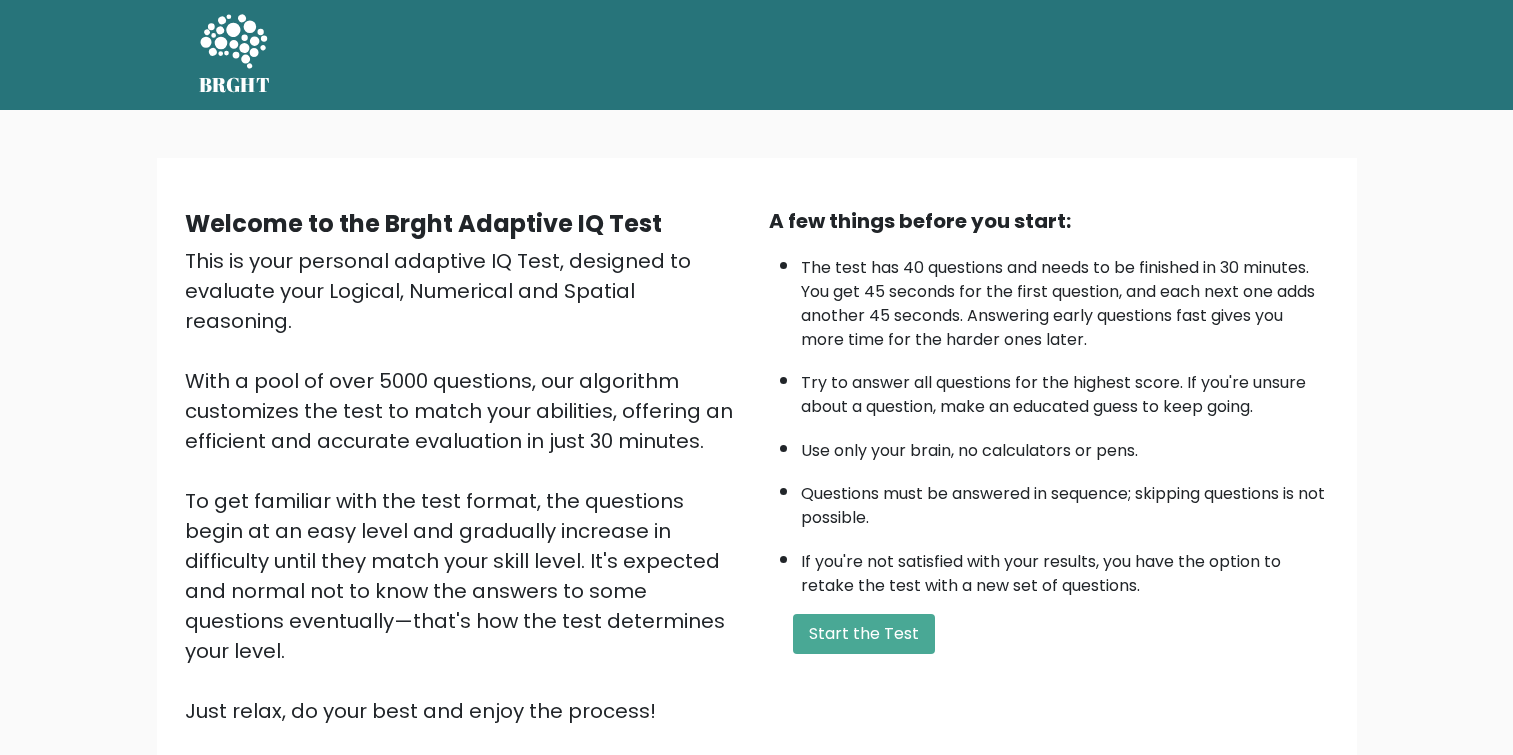 scroll, scrollTop: 0, scrollLeft: 0, axis: both 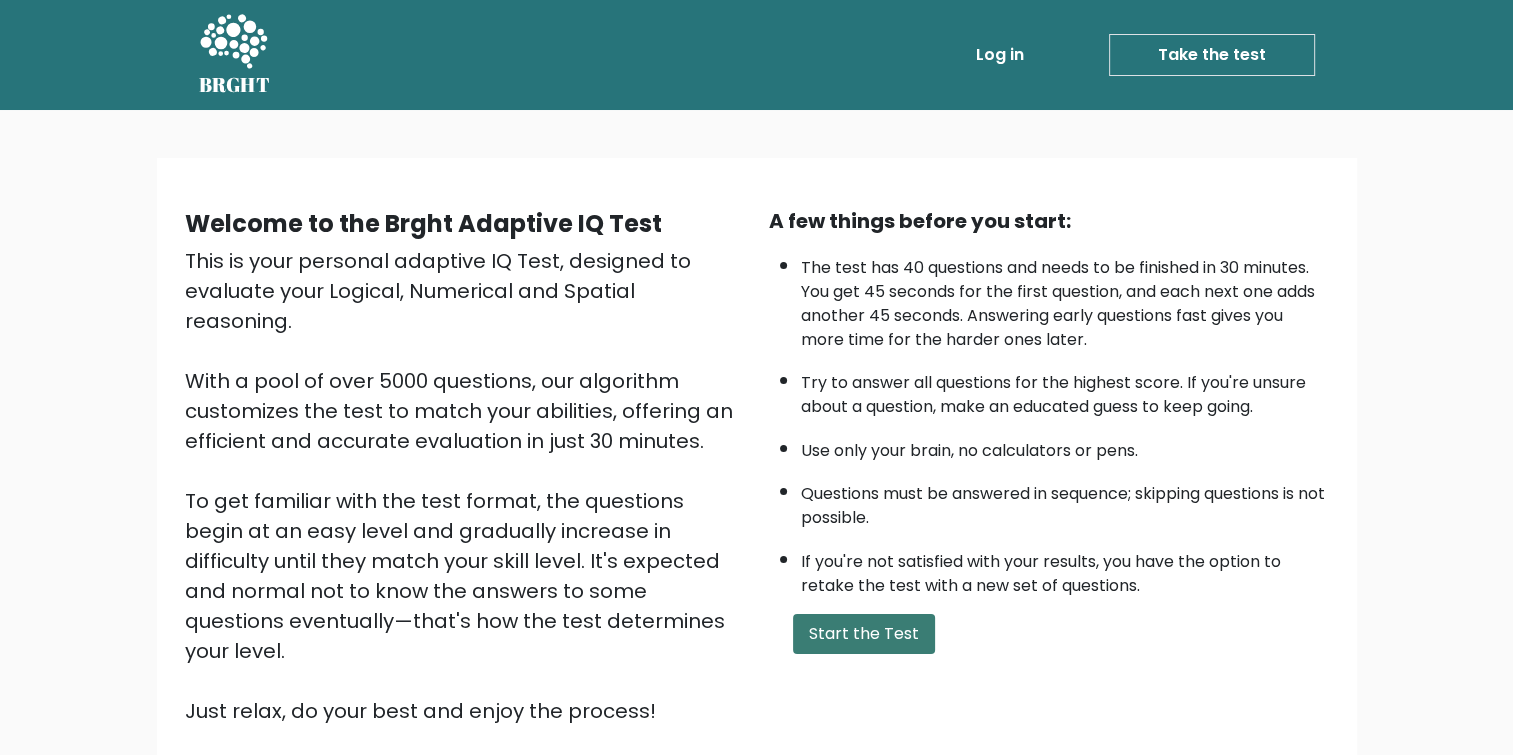click on "Start the Test" at bounding box center (864, 634) 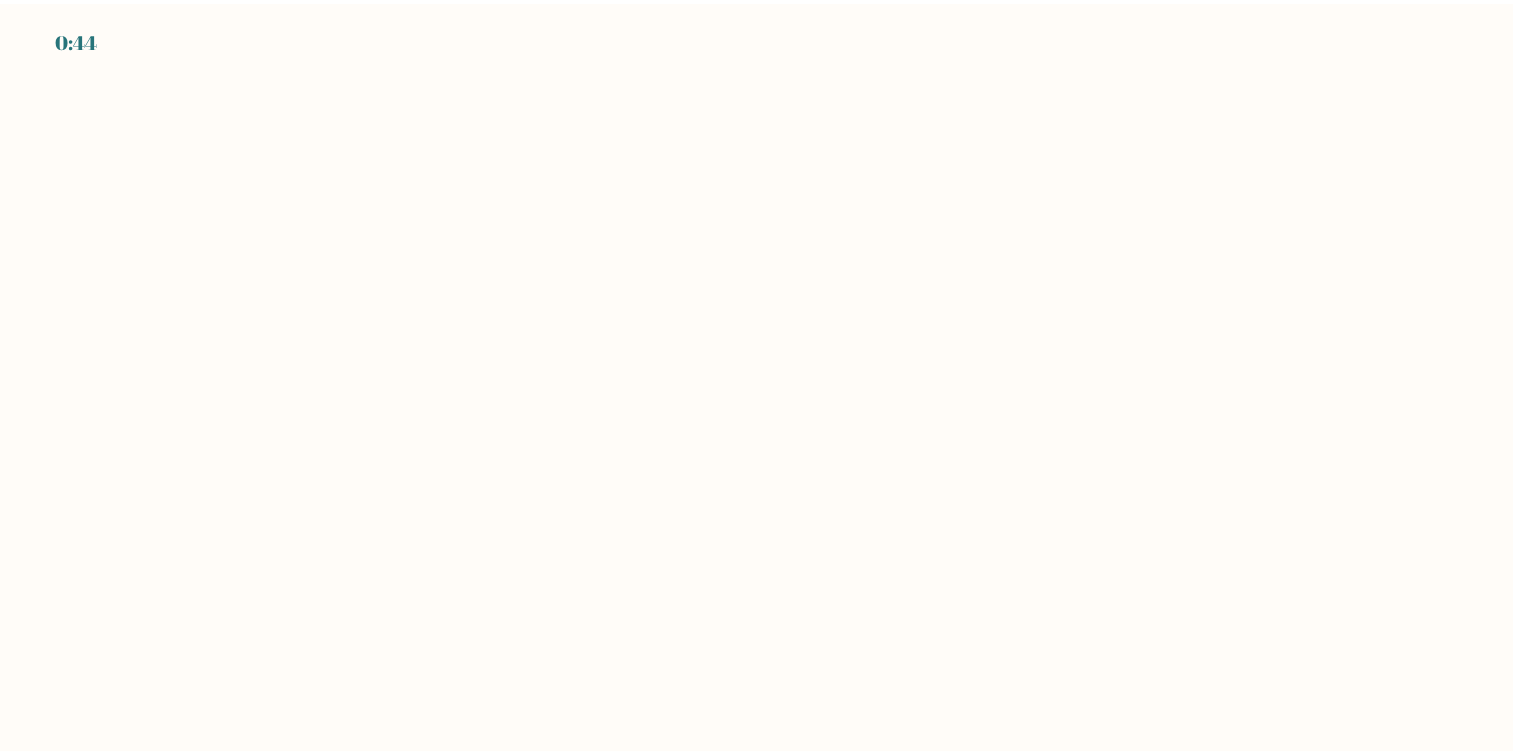 scroll, scrollTop: 0, scrollLeft: 0, axis: both 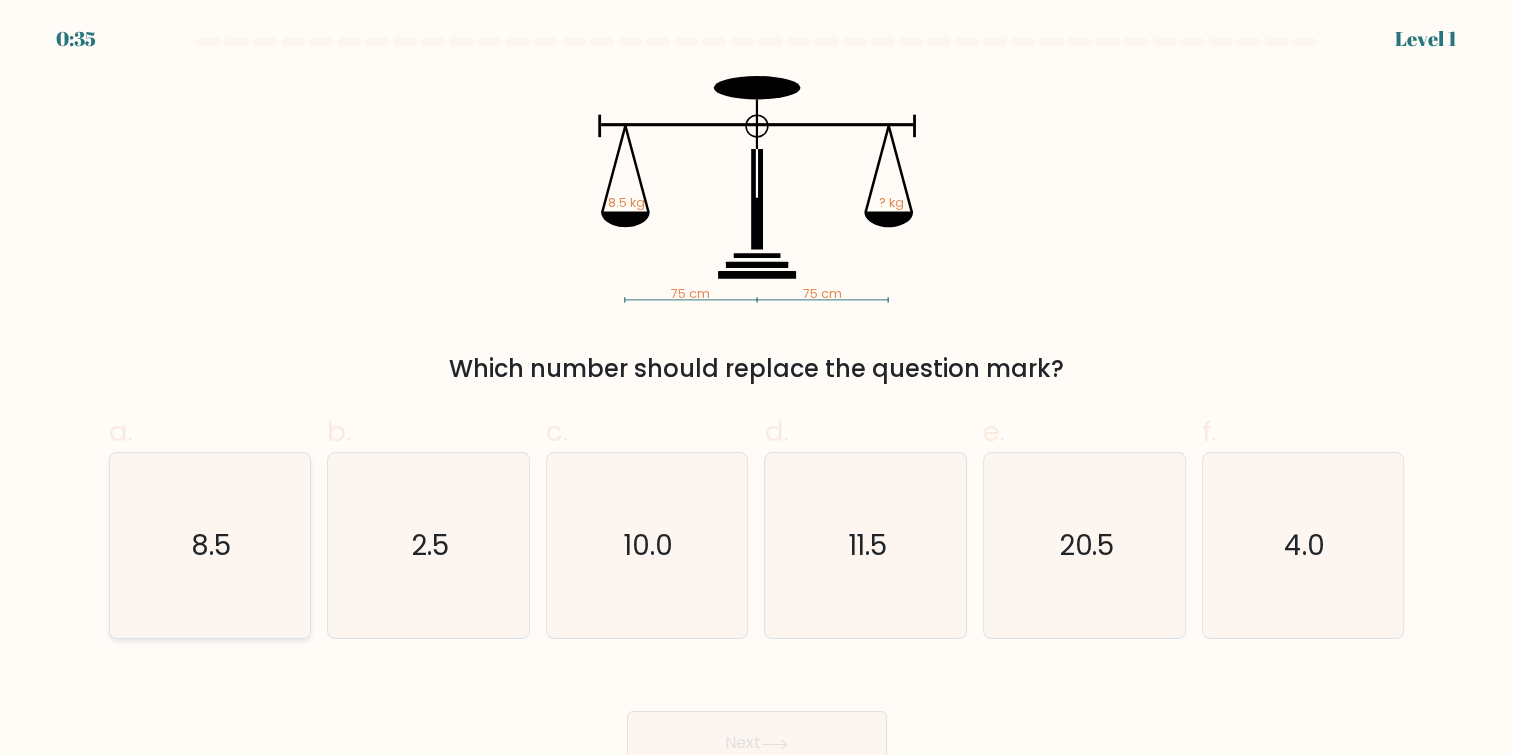 click on "8.5" 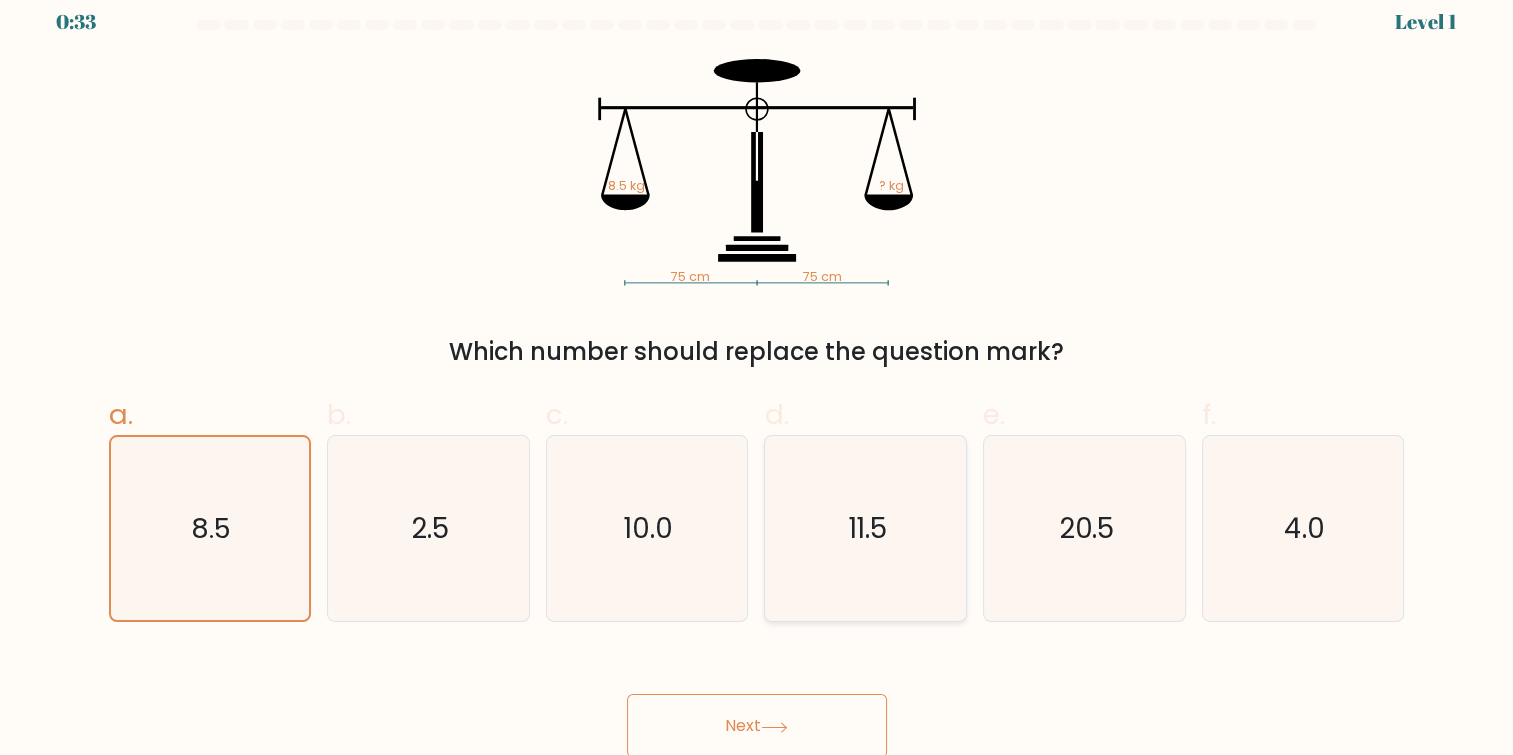 scroll, scrollTop: 21, scrollLeft: 0, axis: vertical 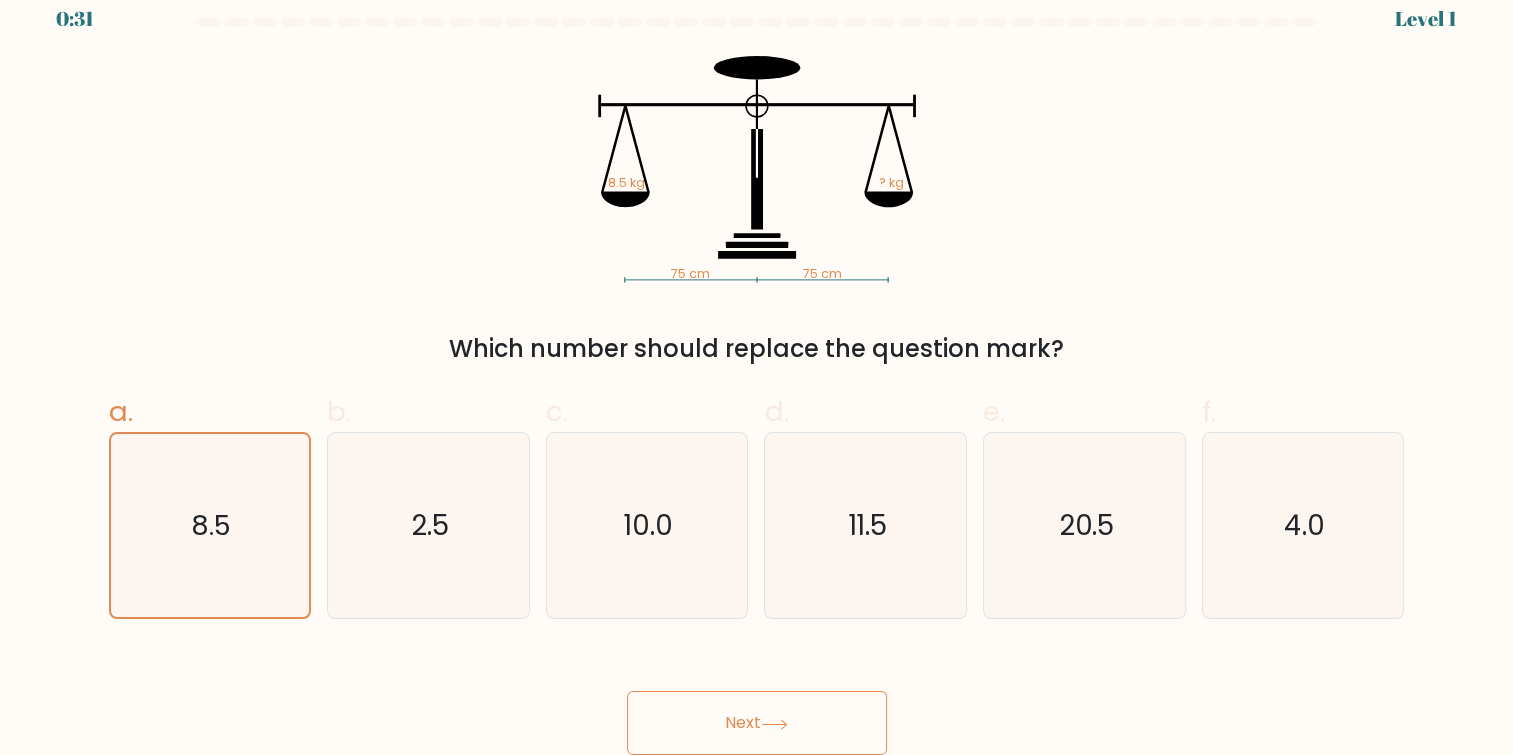 click on "Next" at bounding box center (757, 723) 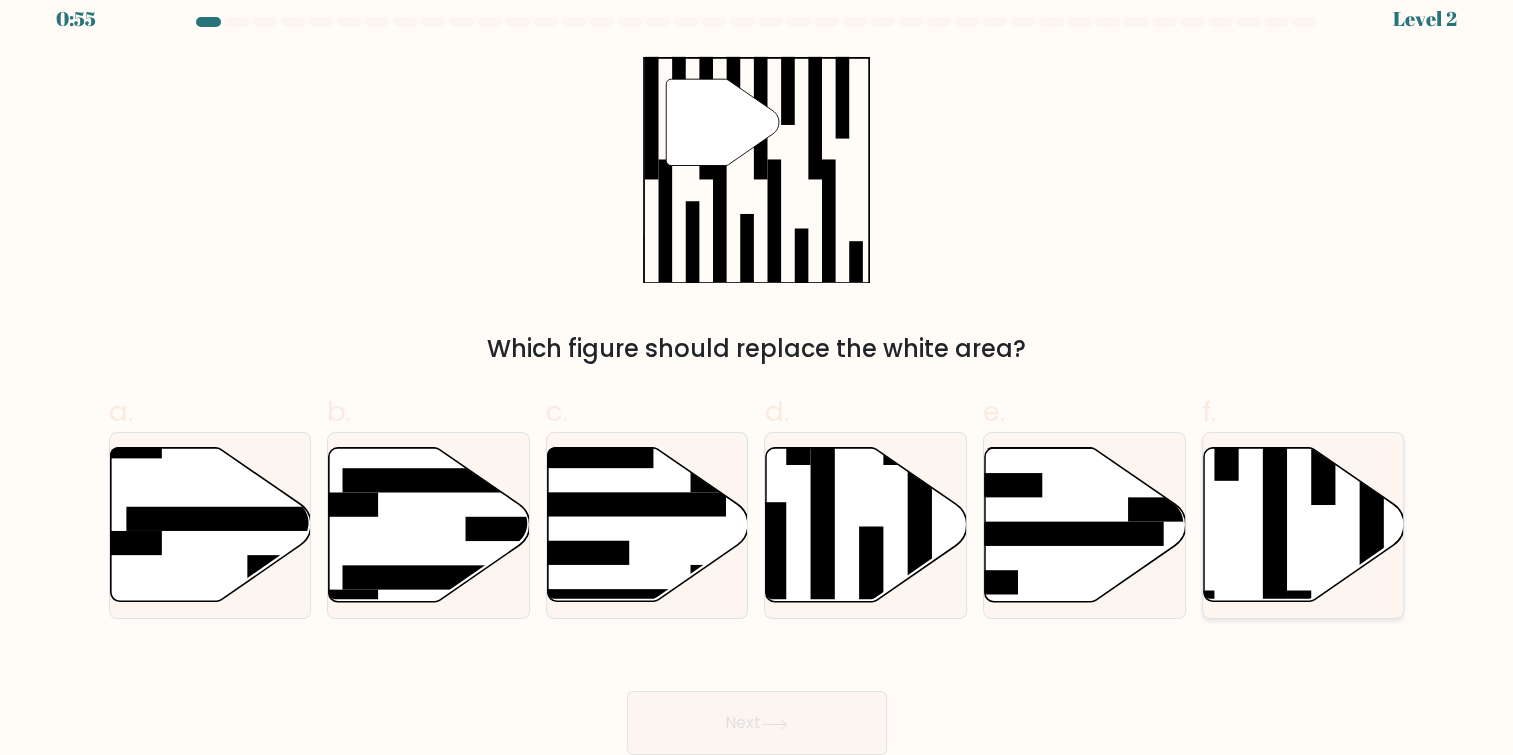 click 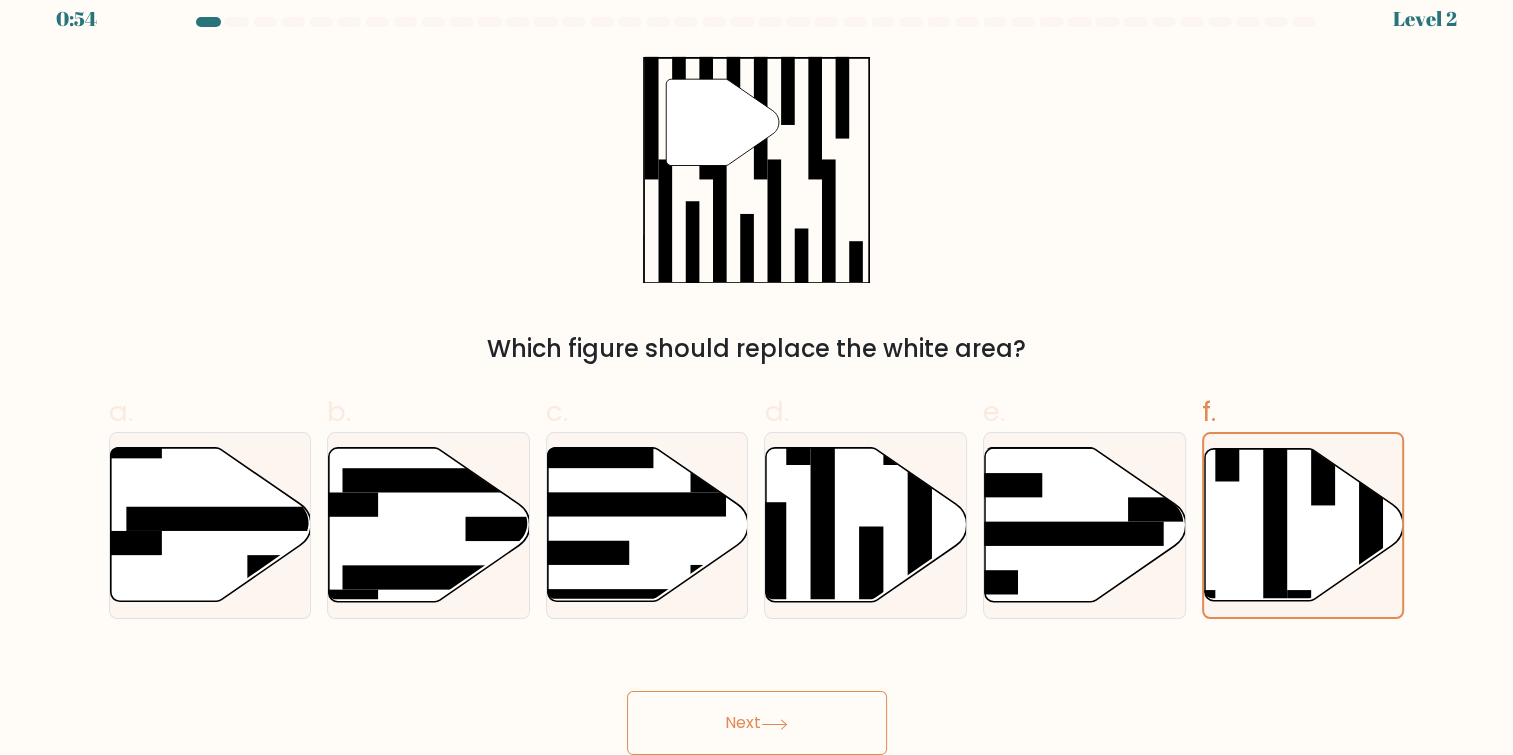 click on "Next" at bounding box center [757, 723] 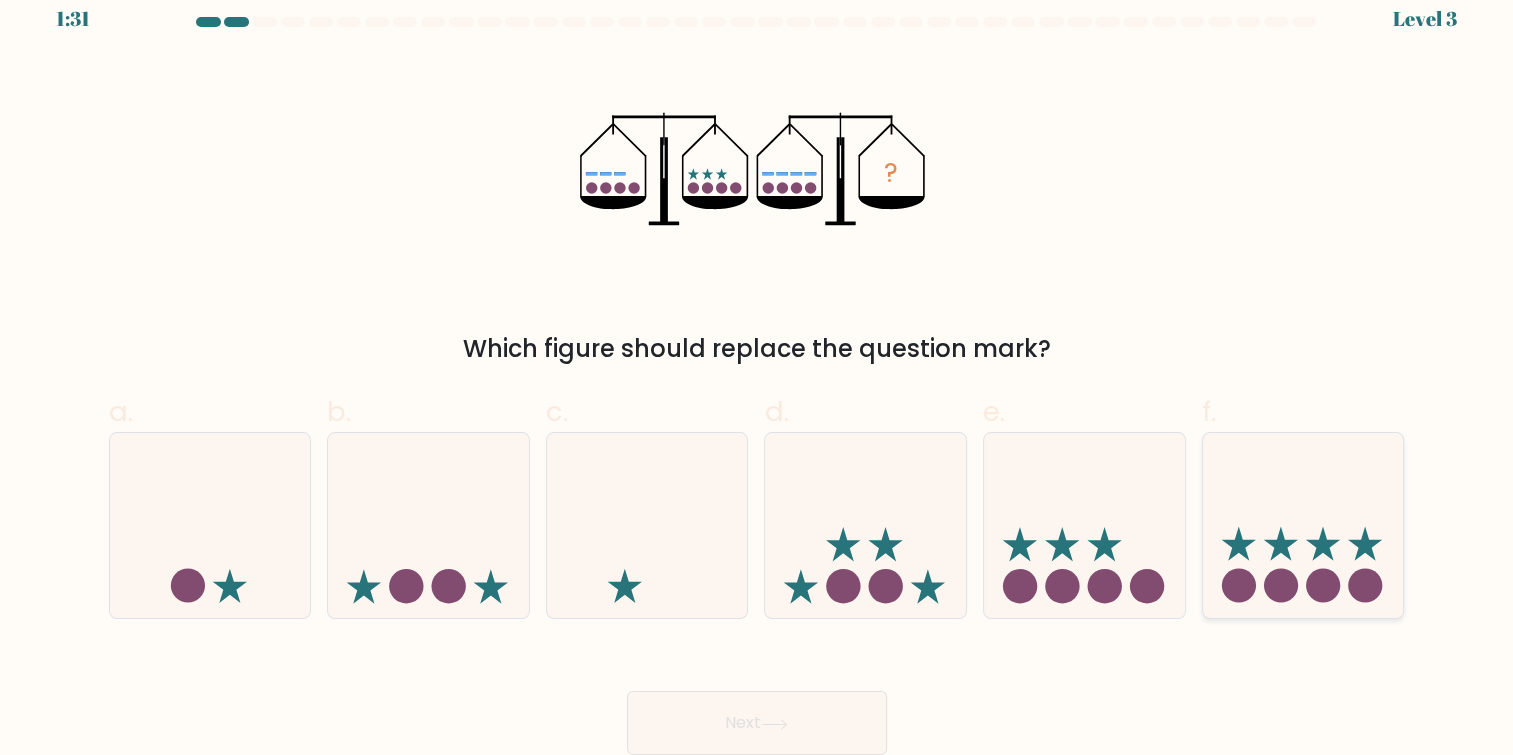 click 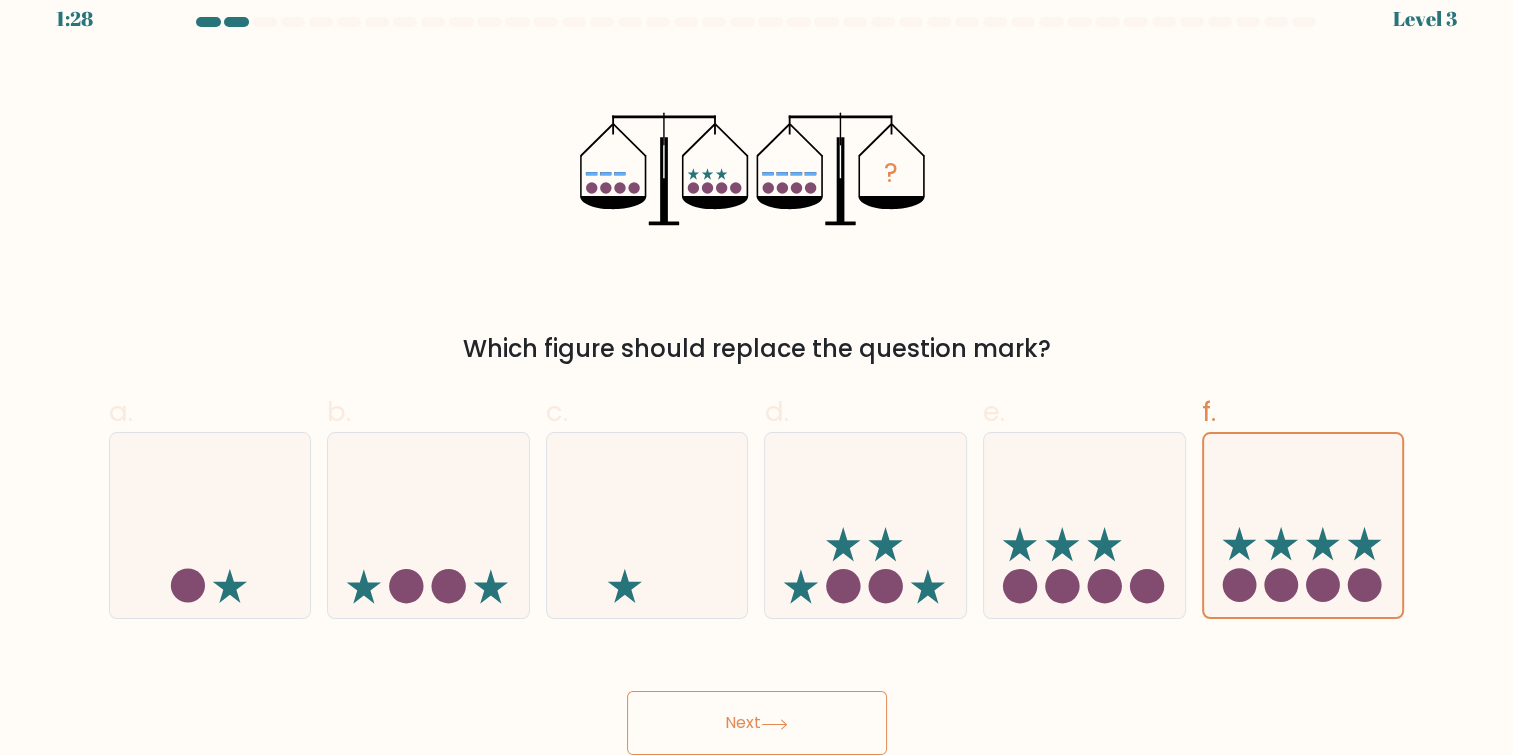click on "Next" at bounding box center [757, 723] 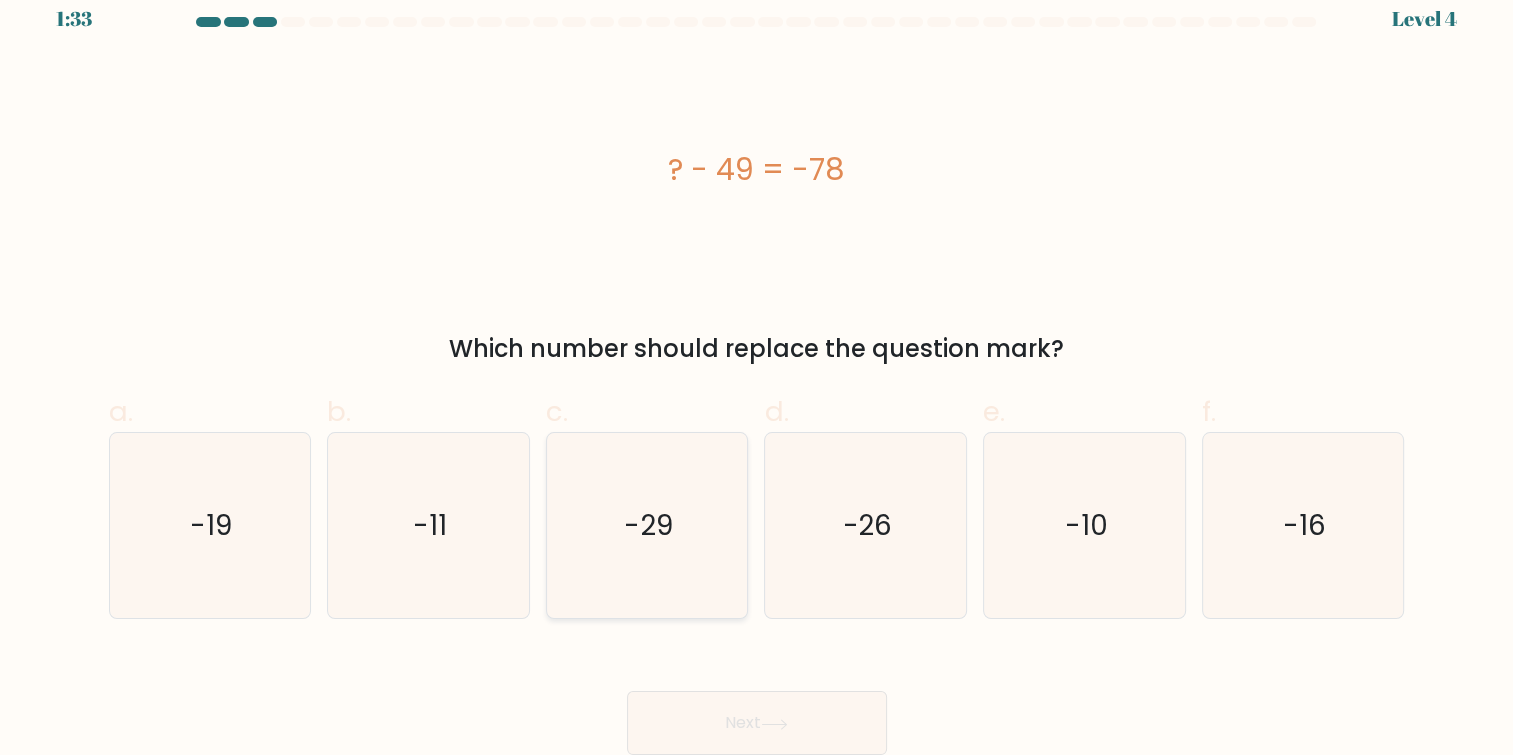 click on "-29" 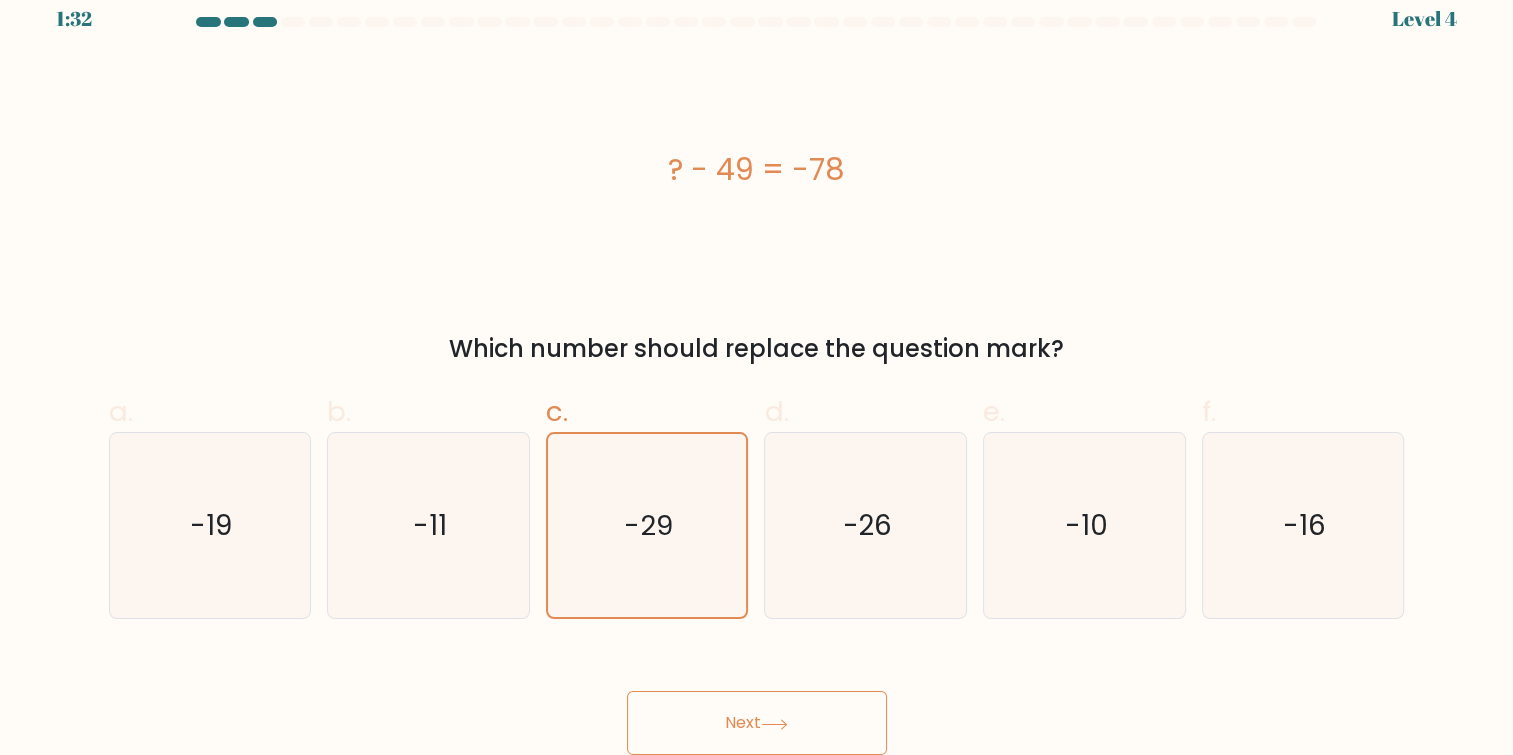 click 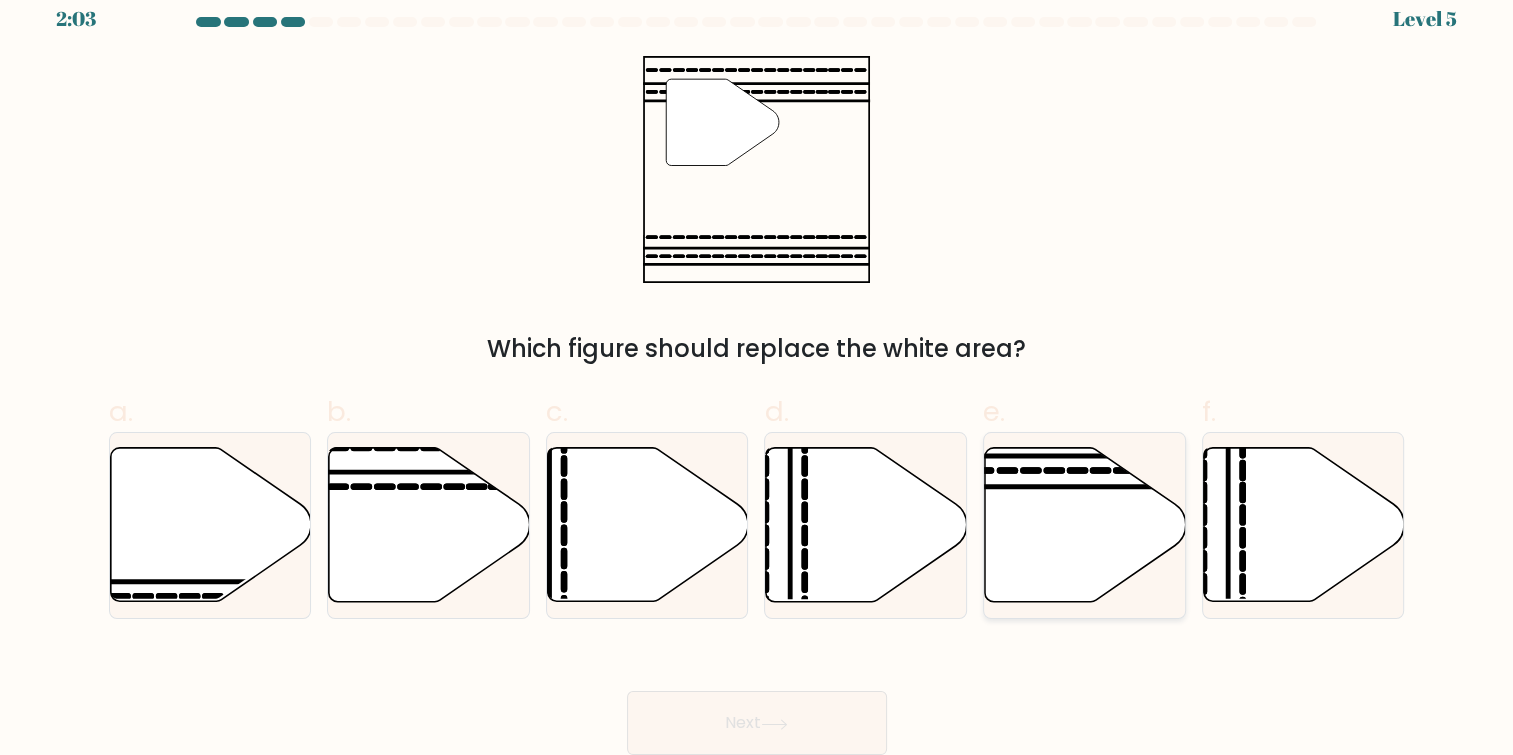 click 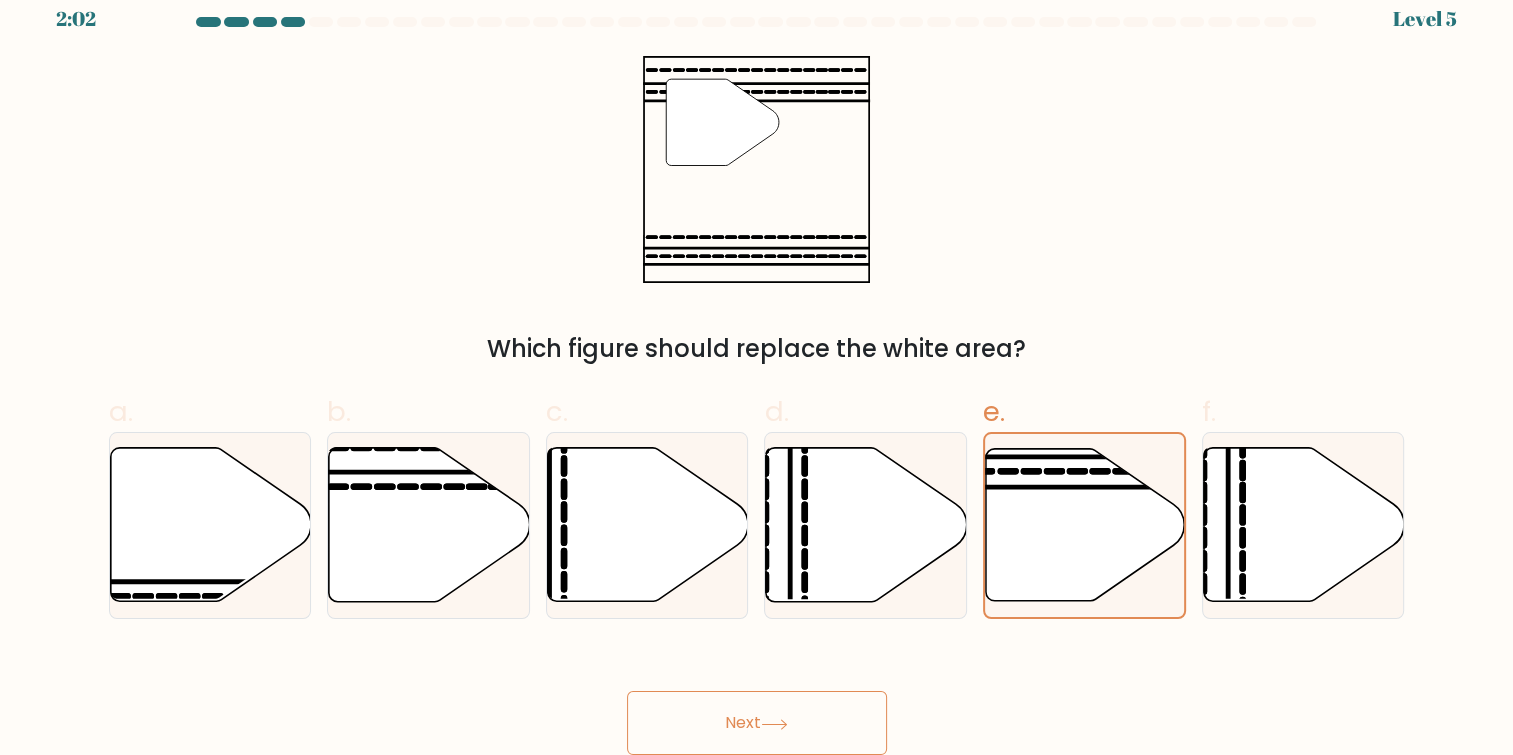 click on "Next" at bounding box center [757, 723] 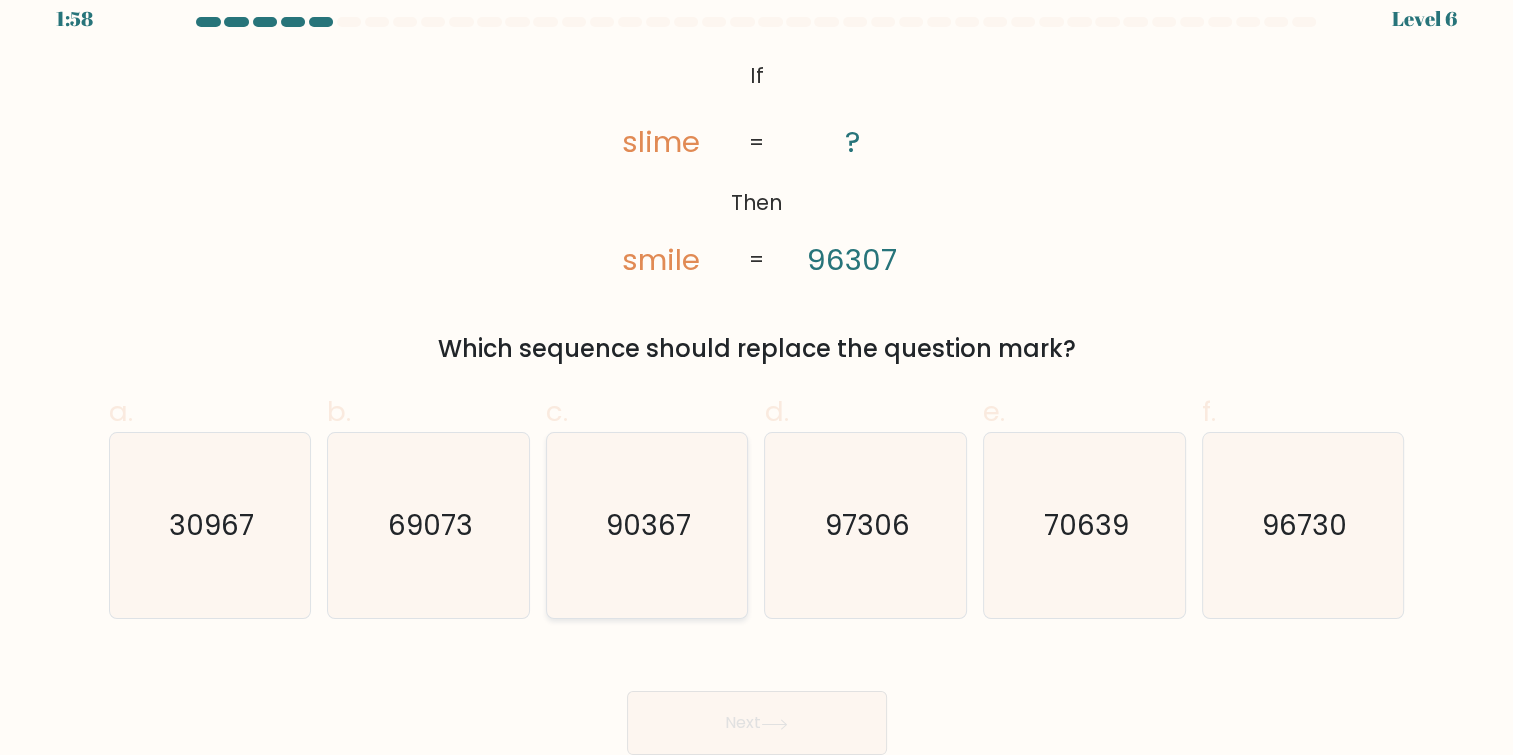 click on "90367" 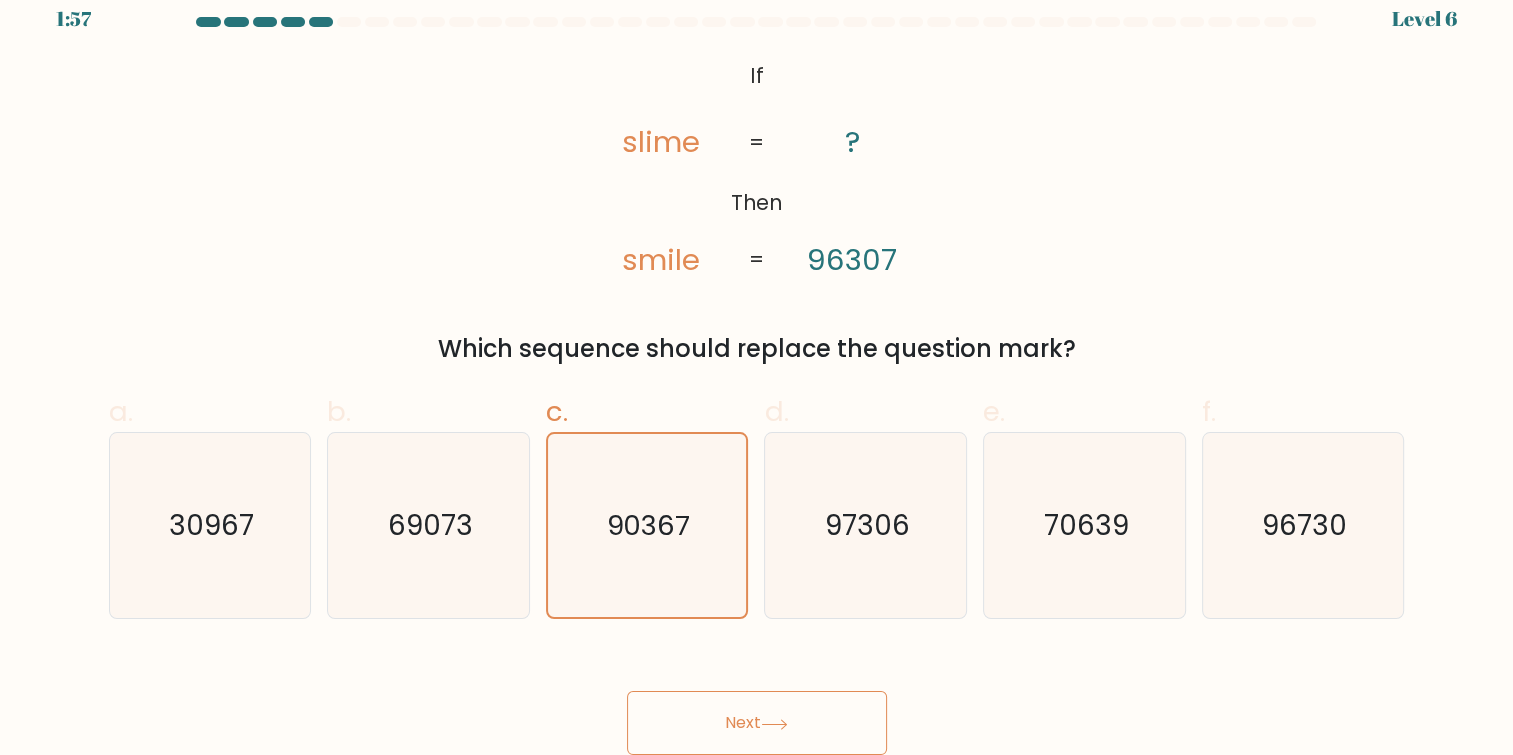 click on "Next" at bounding box center (757, 723) 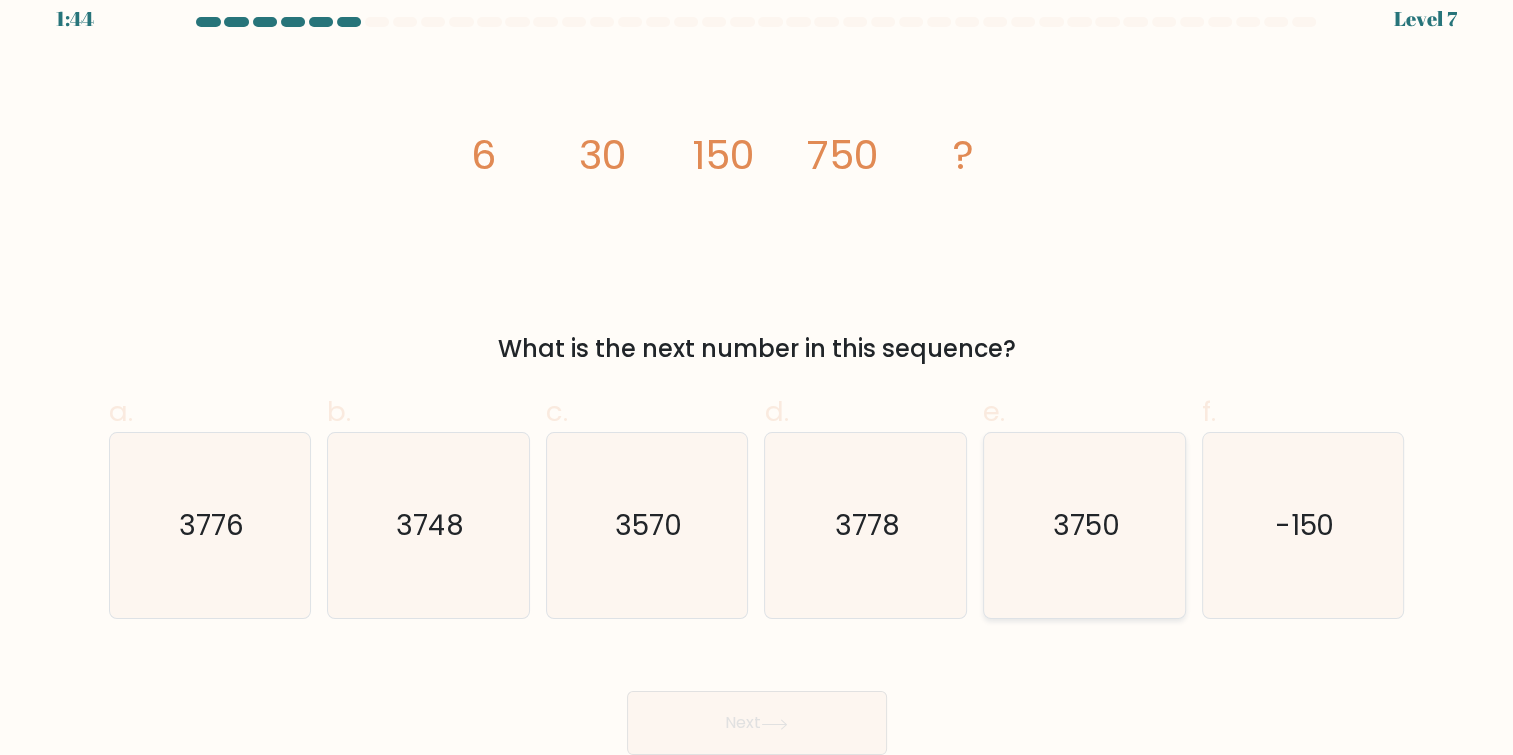 click on "3750" 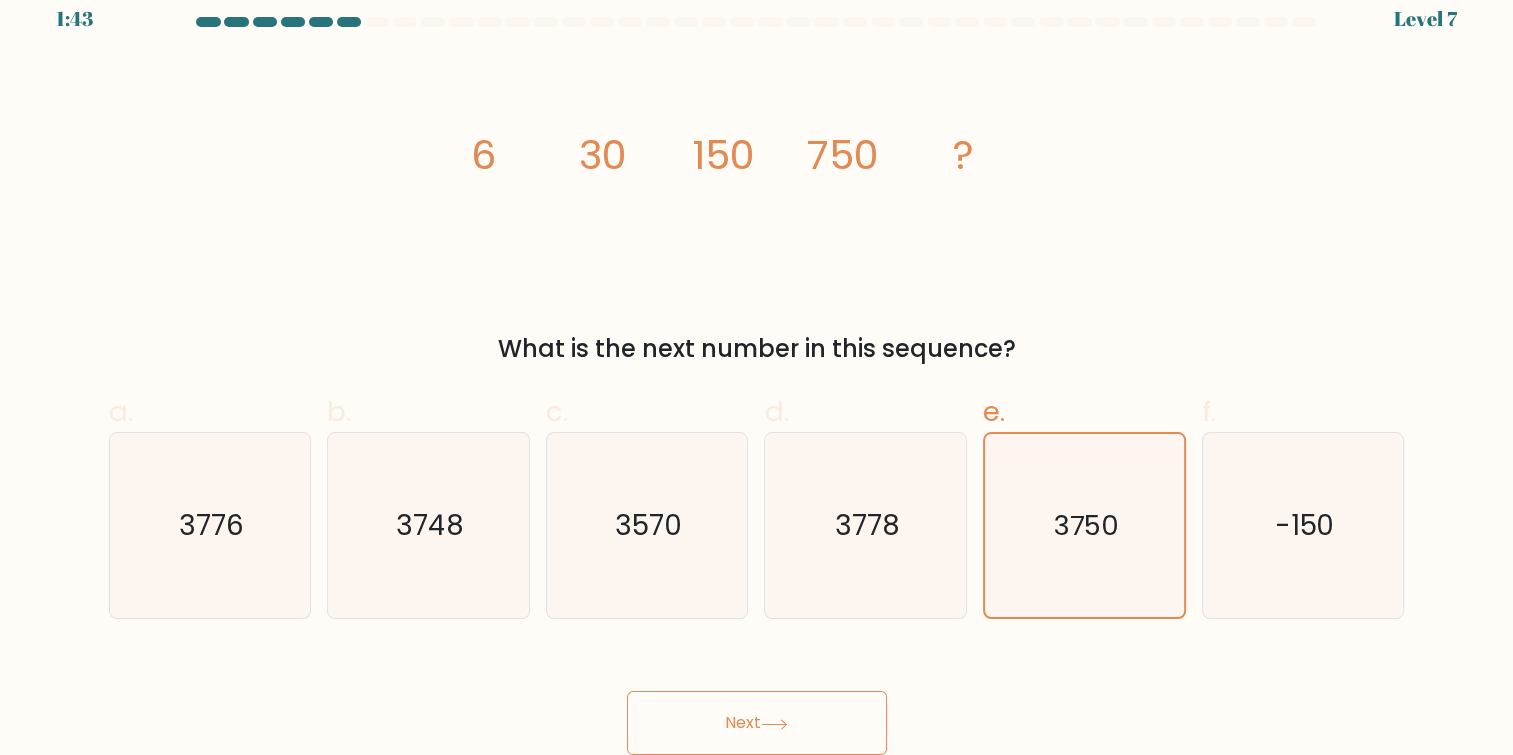 click 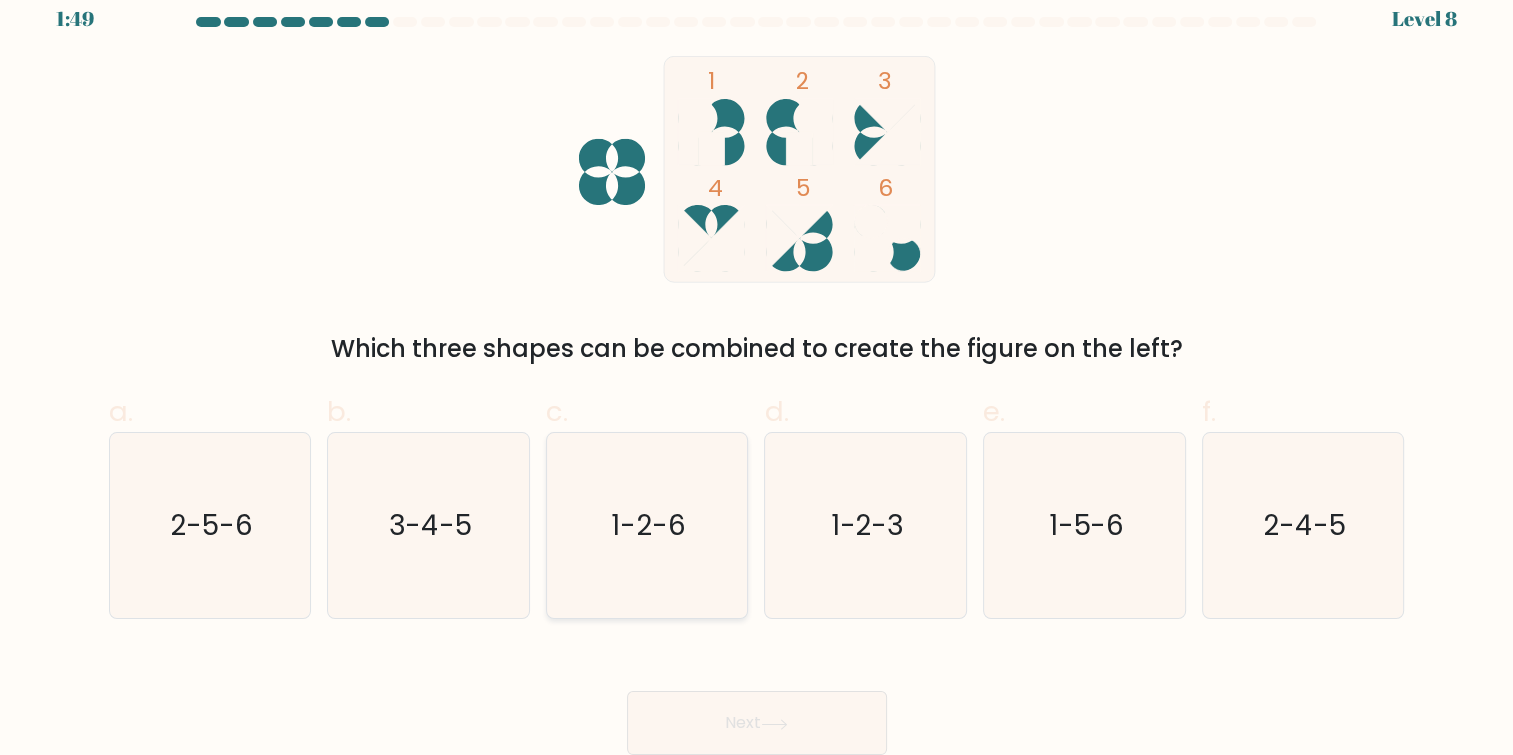 click on "1-2-6" 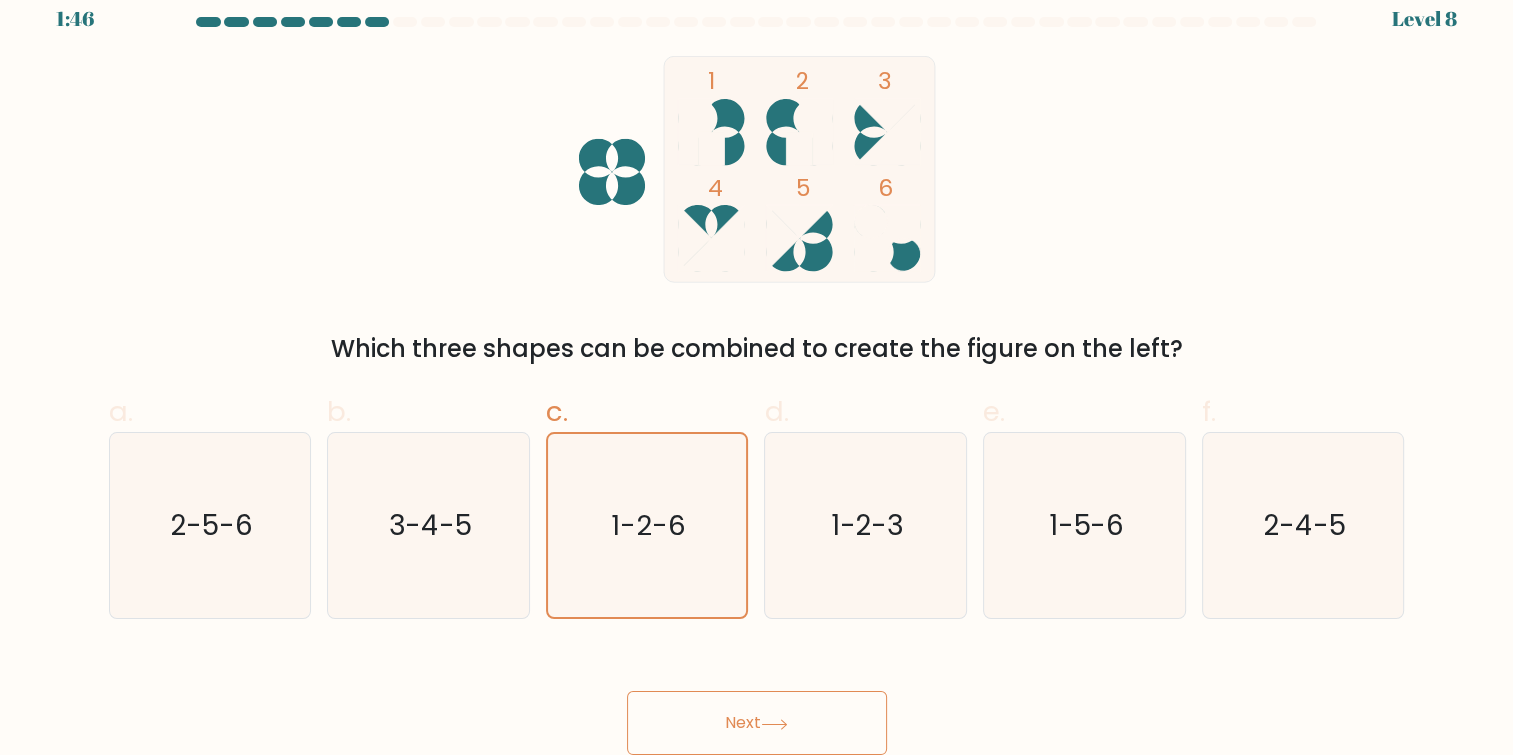 click on "Next" at bounding box center [757, 723] 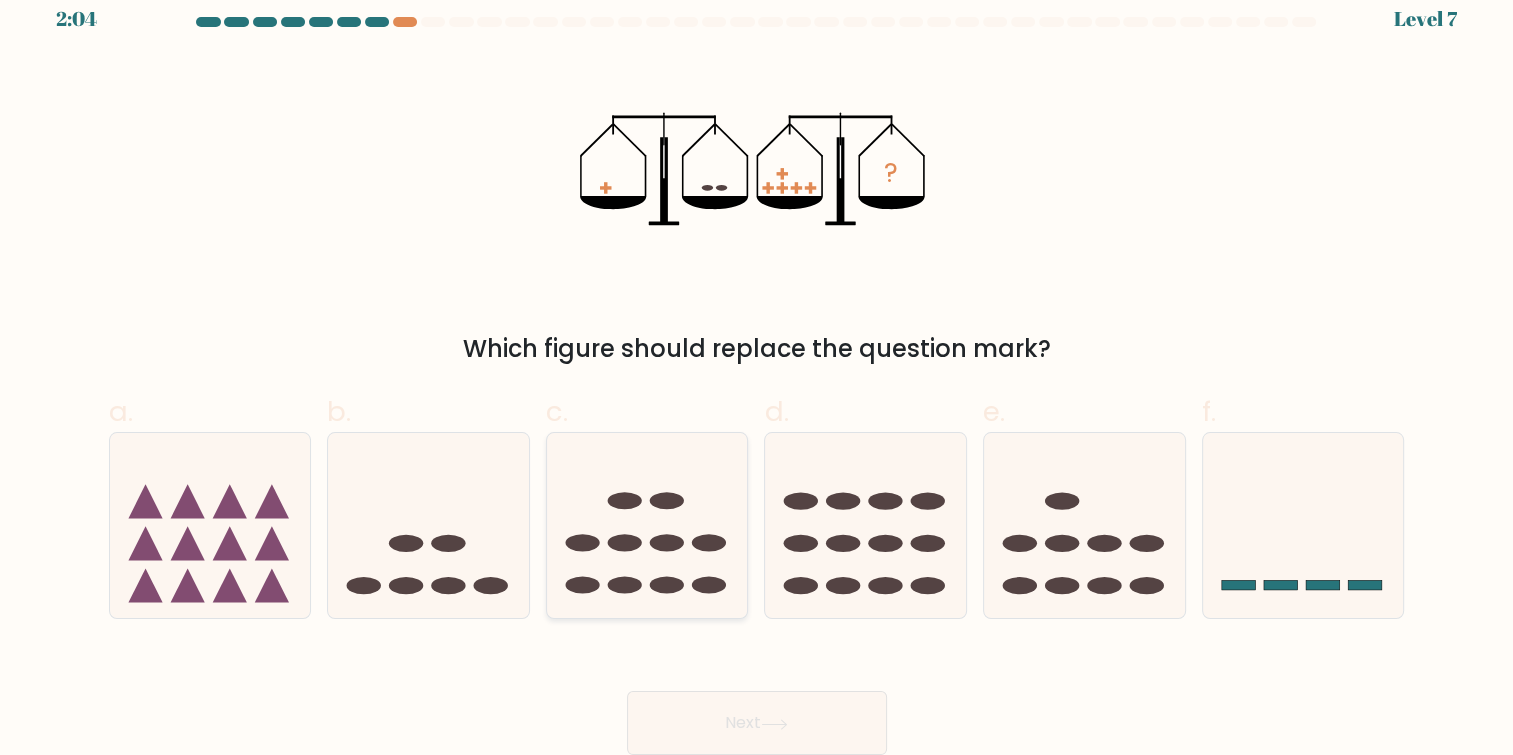click 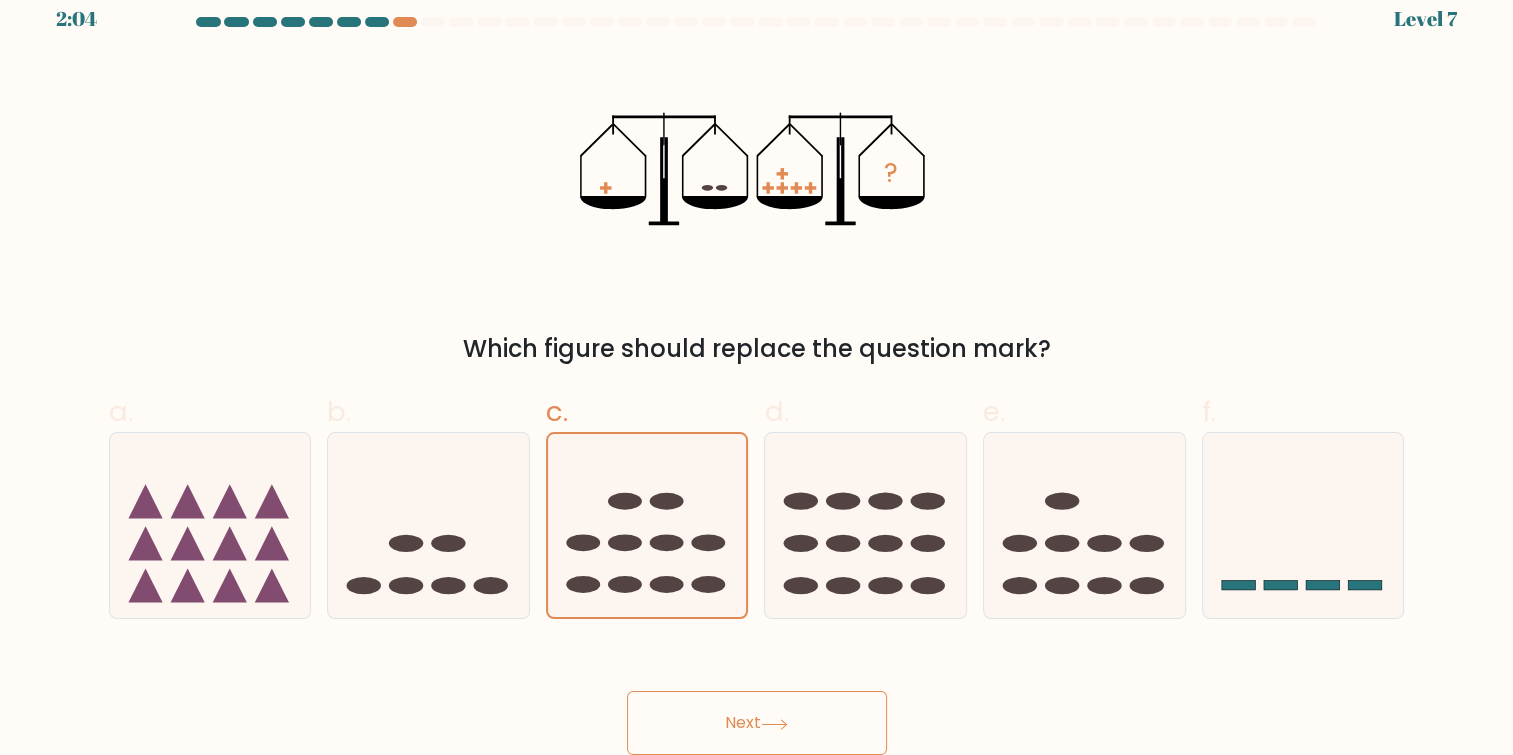 click 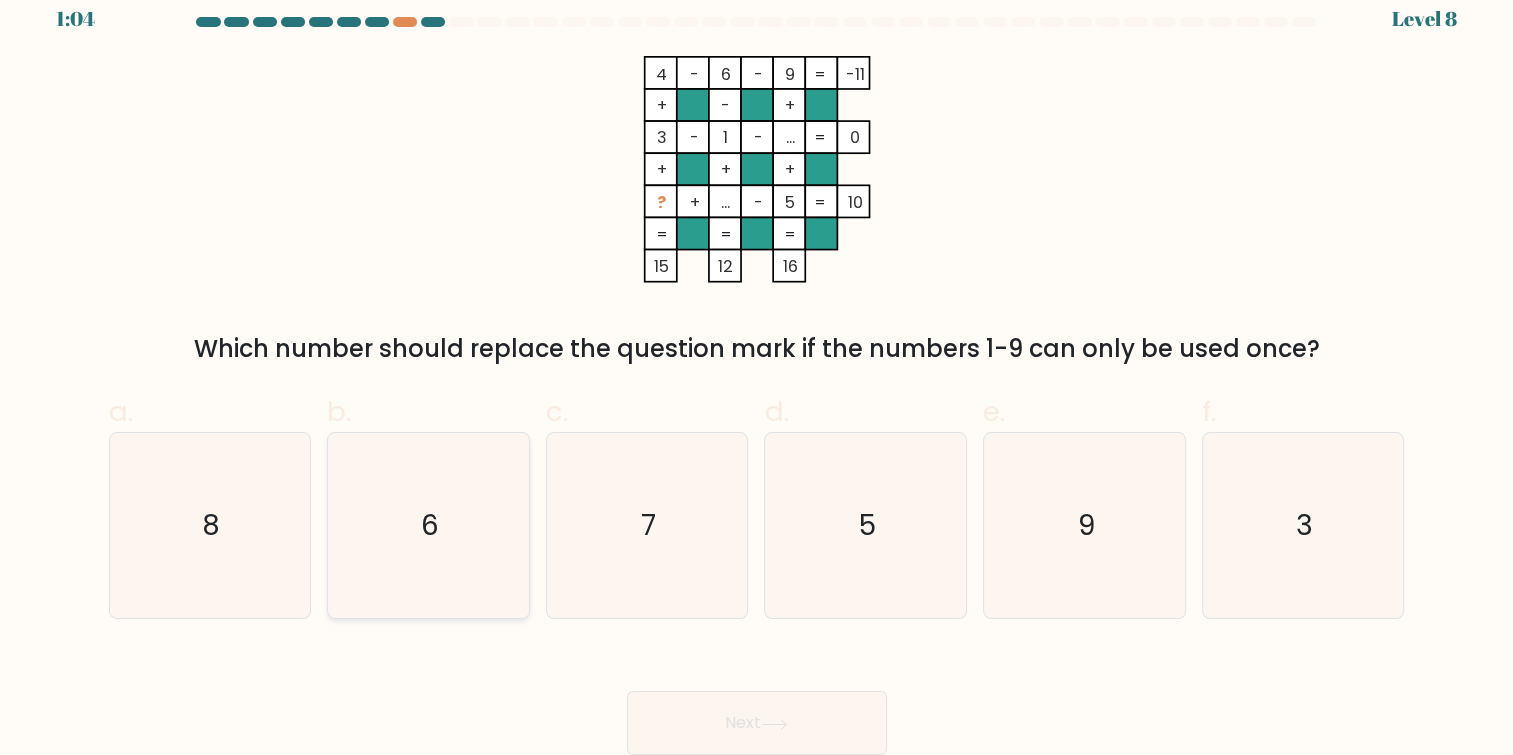 click on "6" 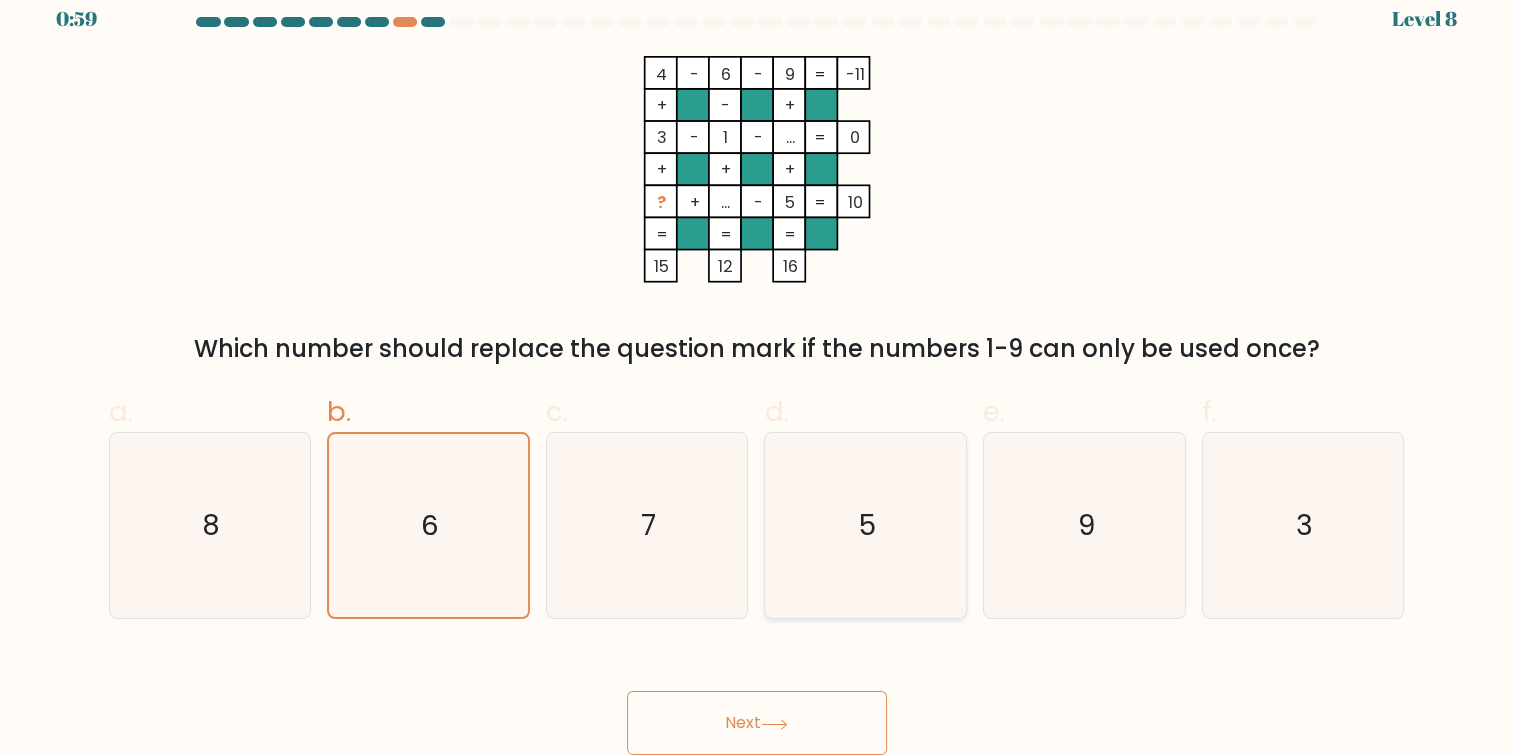 click on "5" 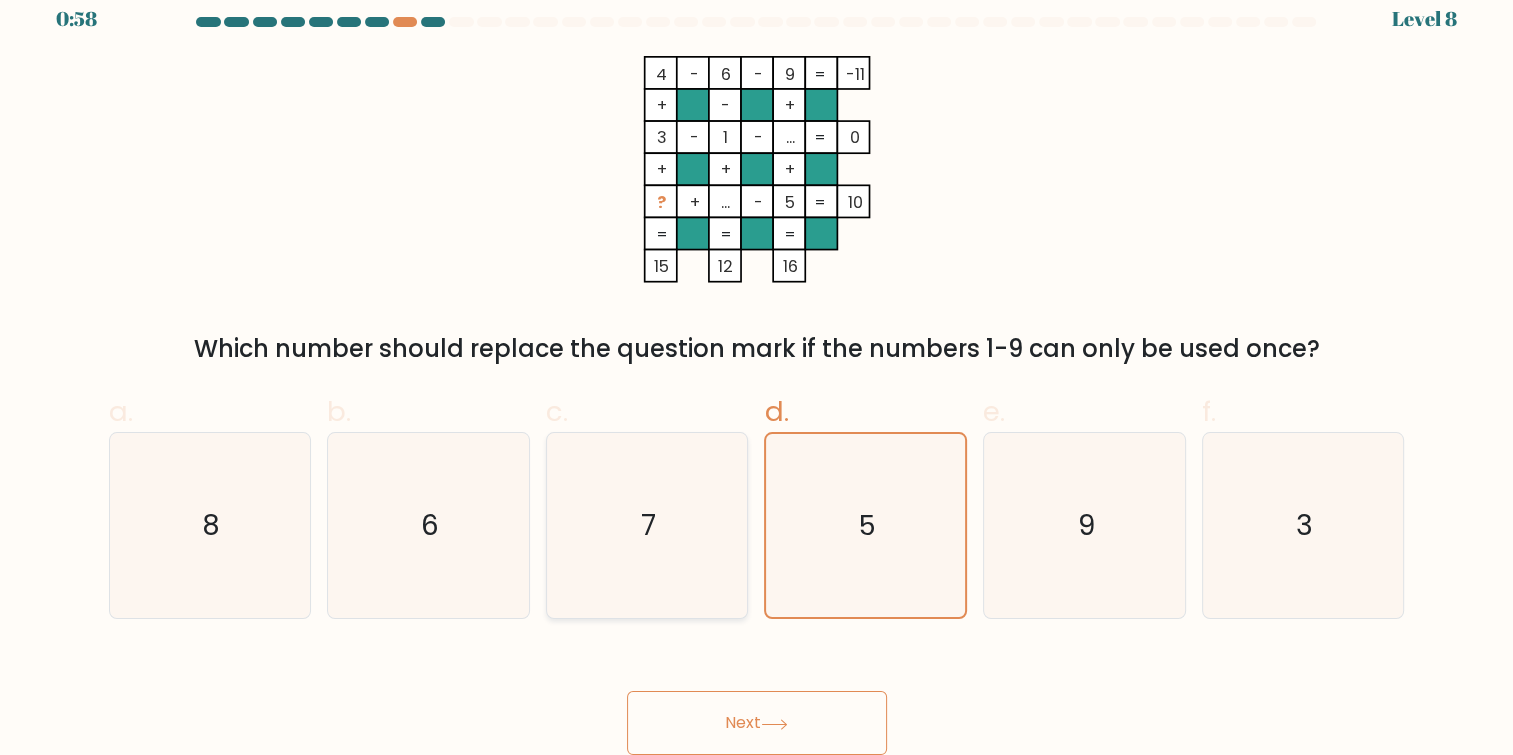 click on "7" 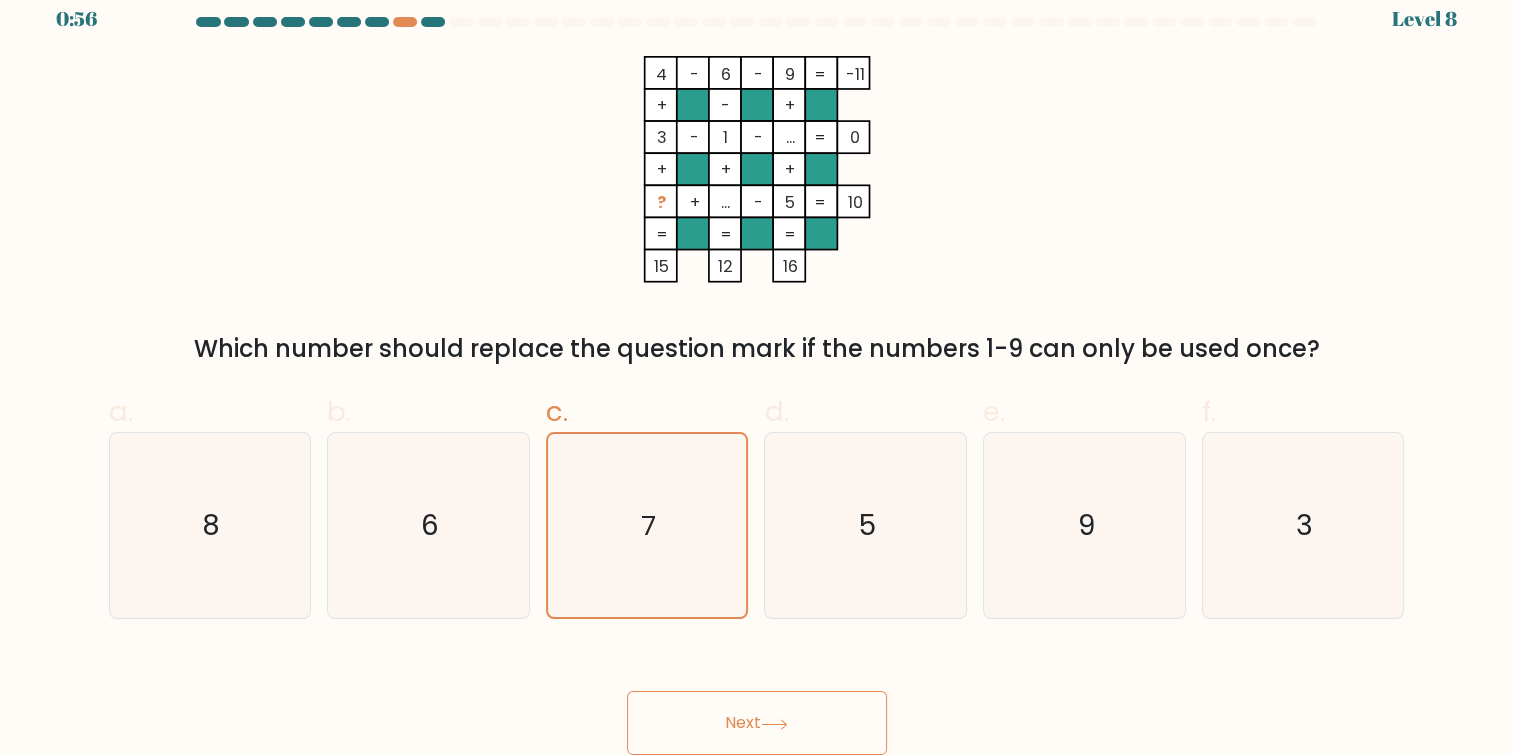 click on "Next" at bounding box center [757, 723] 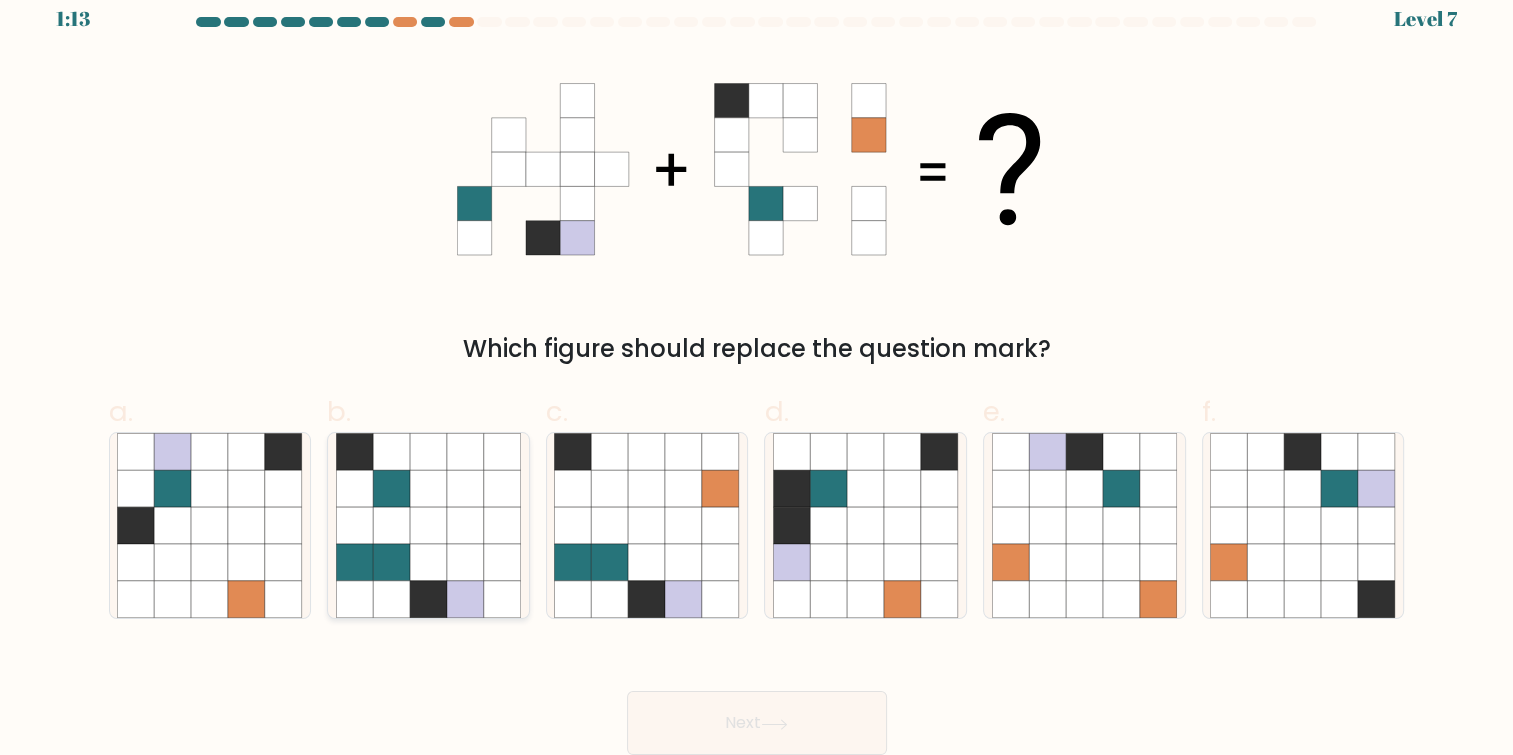 click 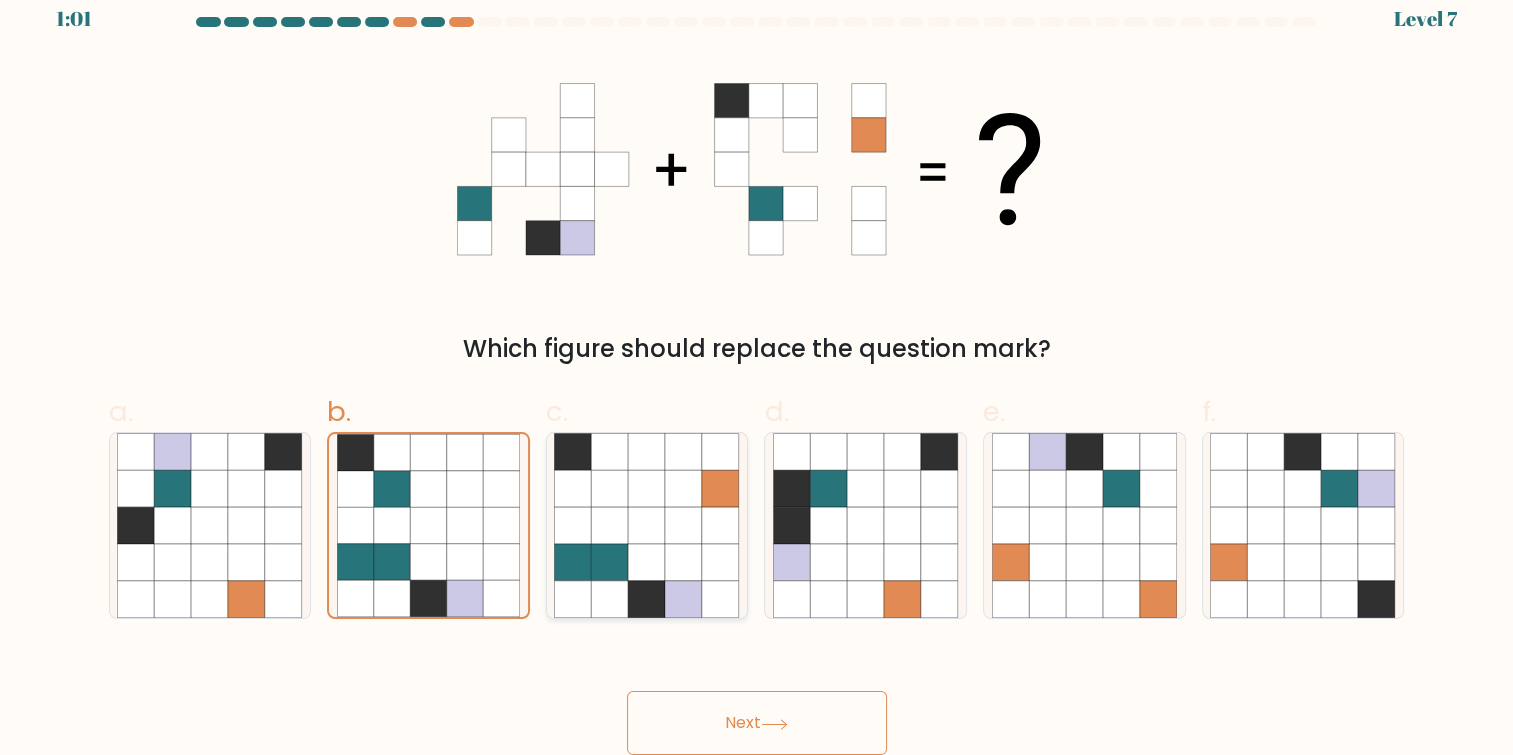 click 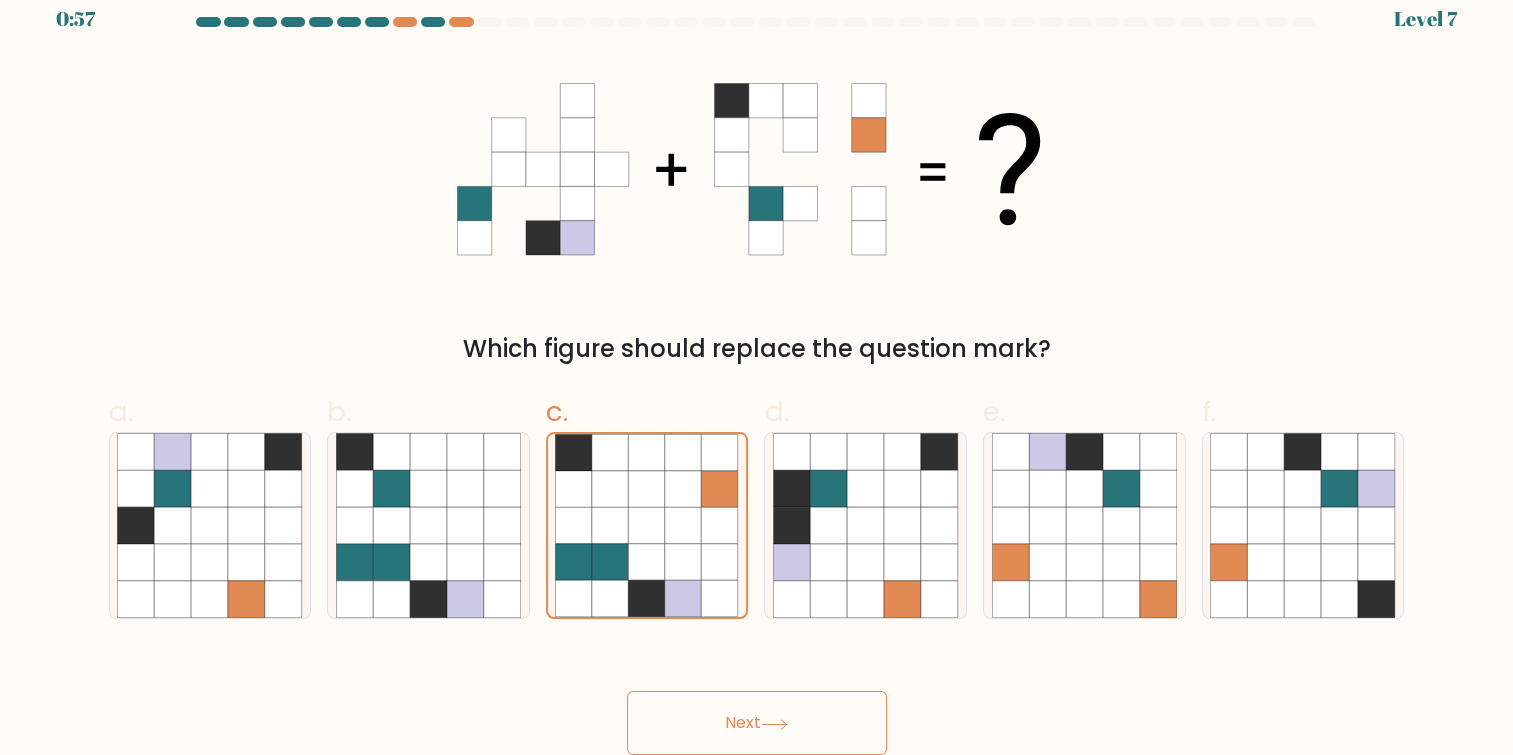click on "Next" at bounding box center [757, 723] 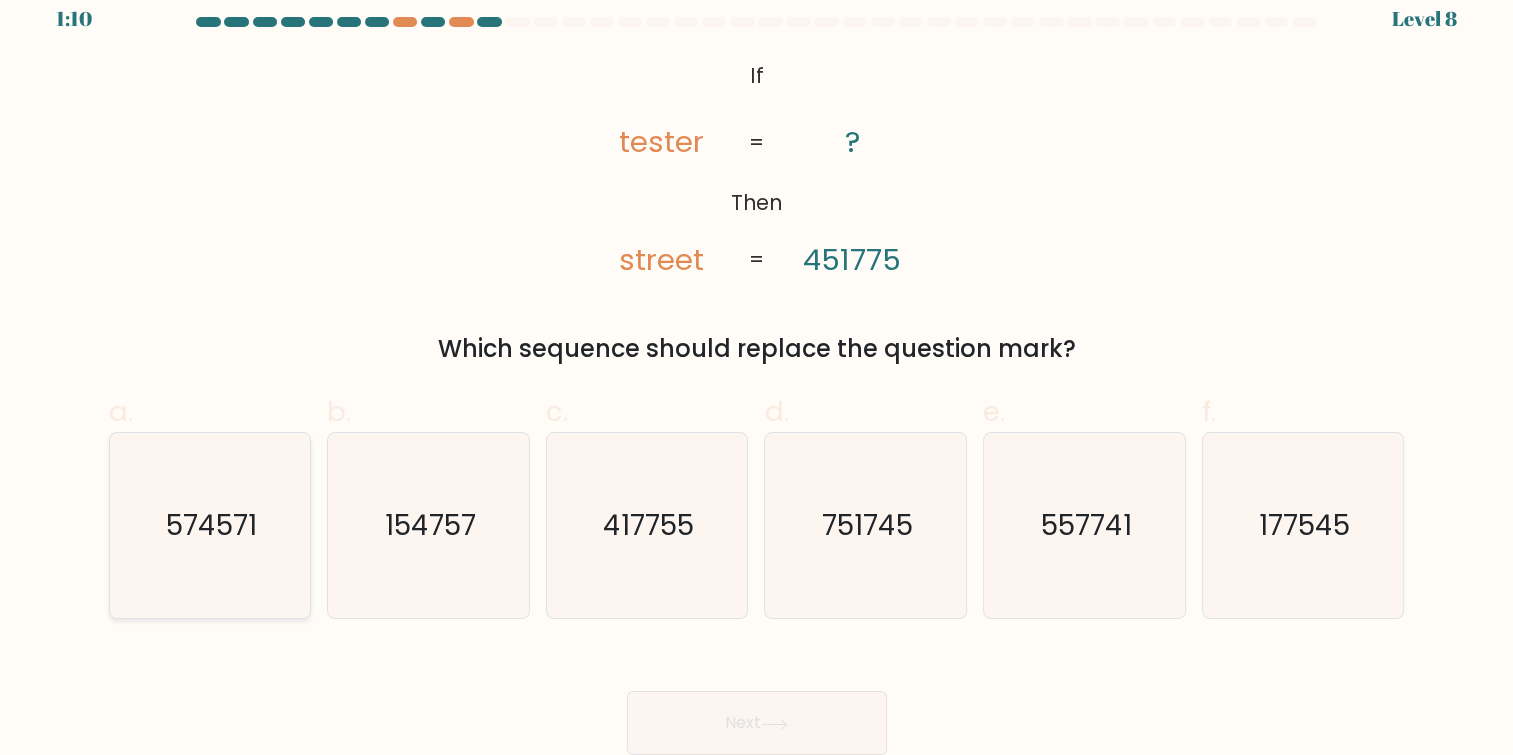 click on "574571" 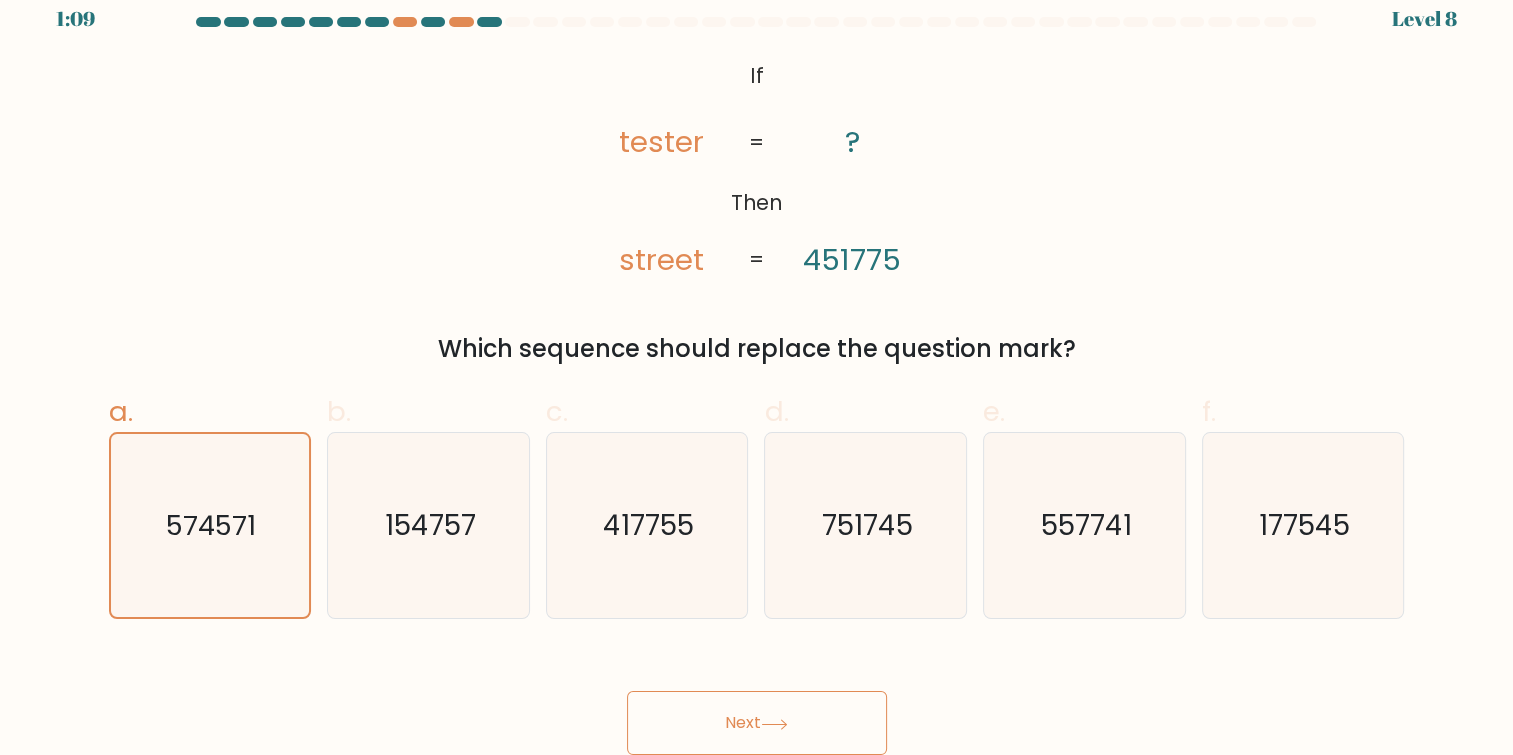click on "Next" at bounding box center (757, 723) 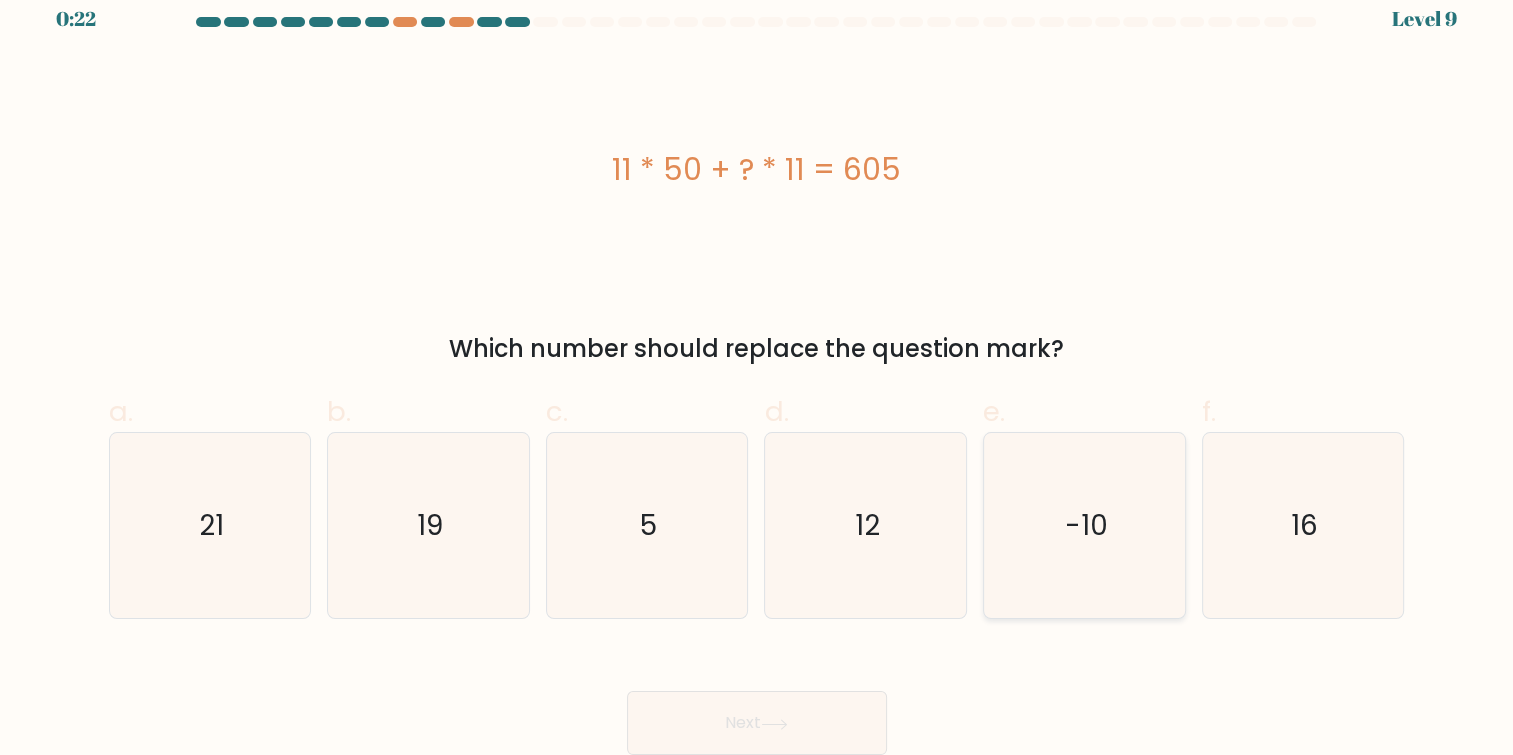 click on "-10" 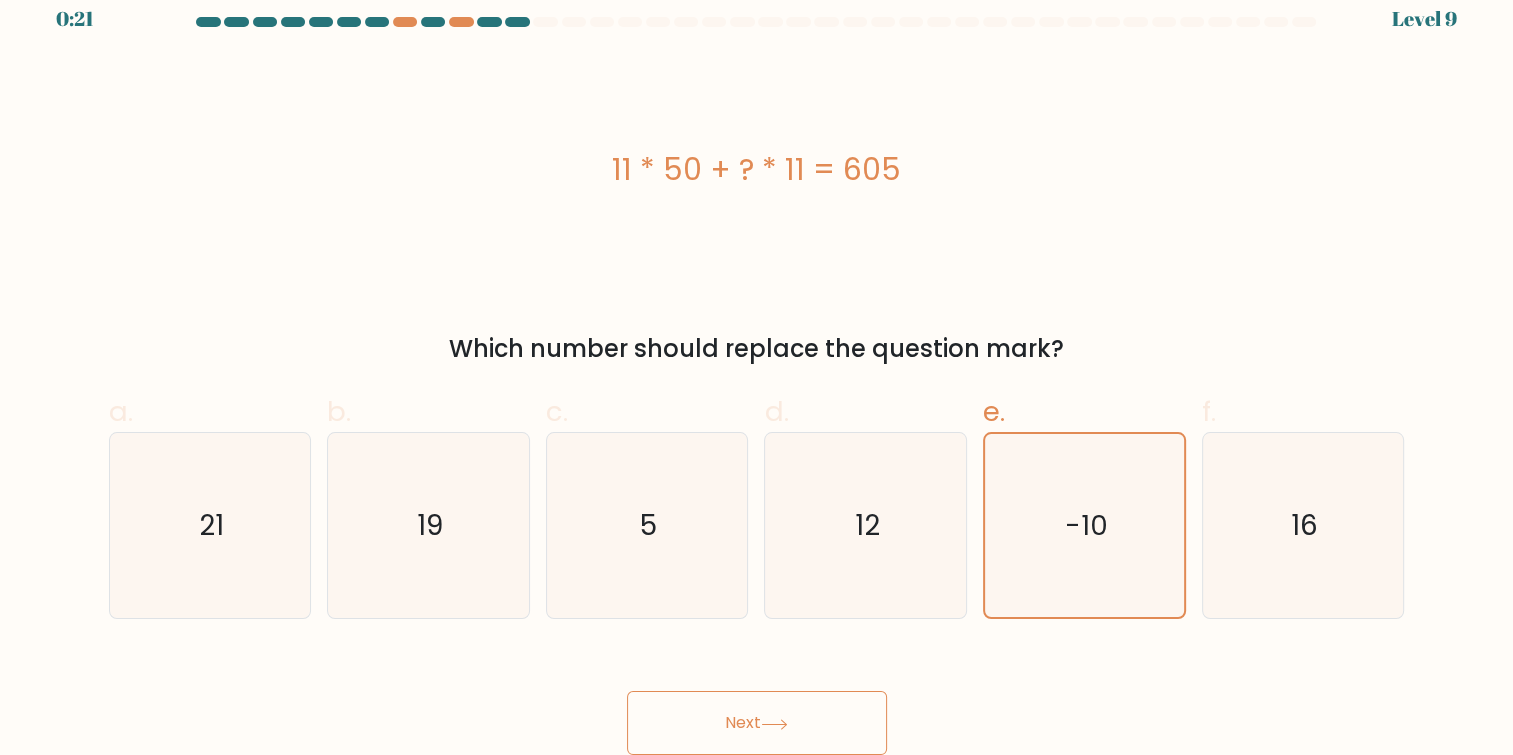 click on "Next" at bounding box center [757, 723] 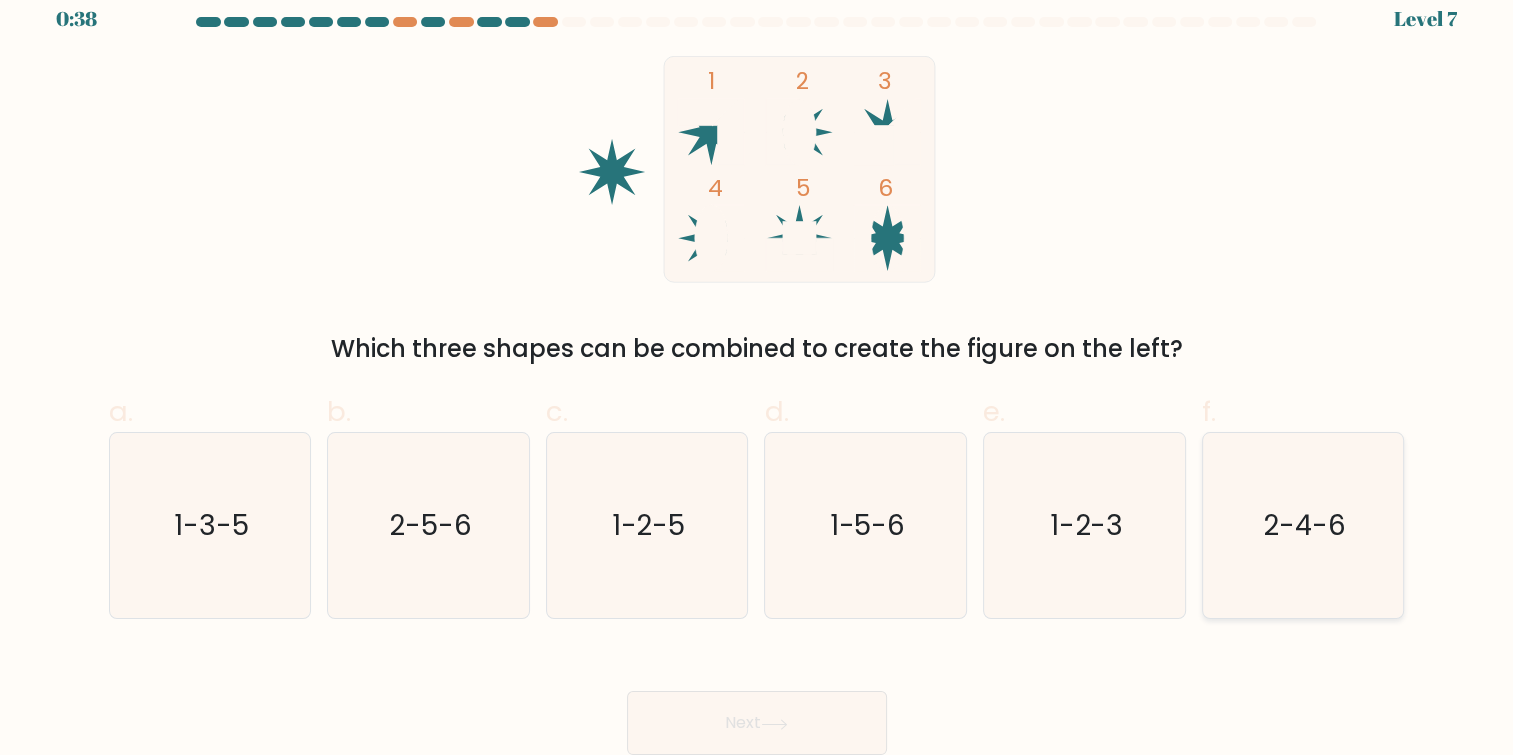 click on "2-4-6" 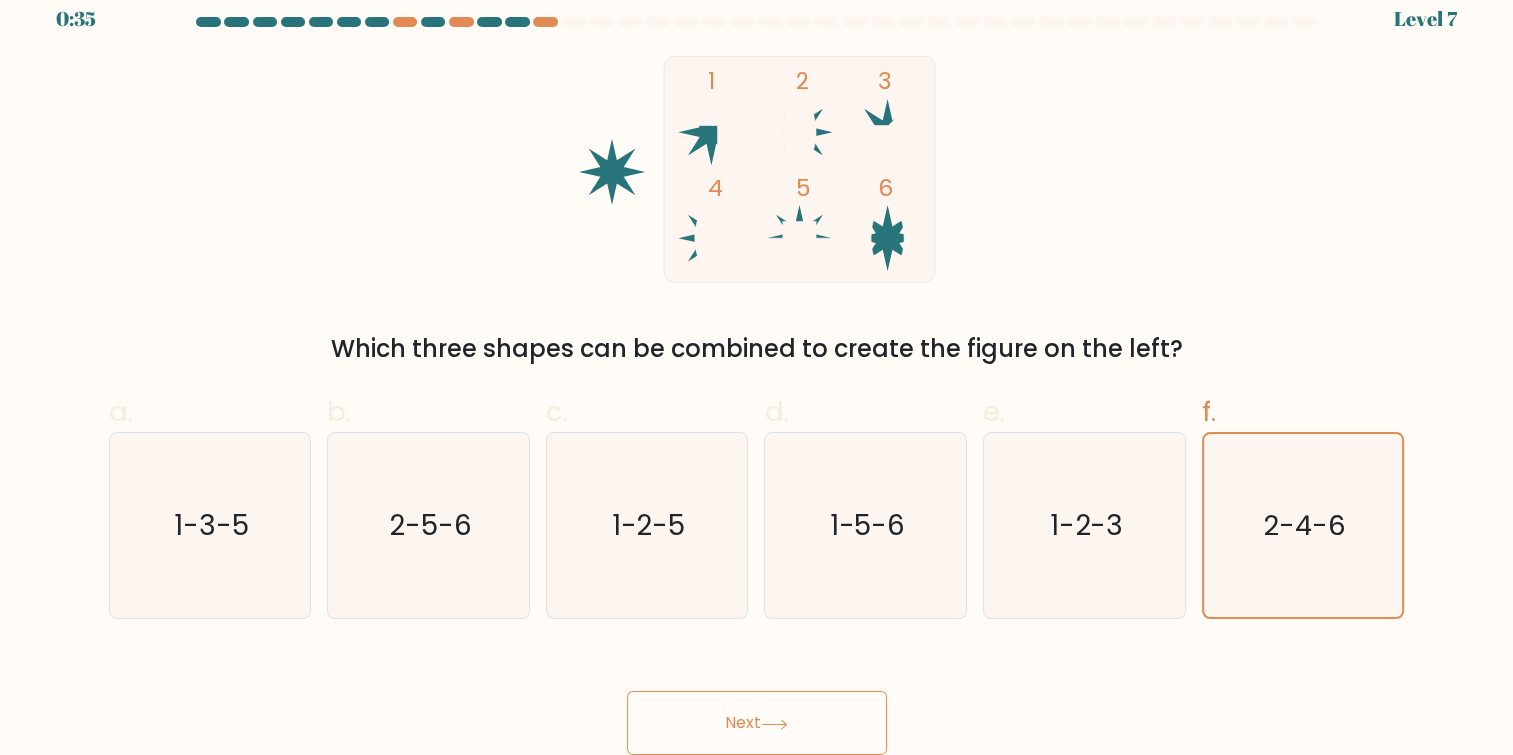 click on "Next" at bounding box center (757, 723) 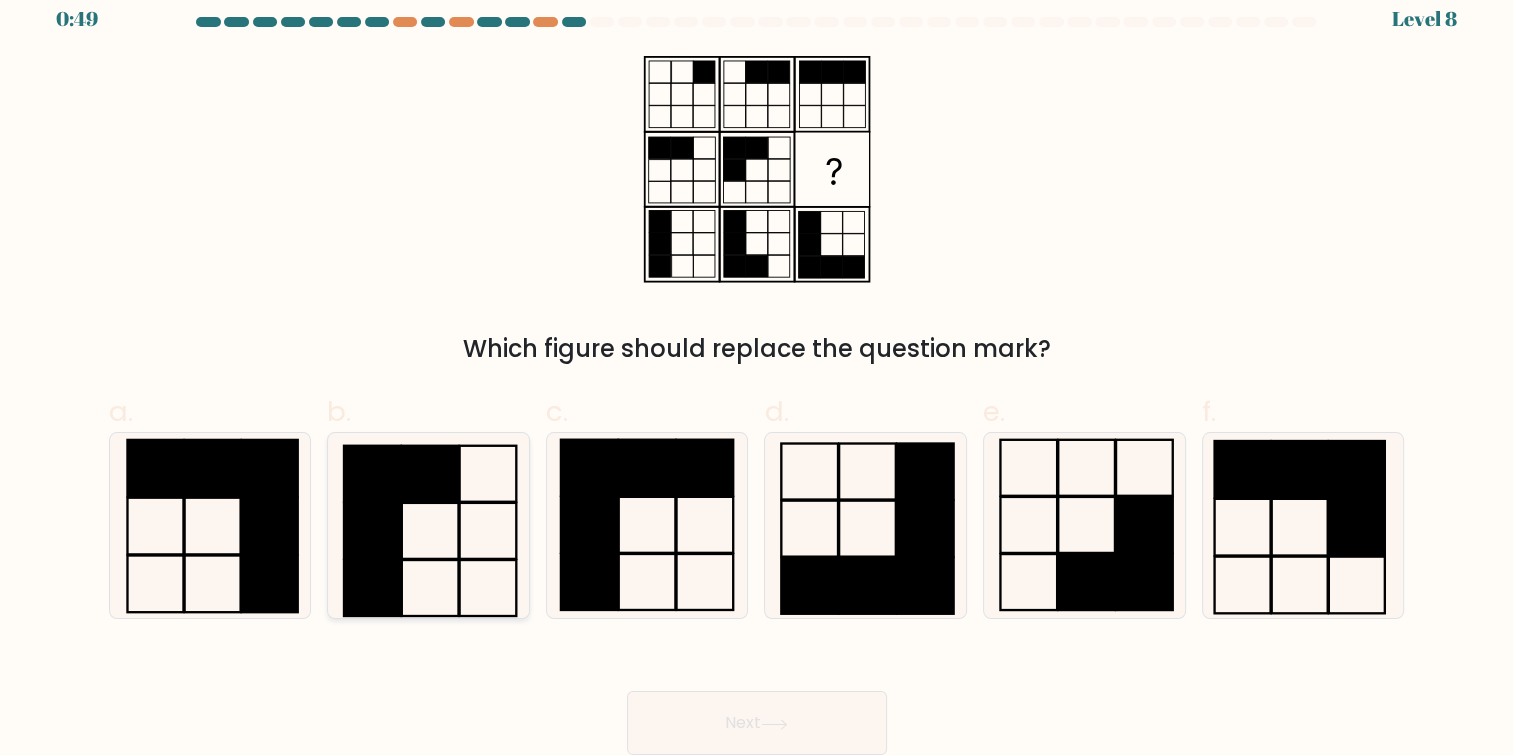 click 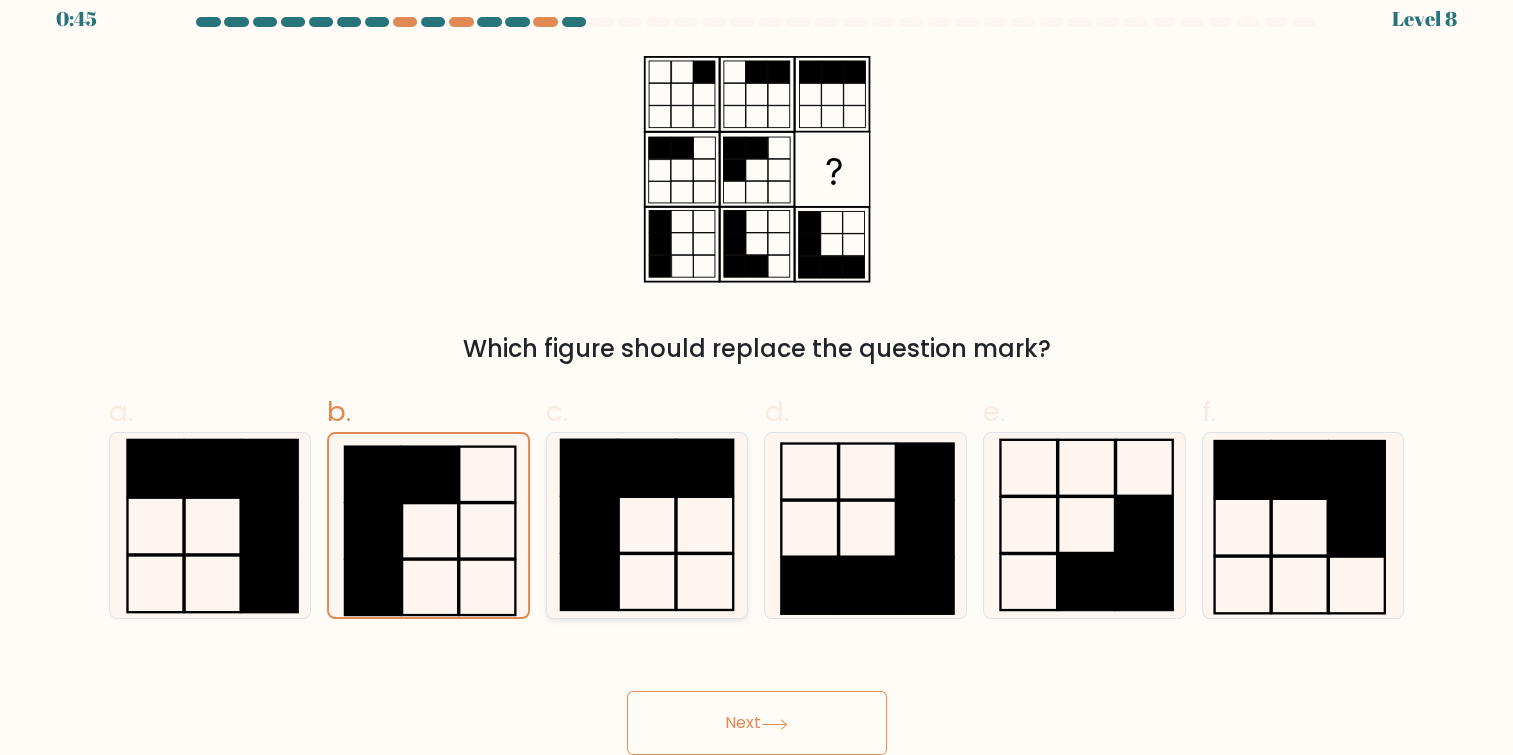 click 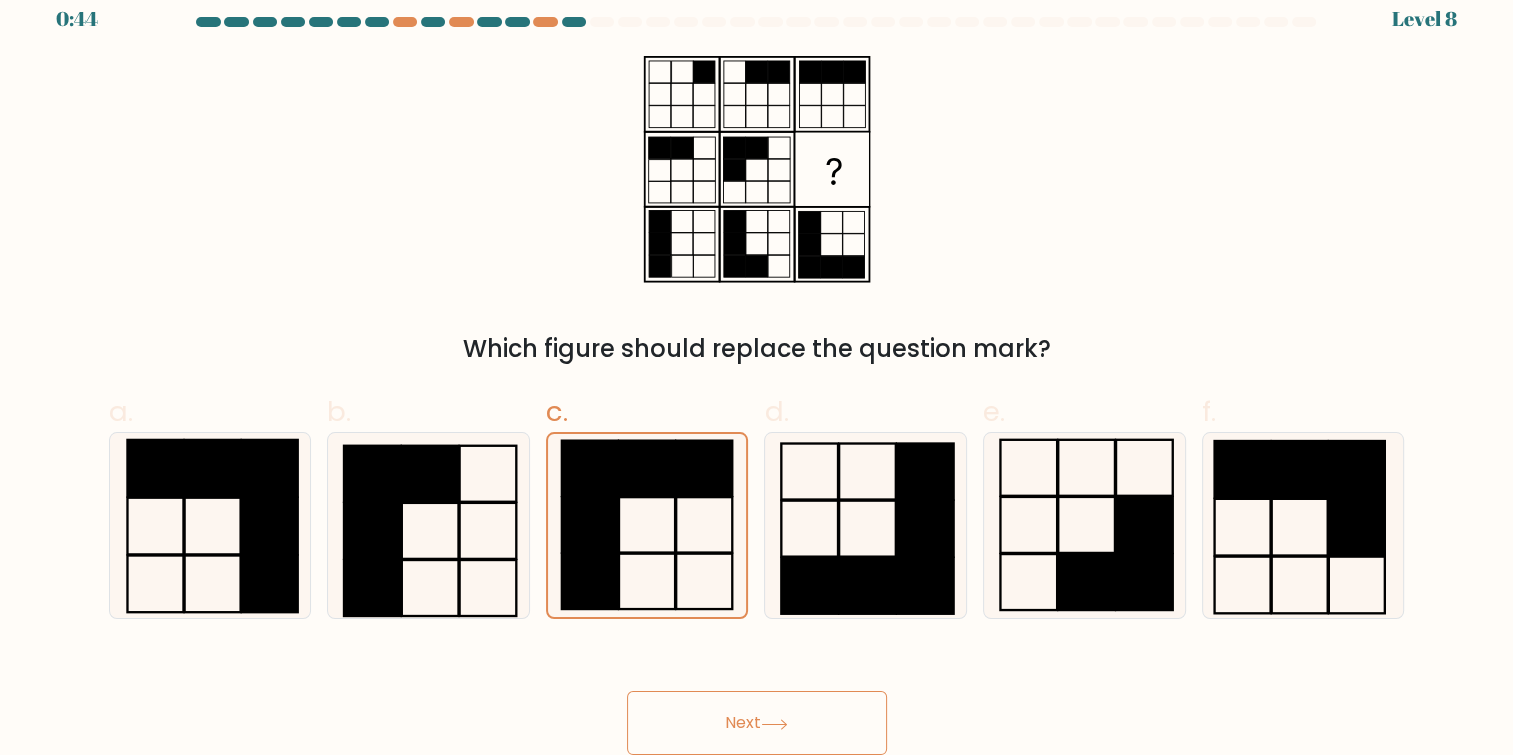 click on "Next" at bounding box center [757, 723] 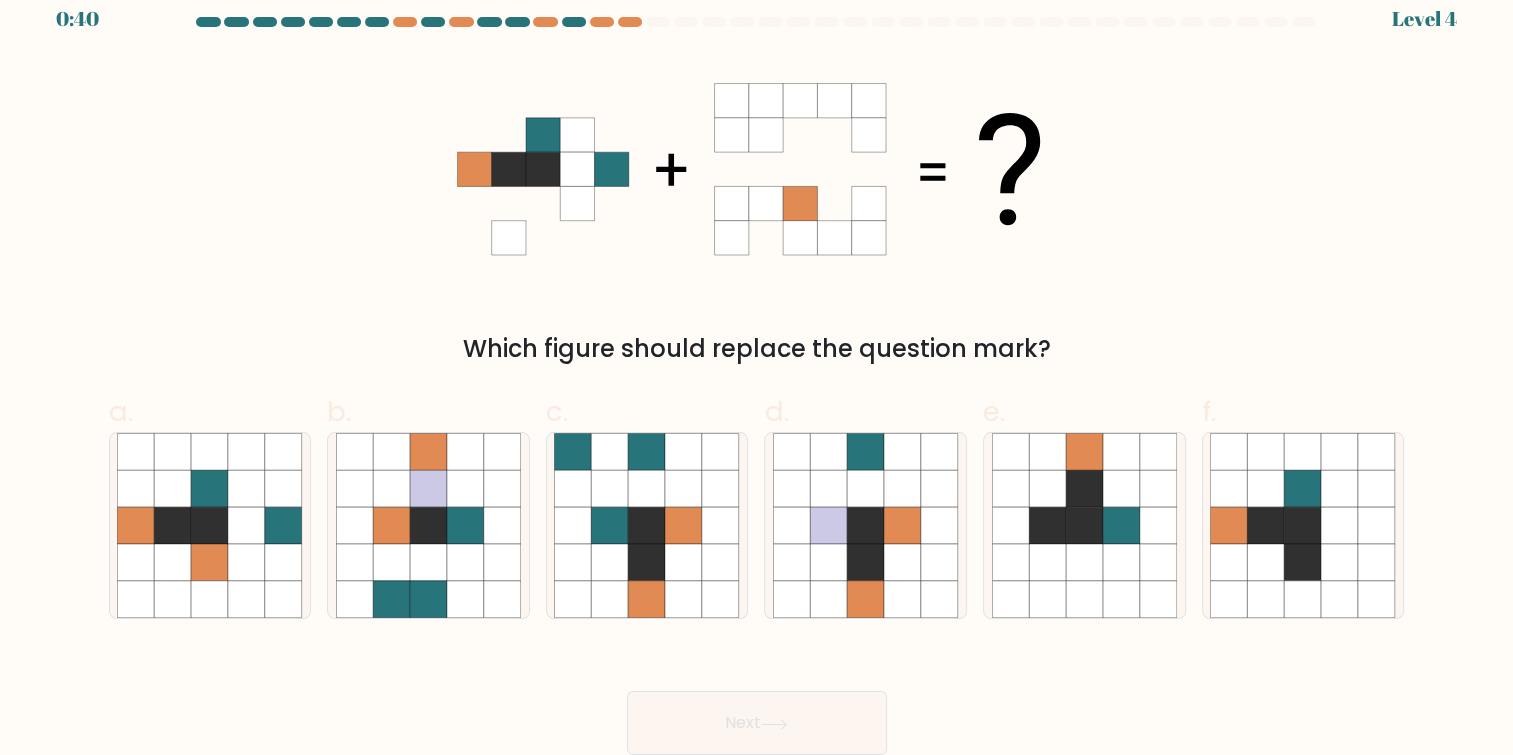 scroll, scrollTop: 0, scrollLeft: 0, axis: both 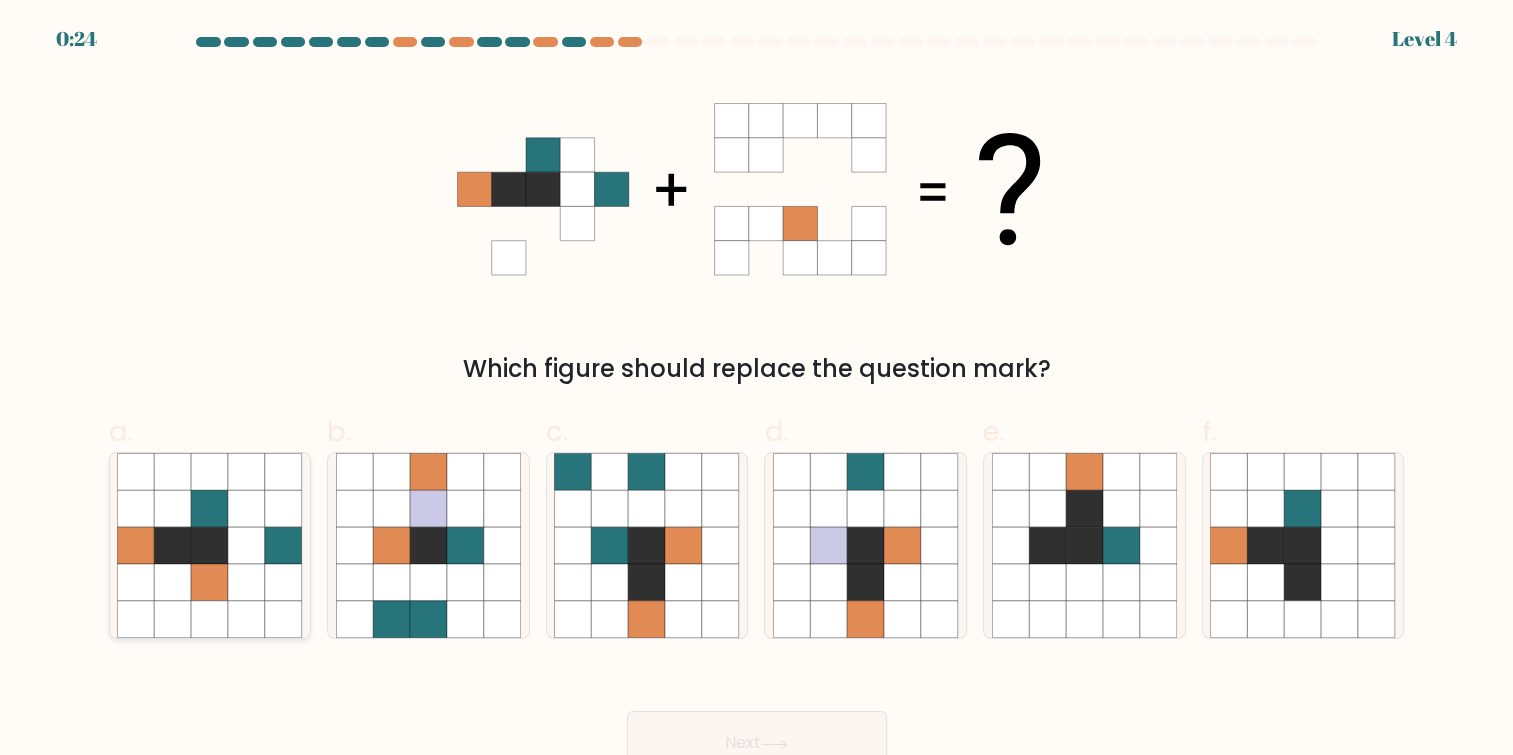 click 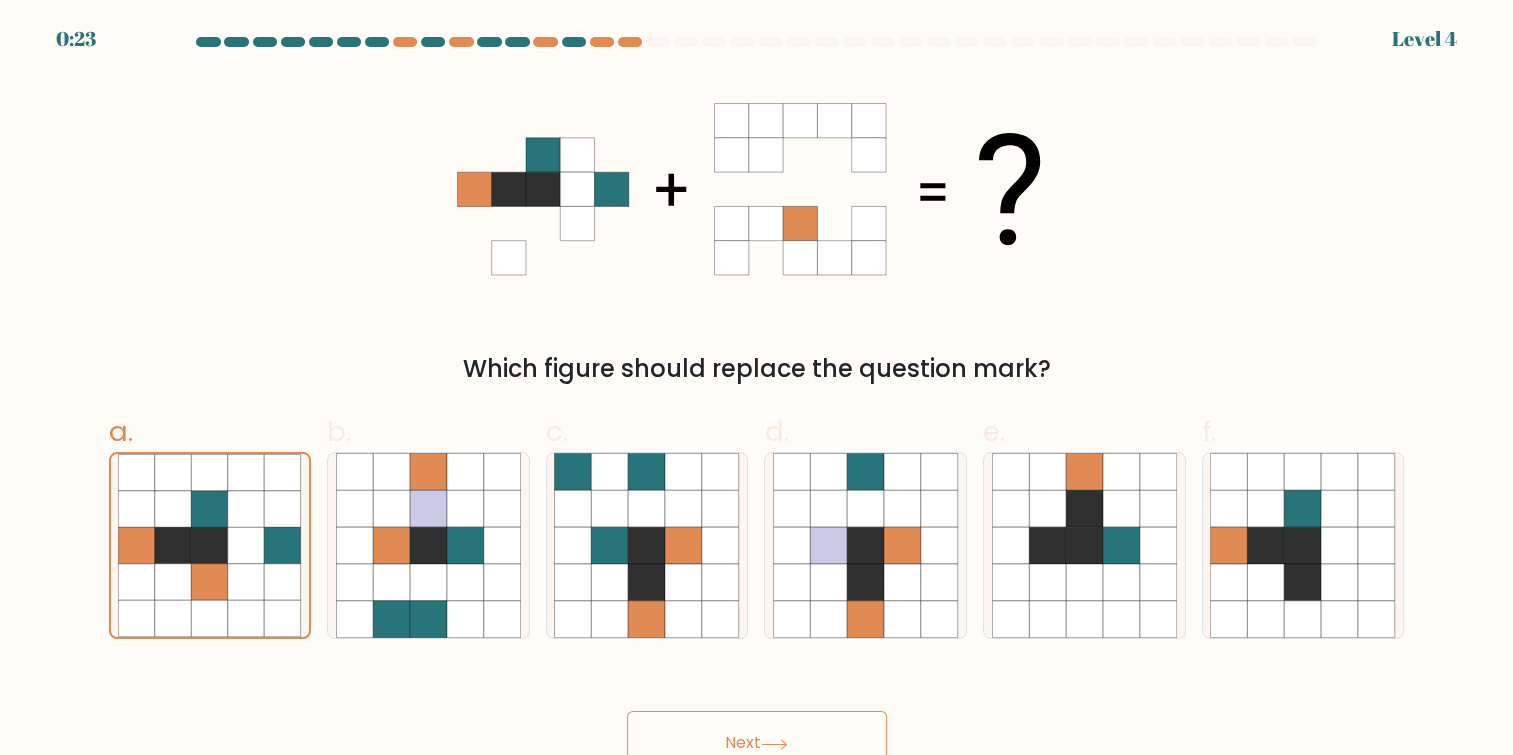 click on "Next" at bounding box center [757, 743] 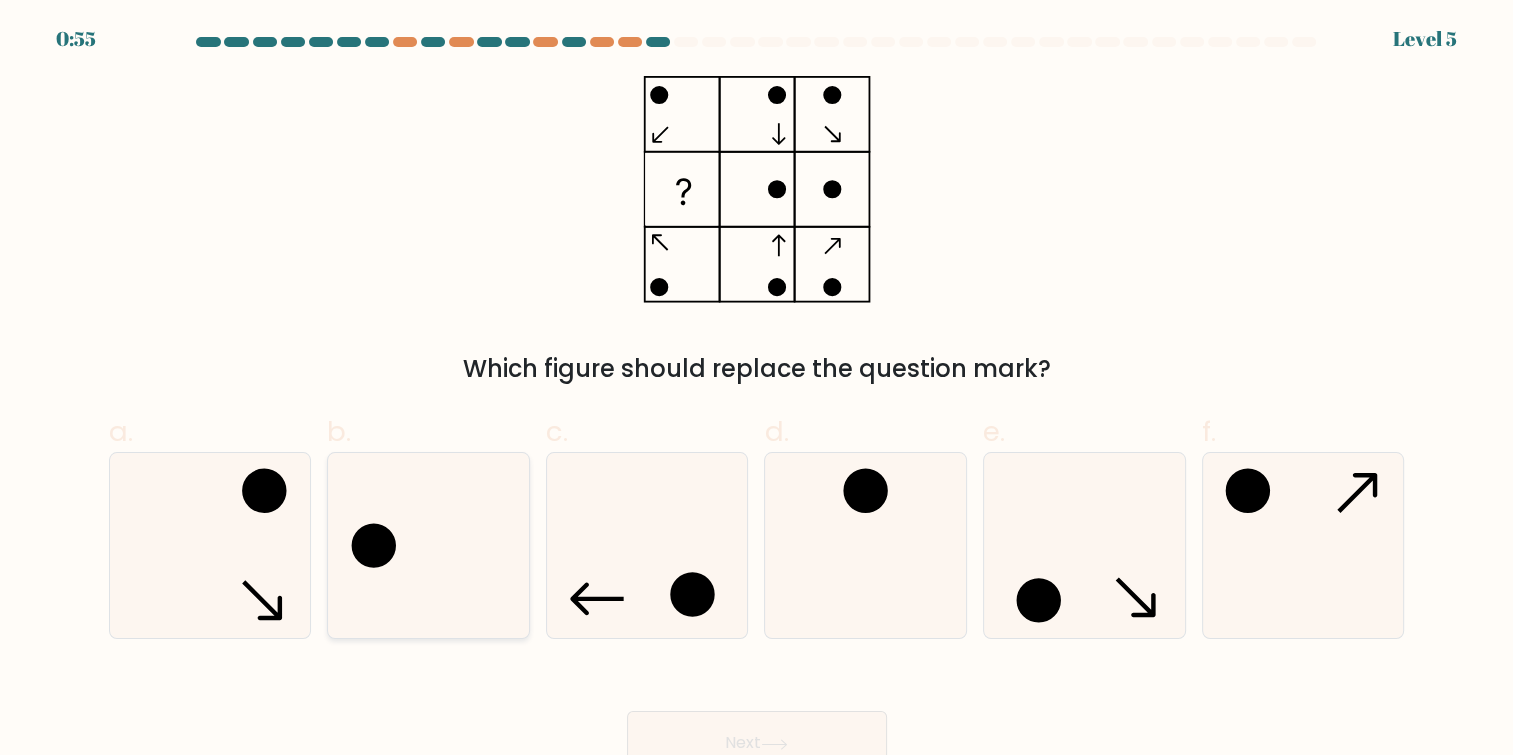 click 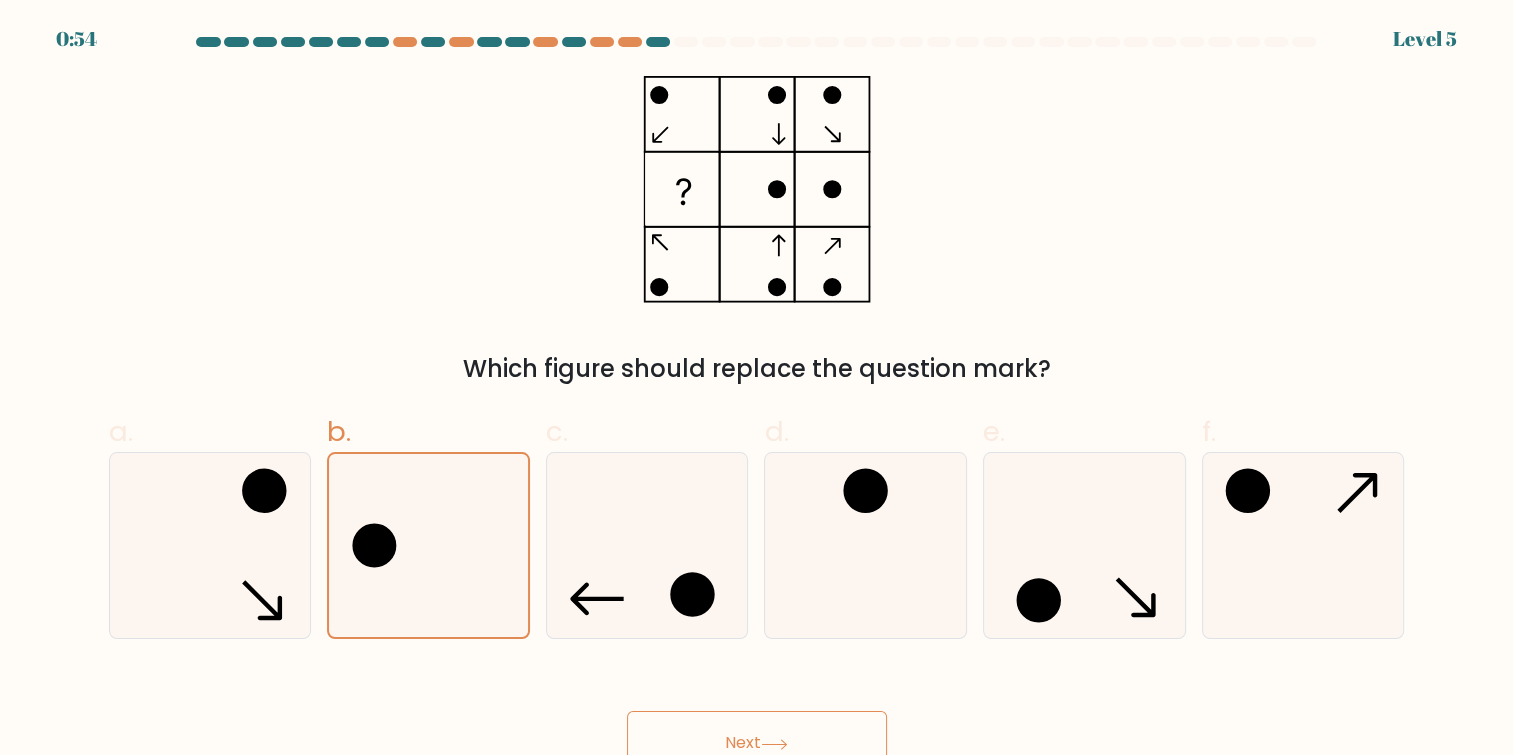 click on "Next" at bounding box center [757, 743] 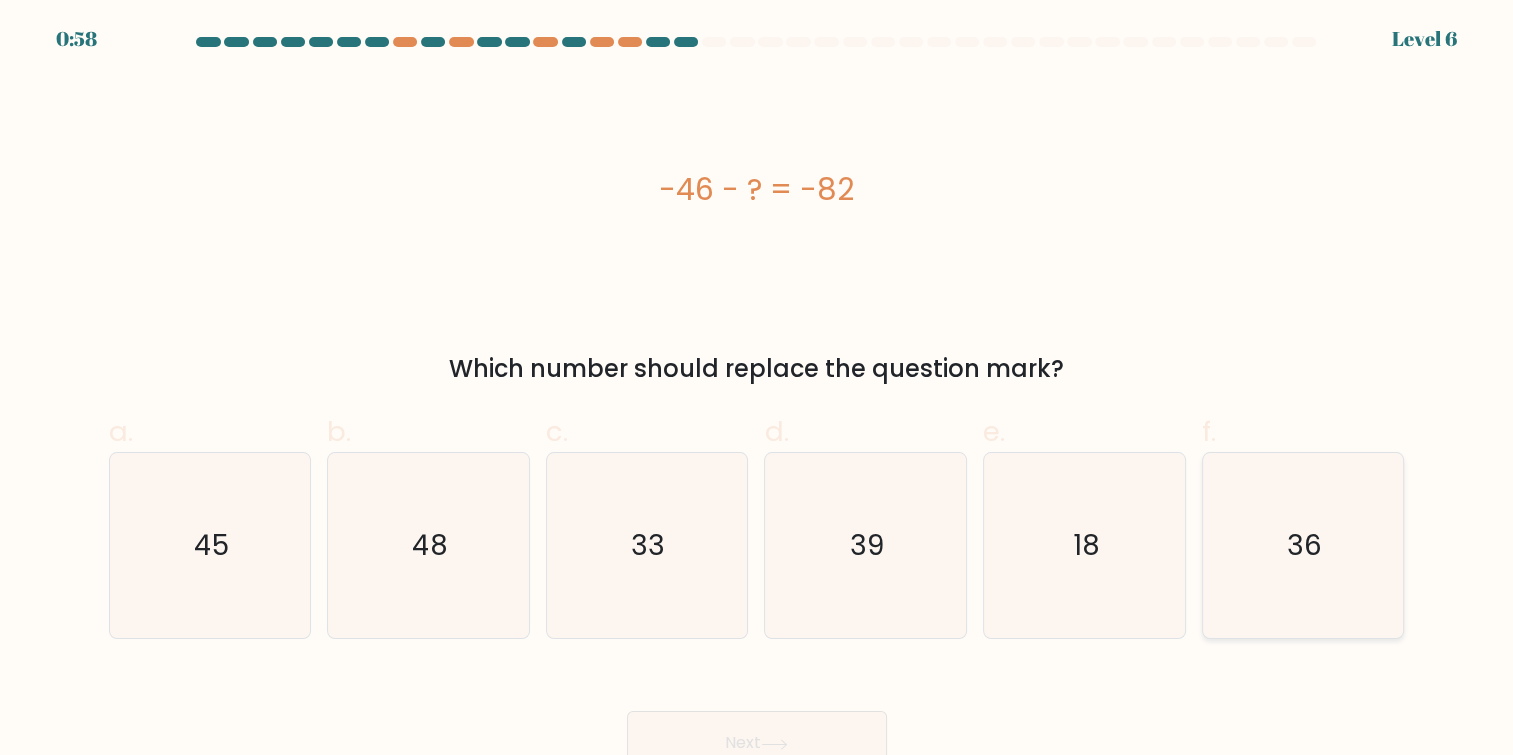 click on "36" 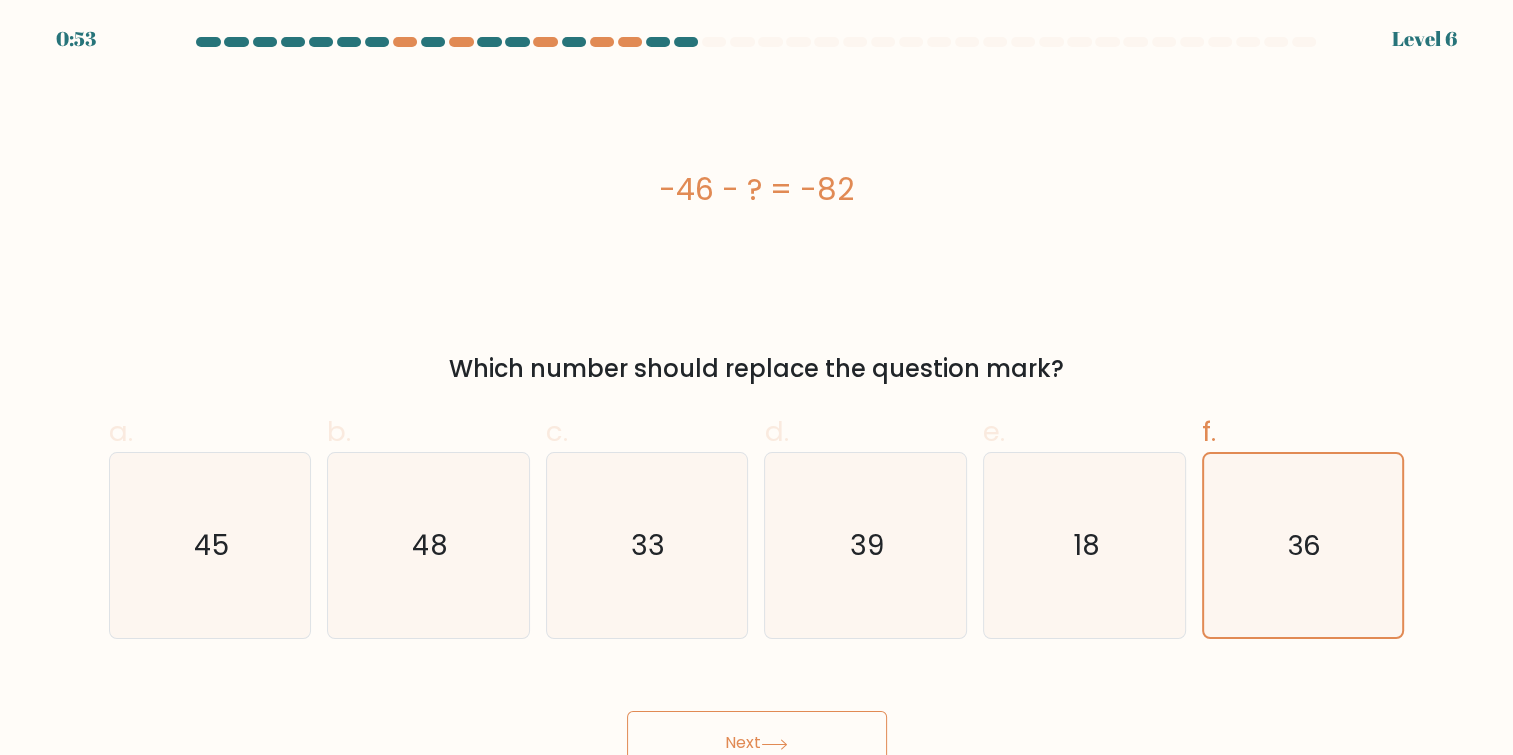 click on "Next" at bounding box center (757, 743) 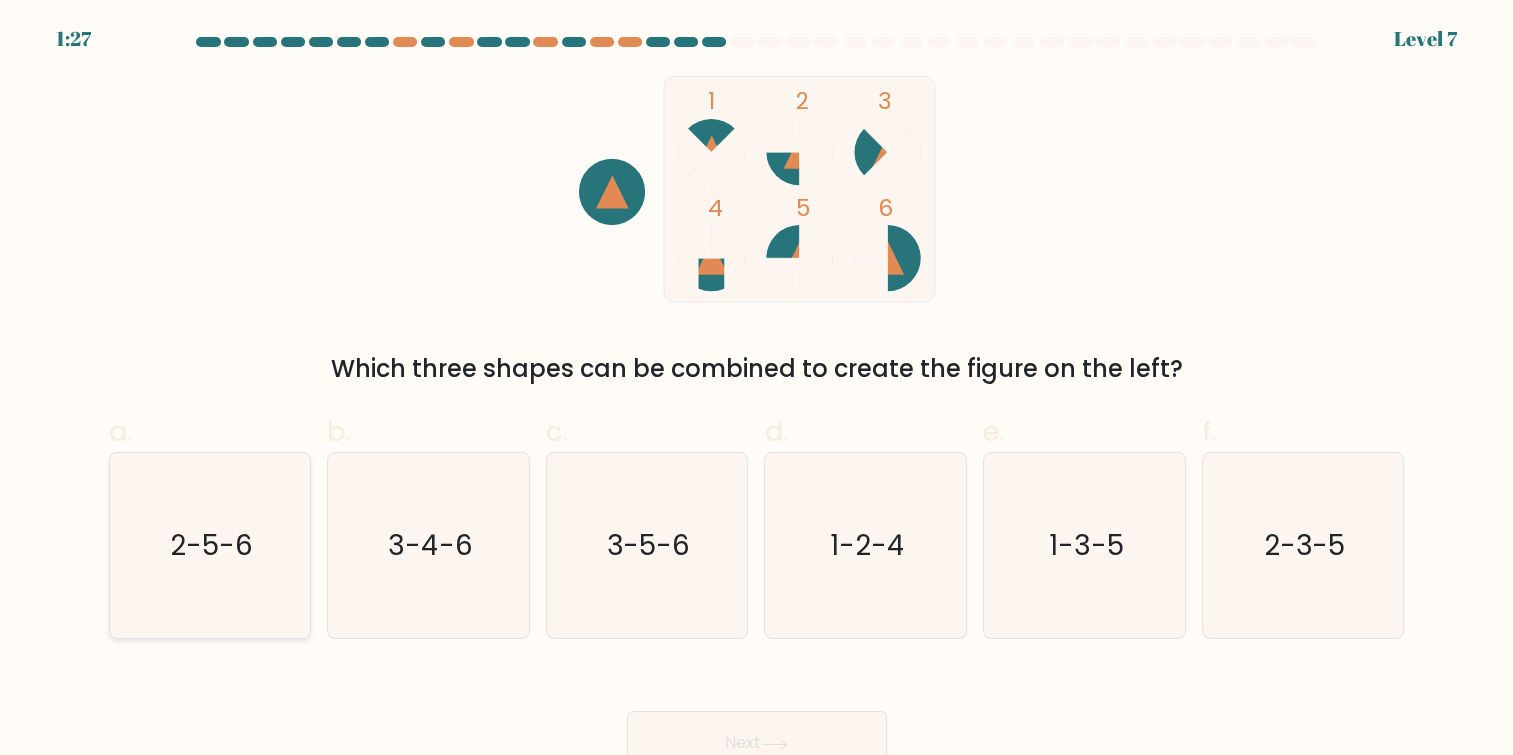 click on "2-5-6" 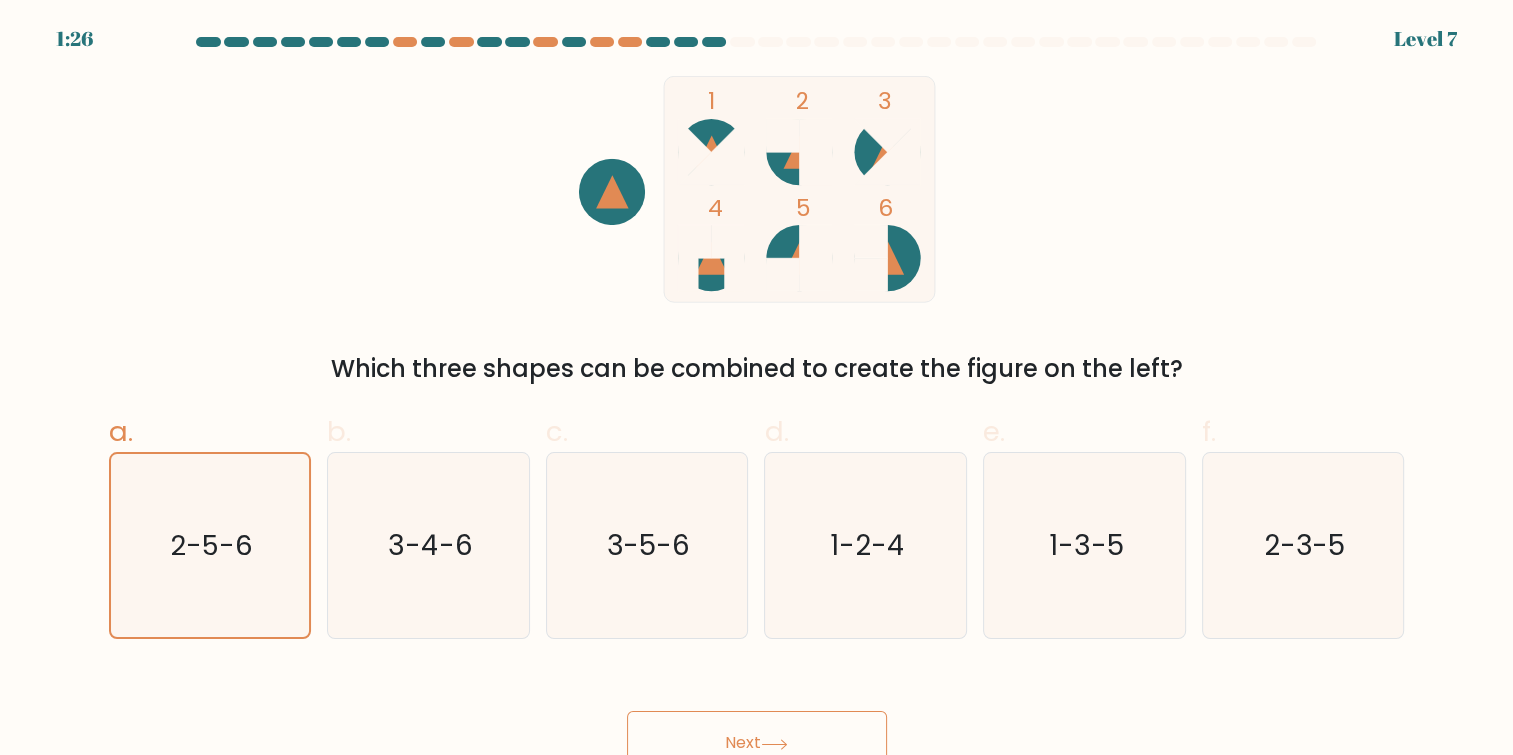 click on "Next" at bounding box center (757, 743) 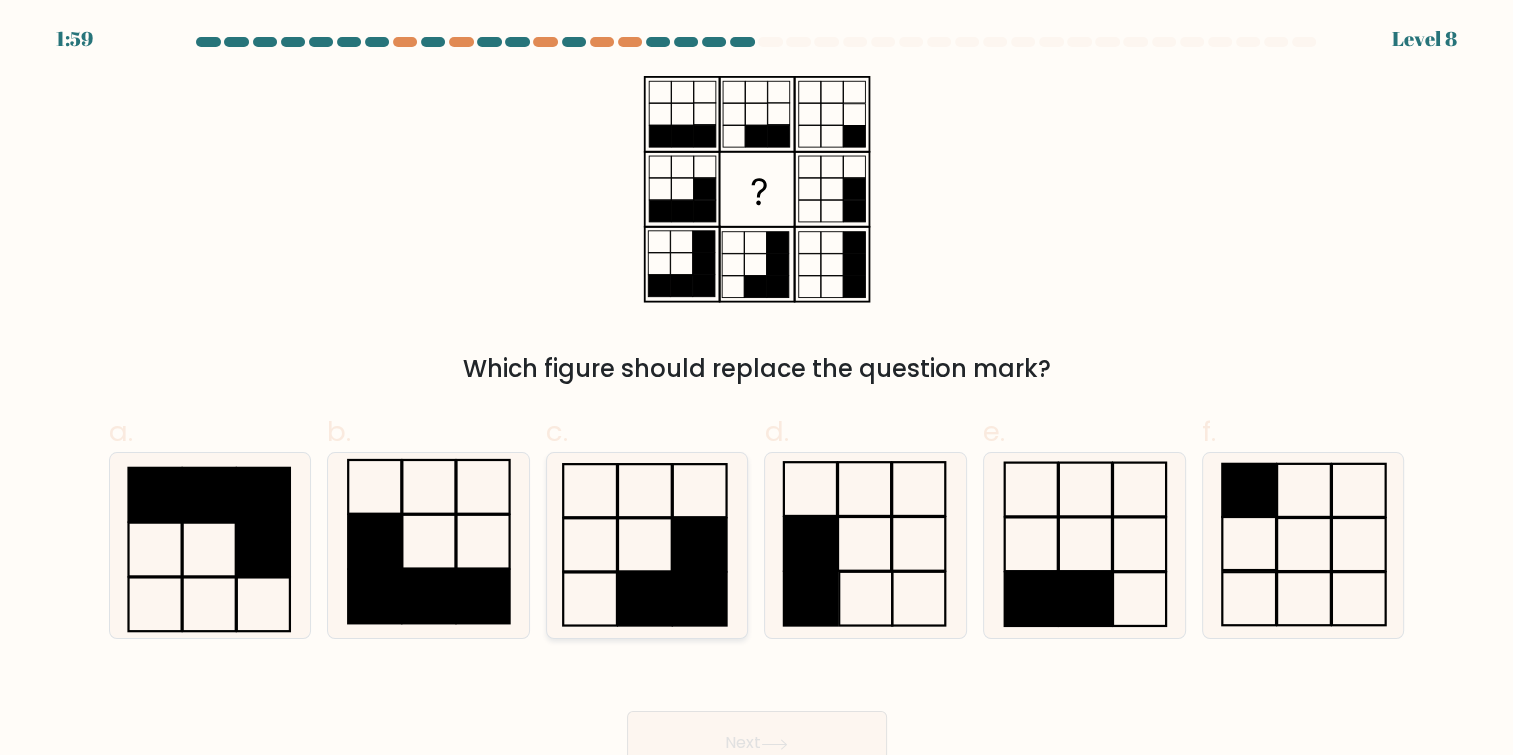 click 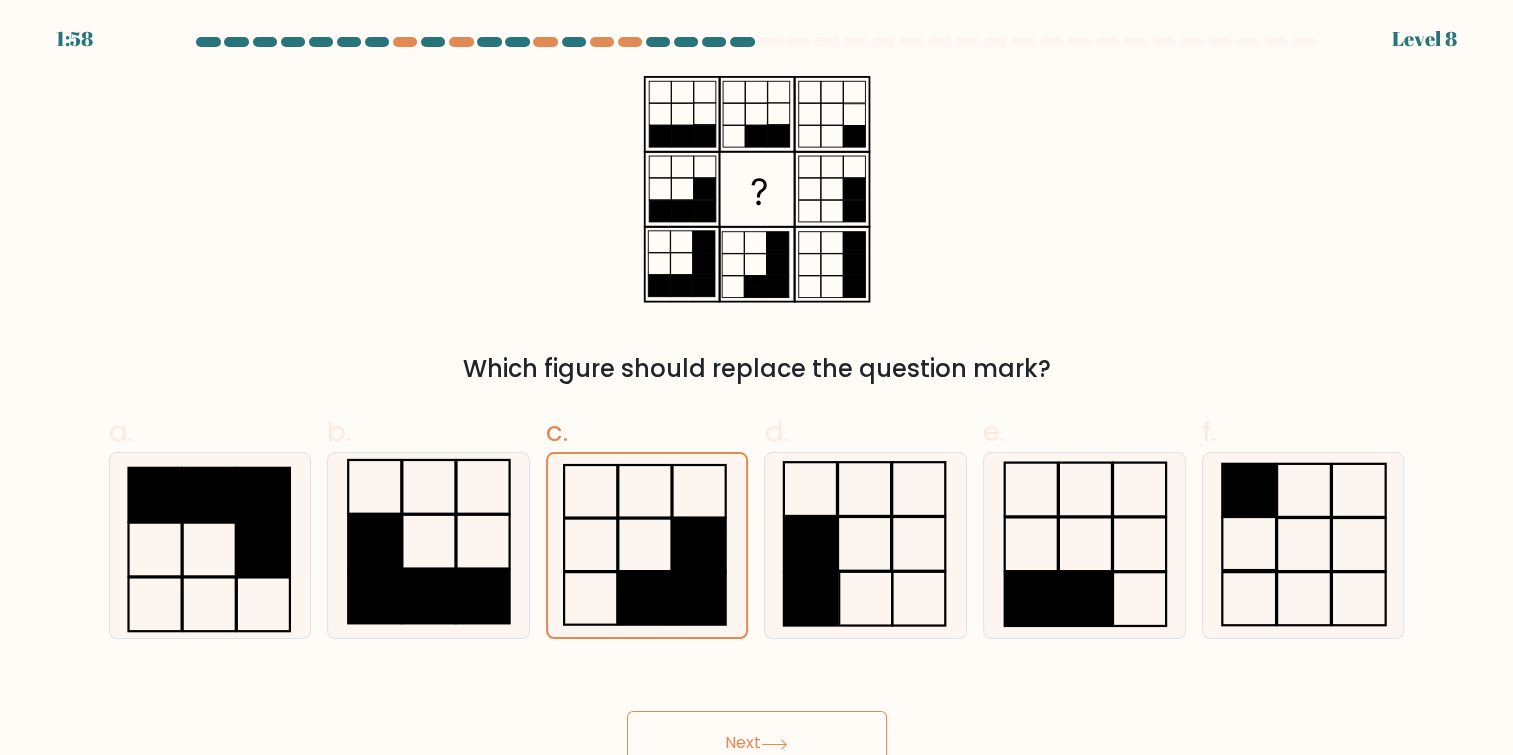 click on "Next" at bounding box center [757, 743] 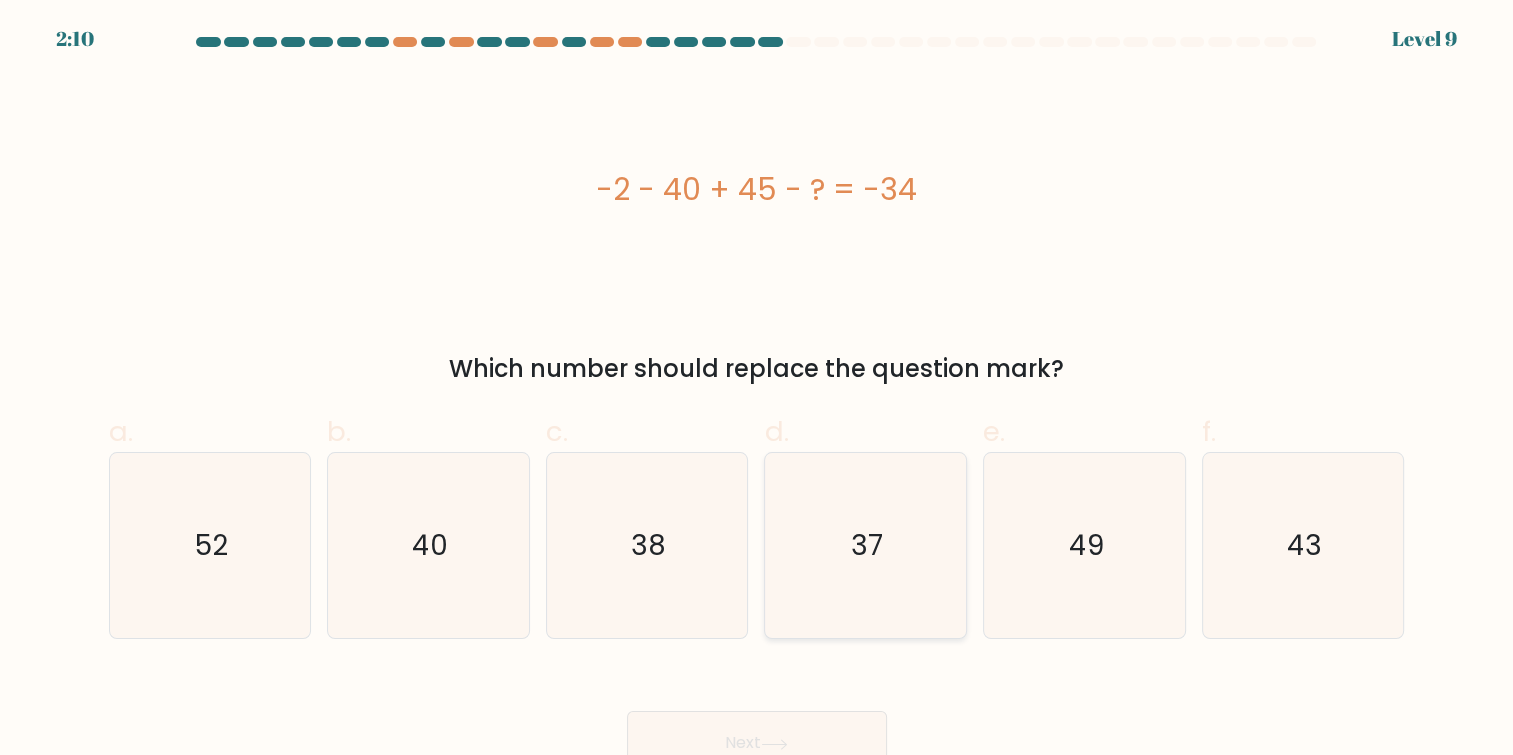 click on "37" 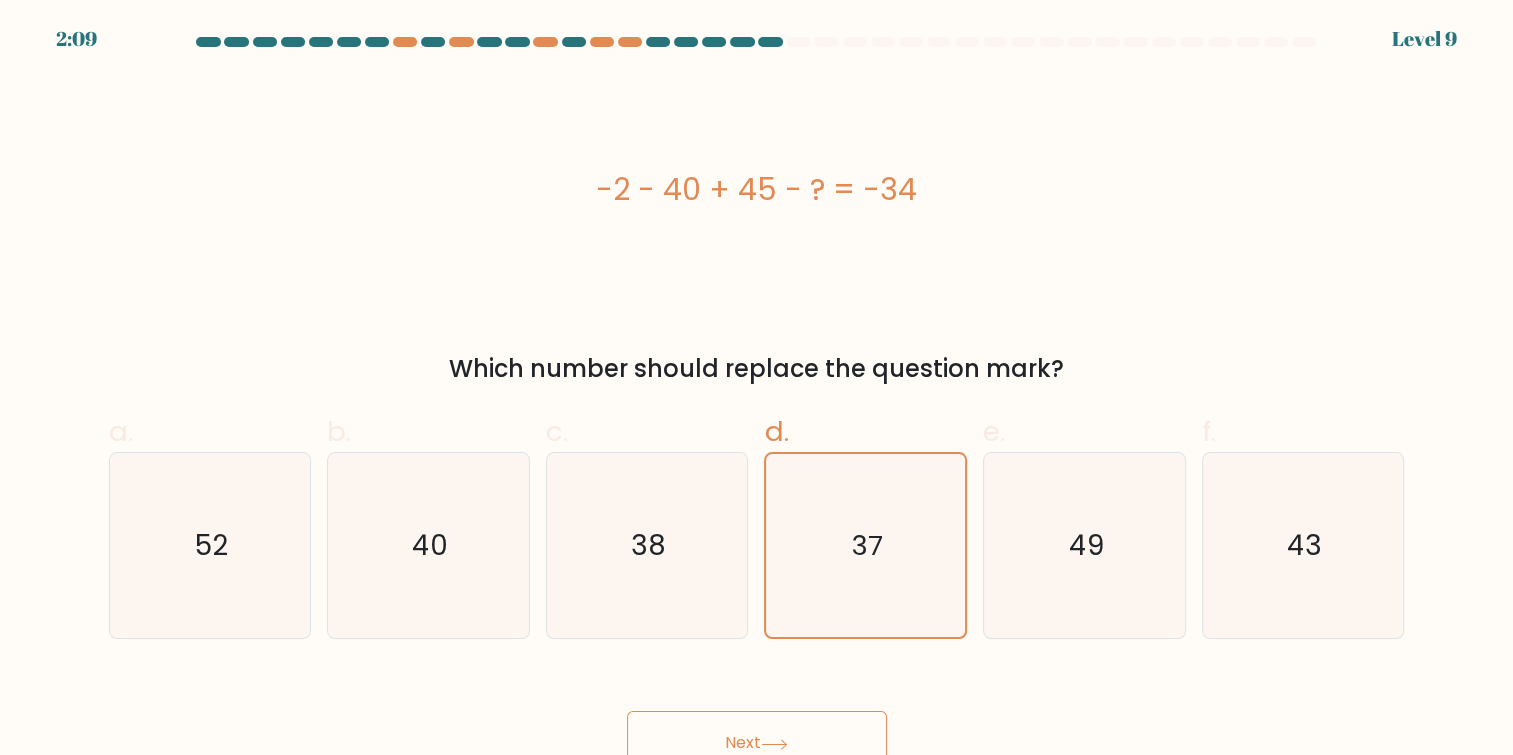 click on "Next" at bounding box center [757, 743] 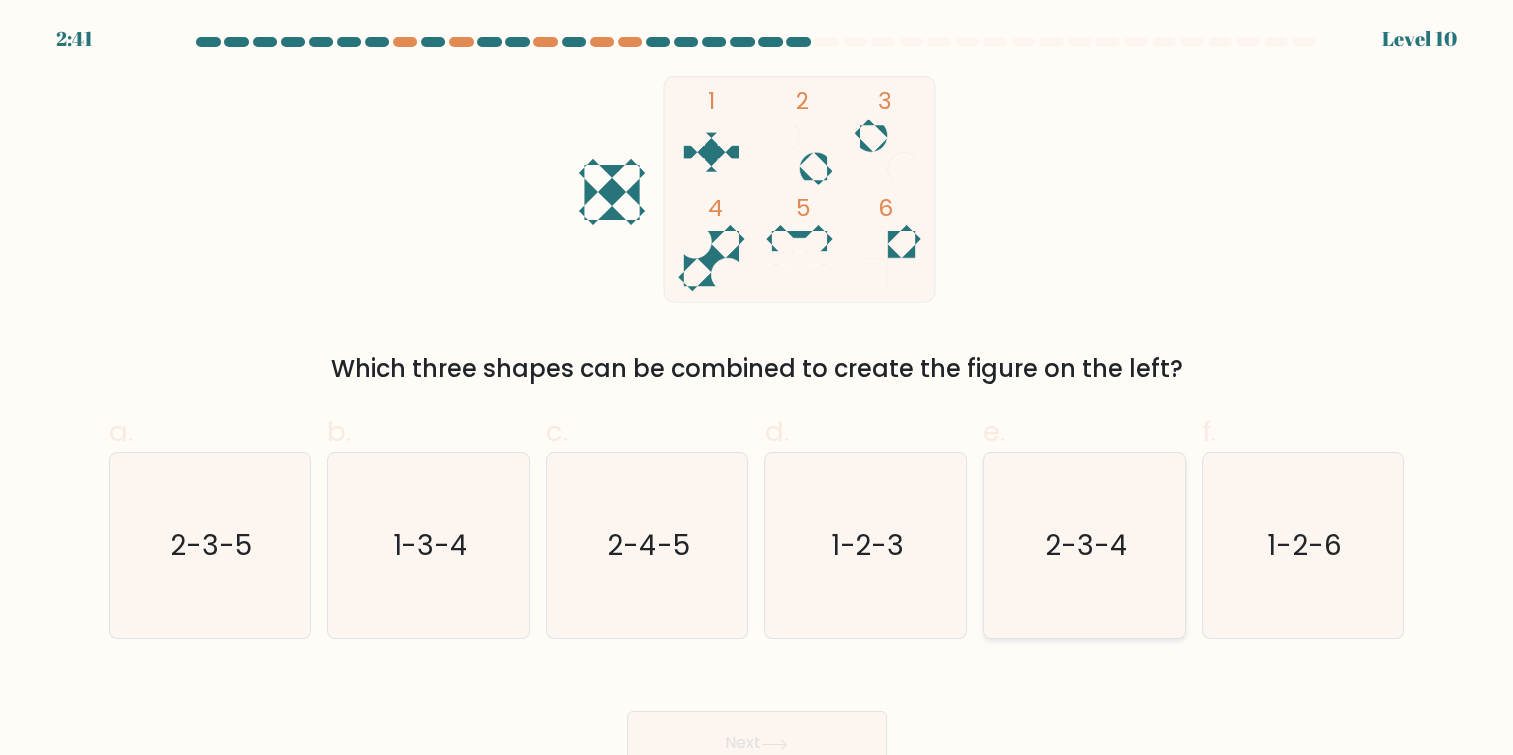 click on "2-3-4" 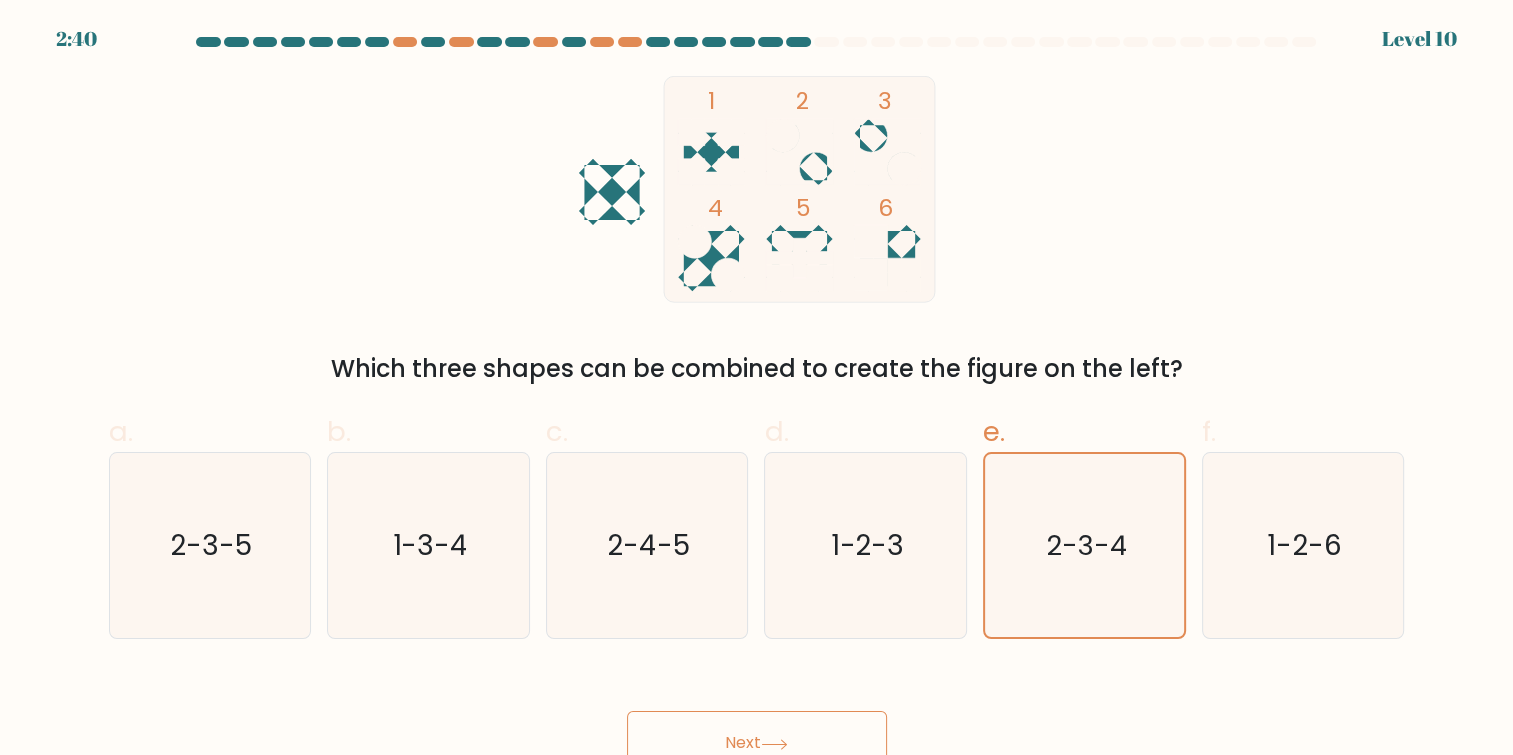 click on "Next" at bounding box center [757, 743] 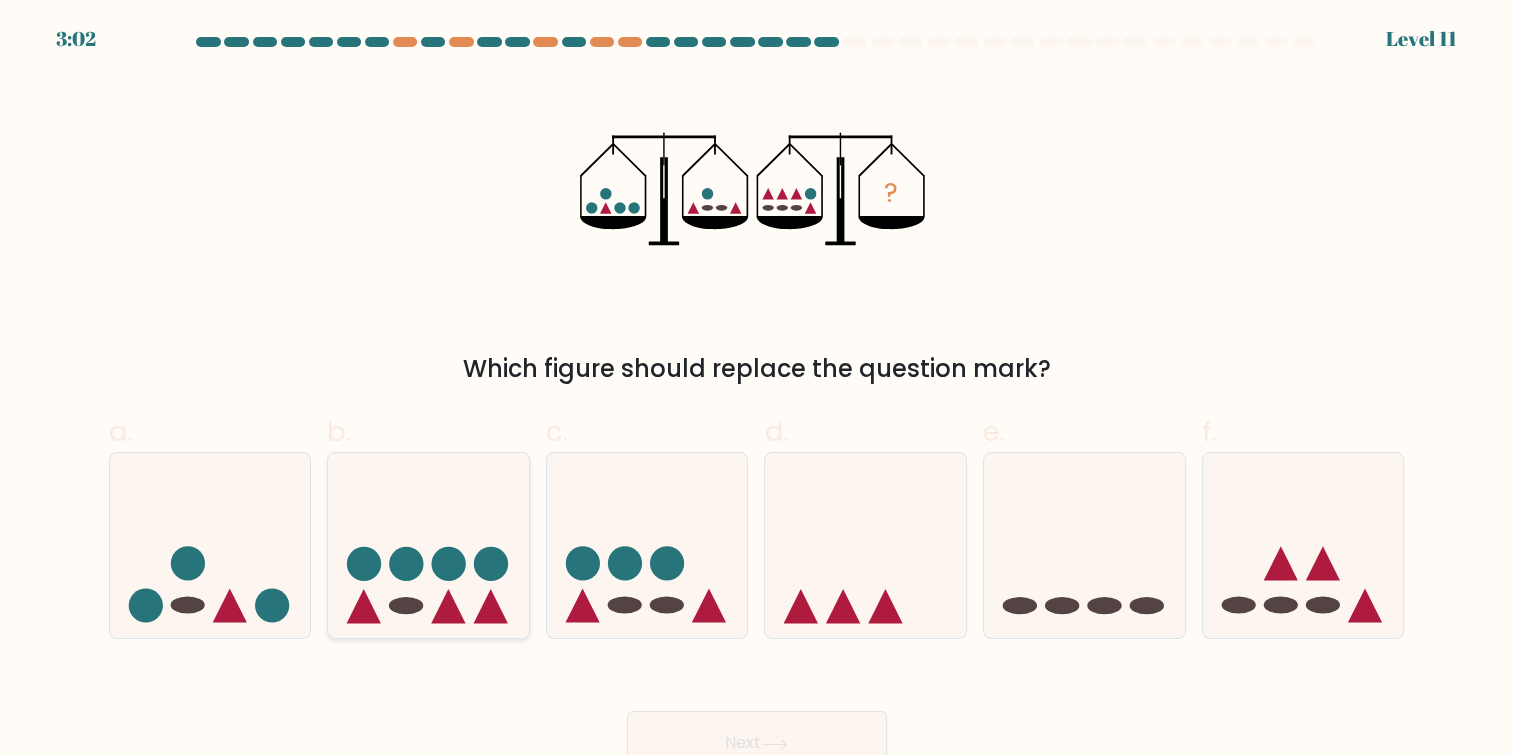click 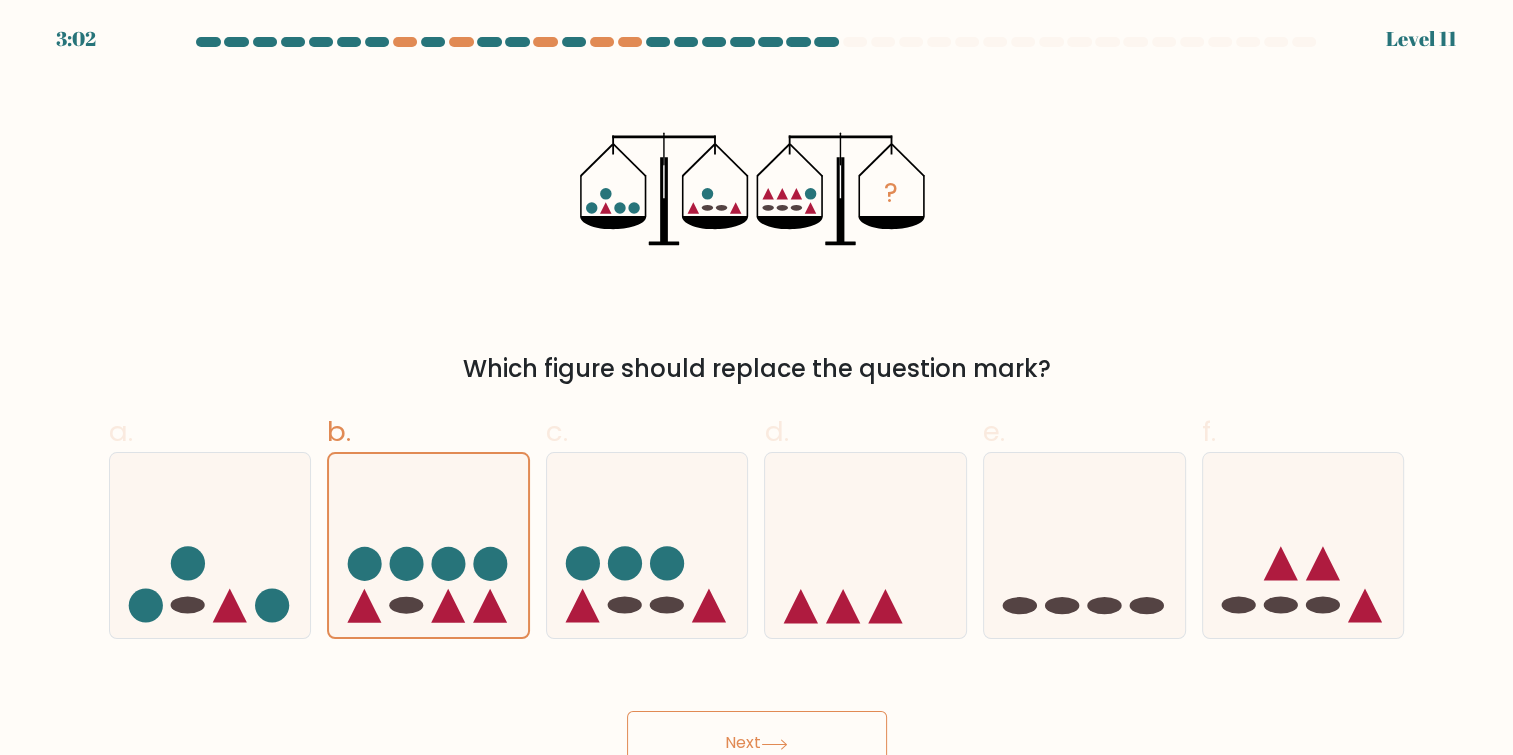 click on "Next" at bounding box center (757, 743) 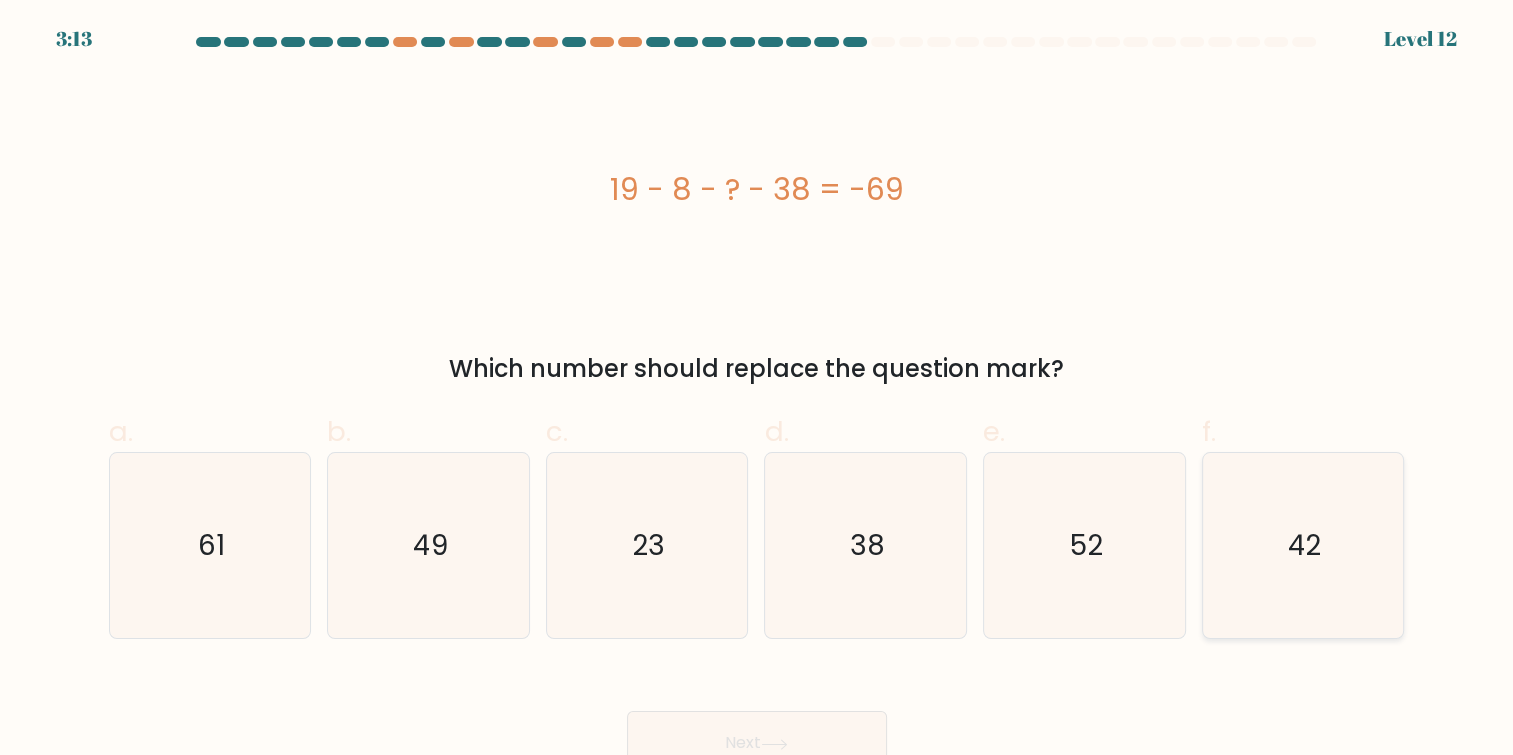 click on "42" 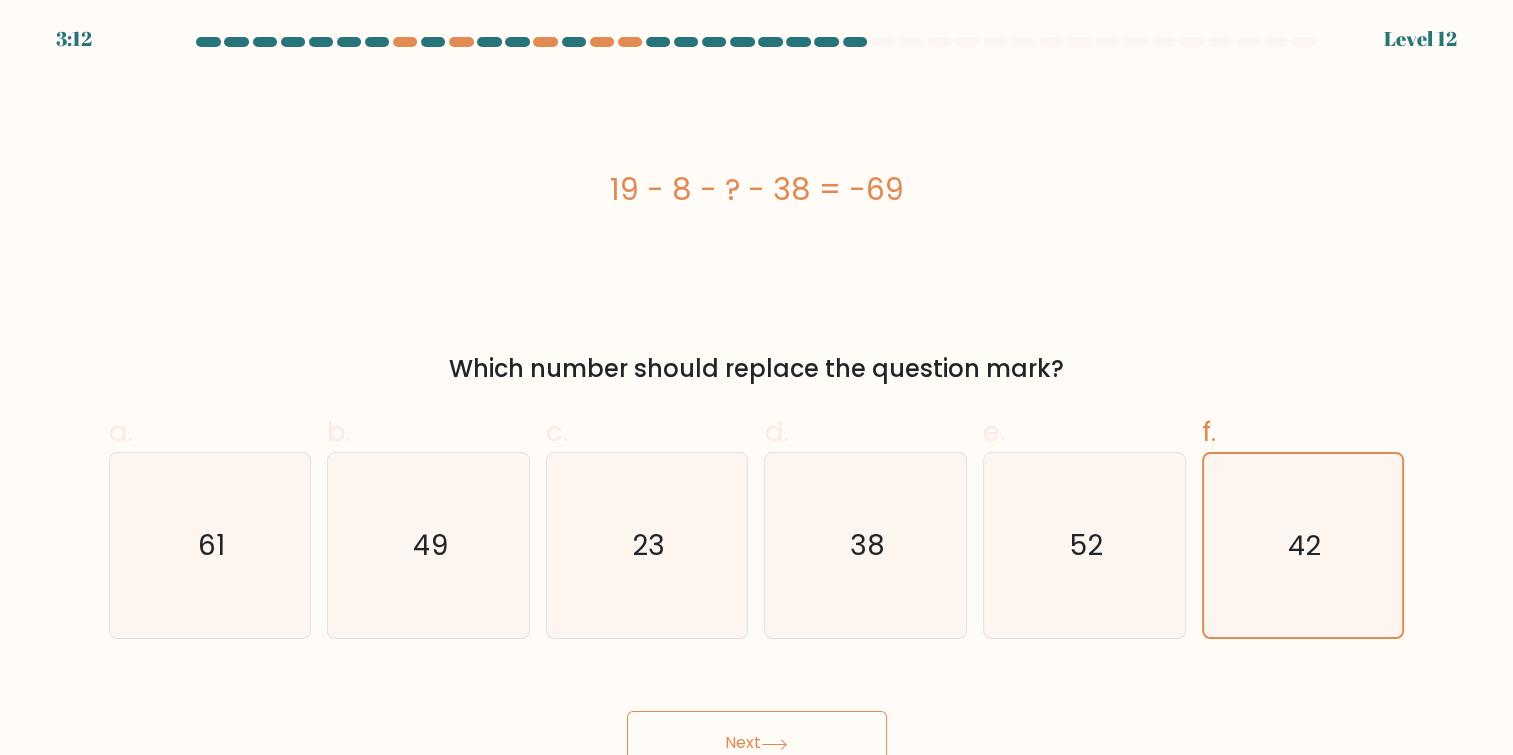 click on "Next" at bounding box center [757, 743] 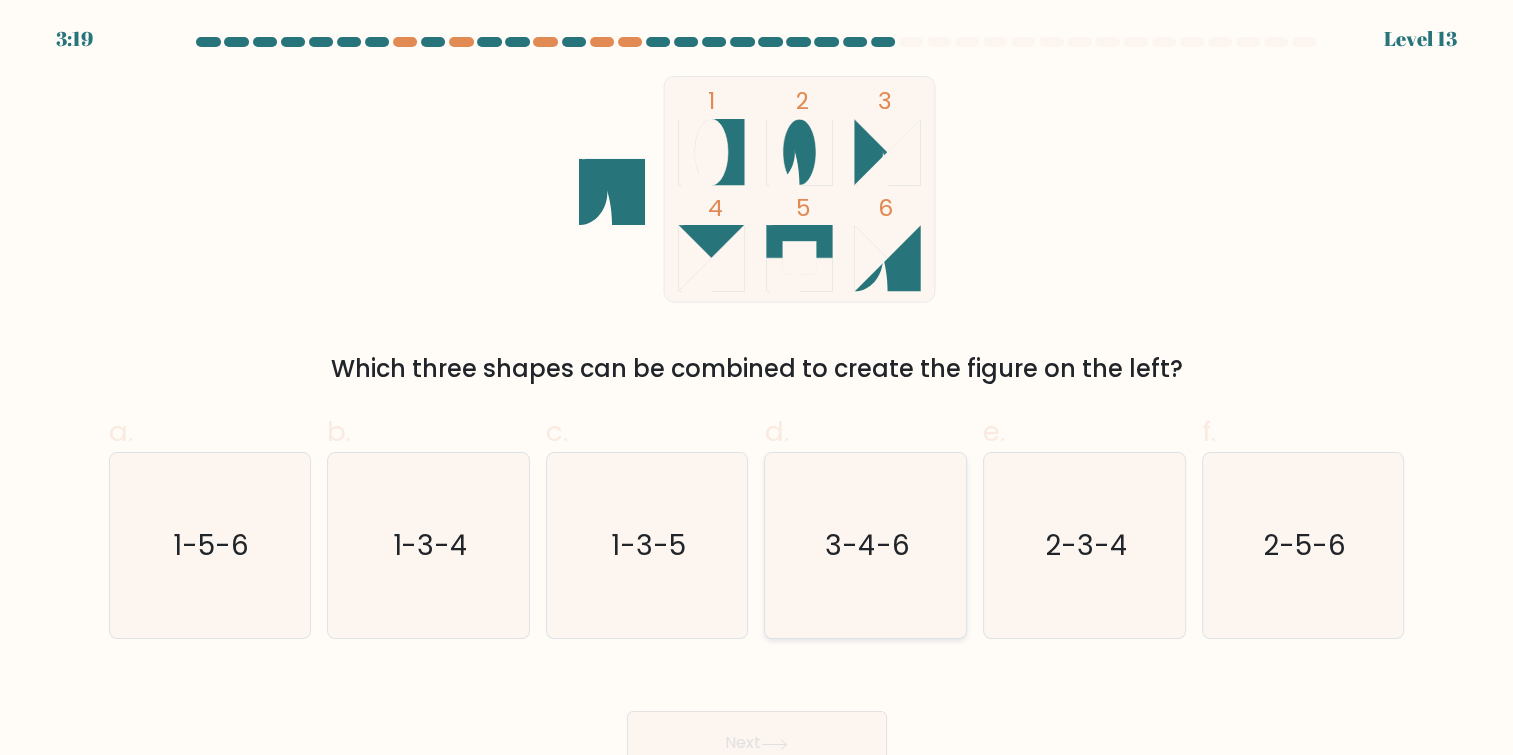 drag, startPoint x: 880, startPoint y: 543, endPoint x: 852, endPoint y: 571, distance: 39.59798 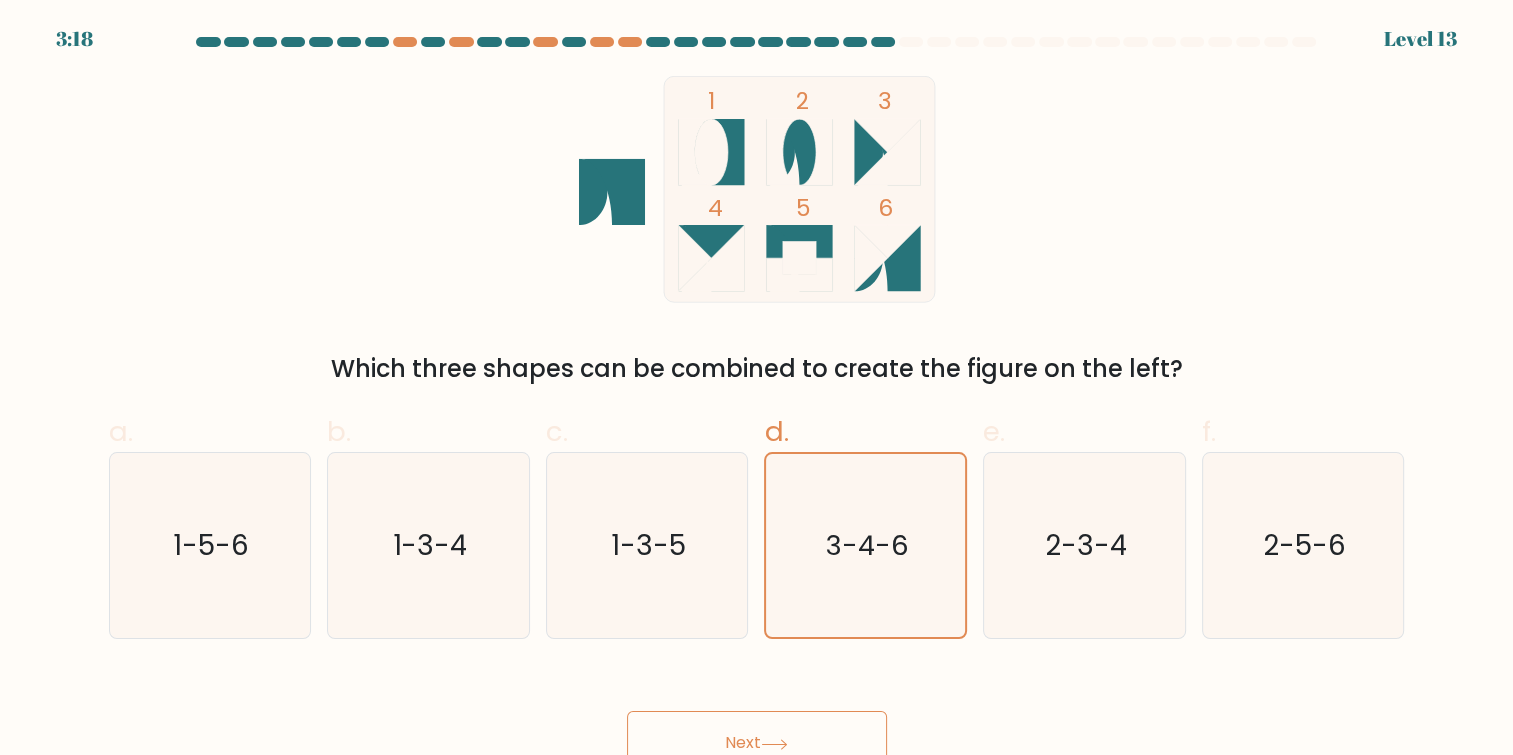 click on "Next" at bounding box center [757, 743] 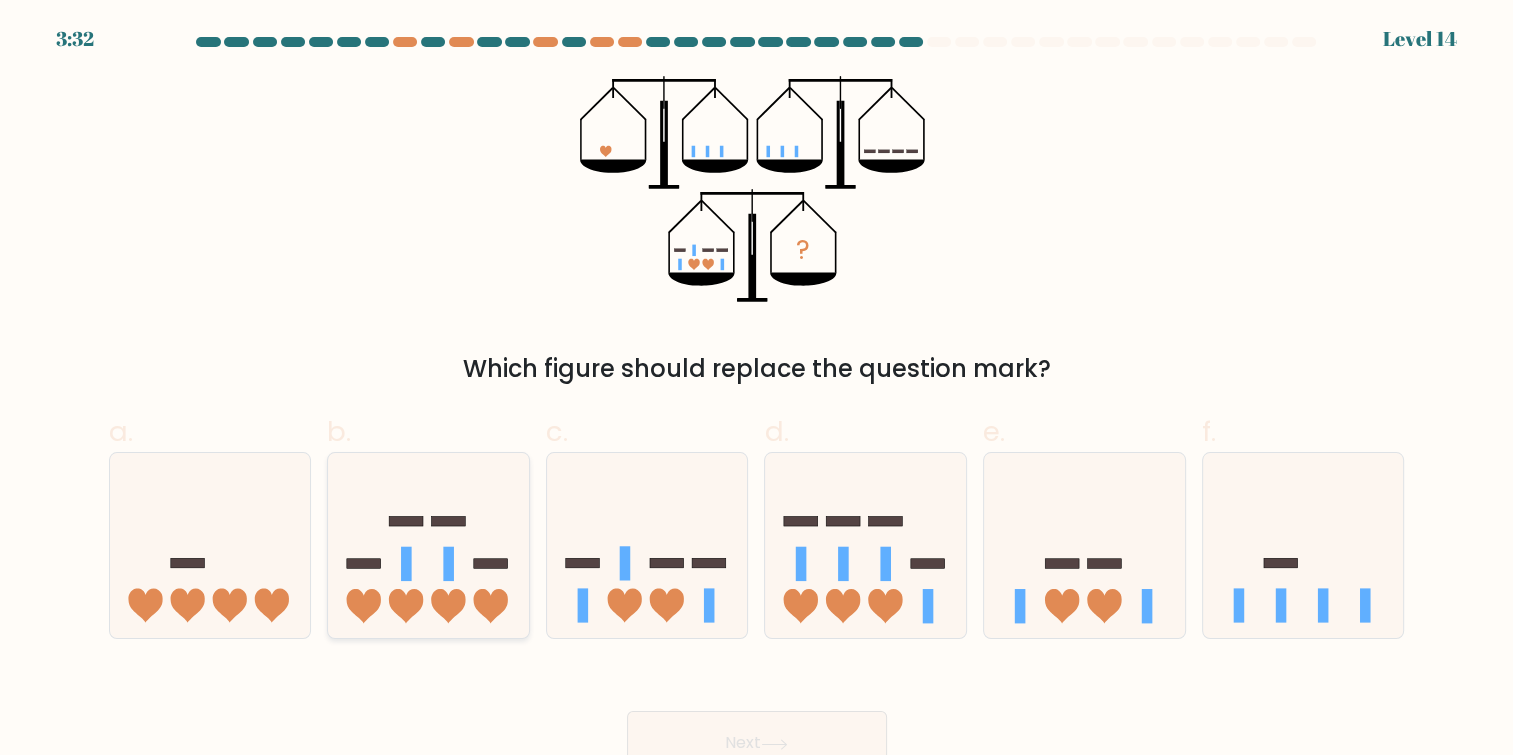 click 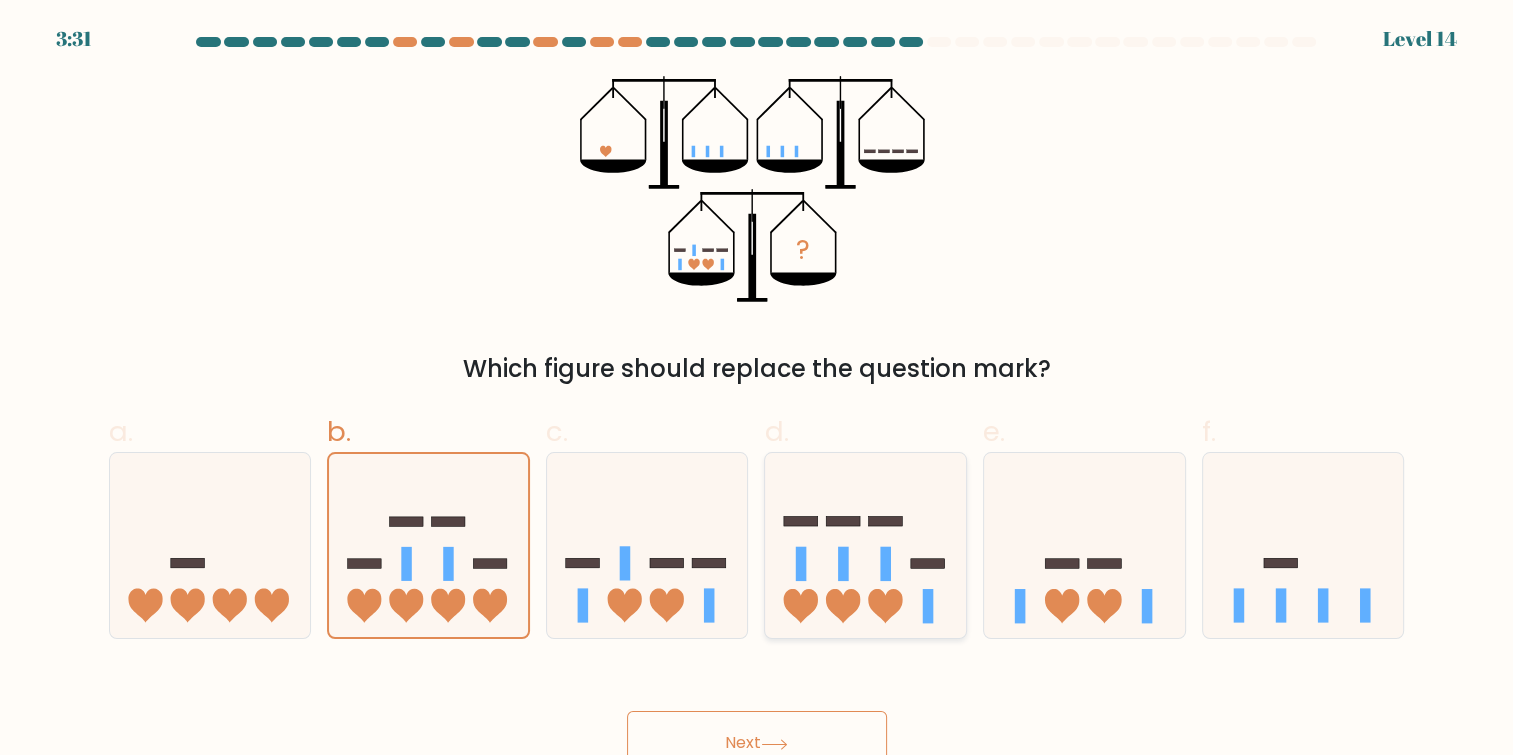 click 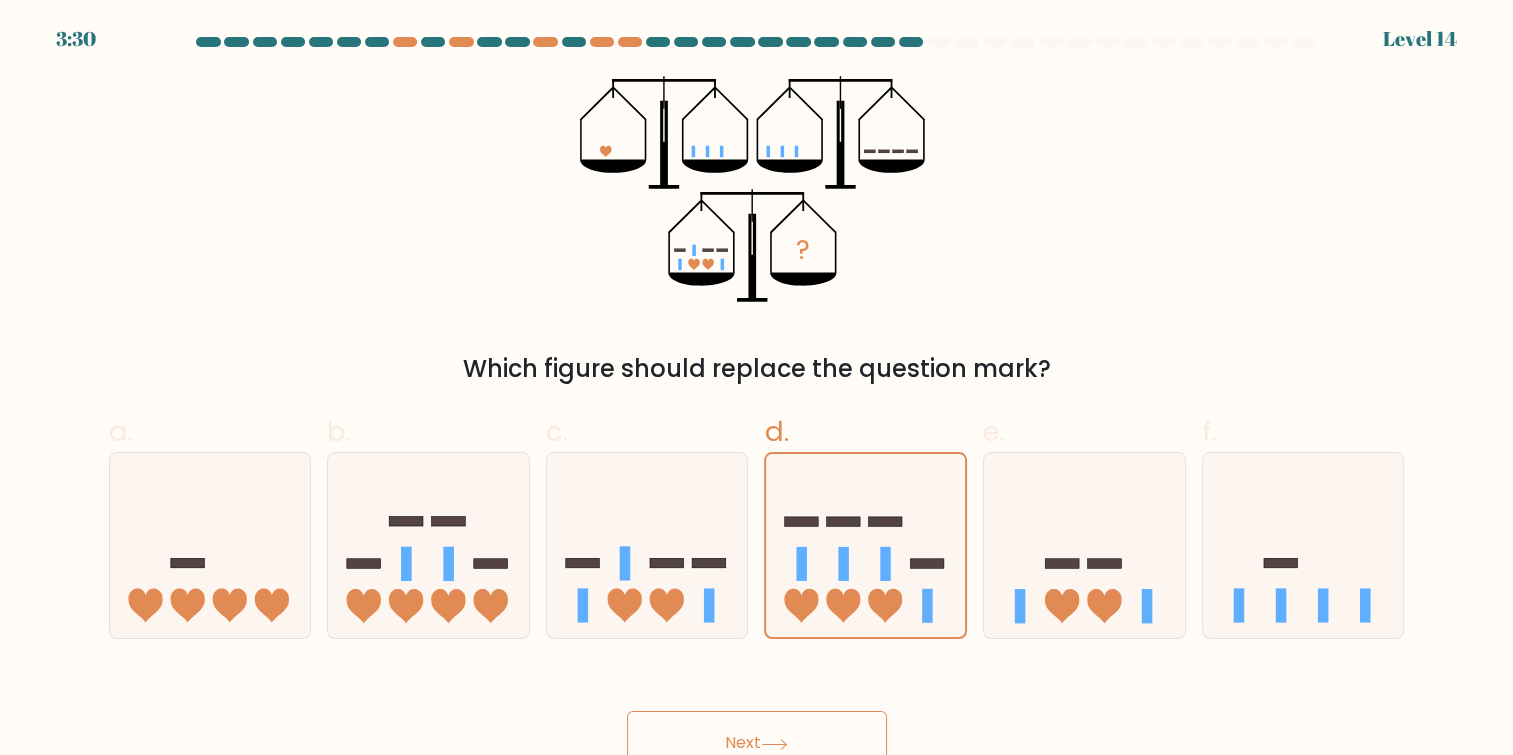 click on "Next" at bounding box center [757, 743] 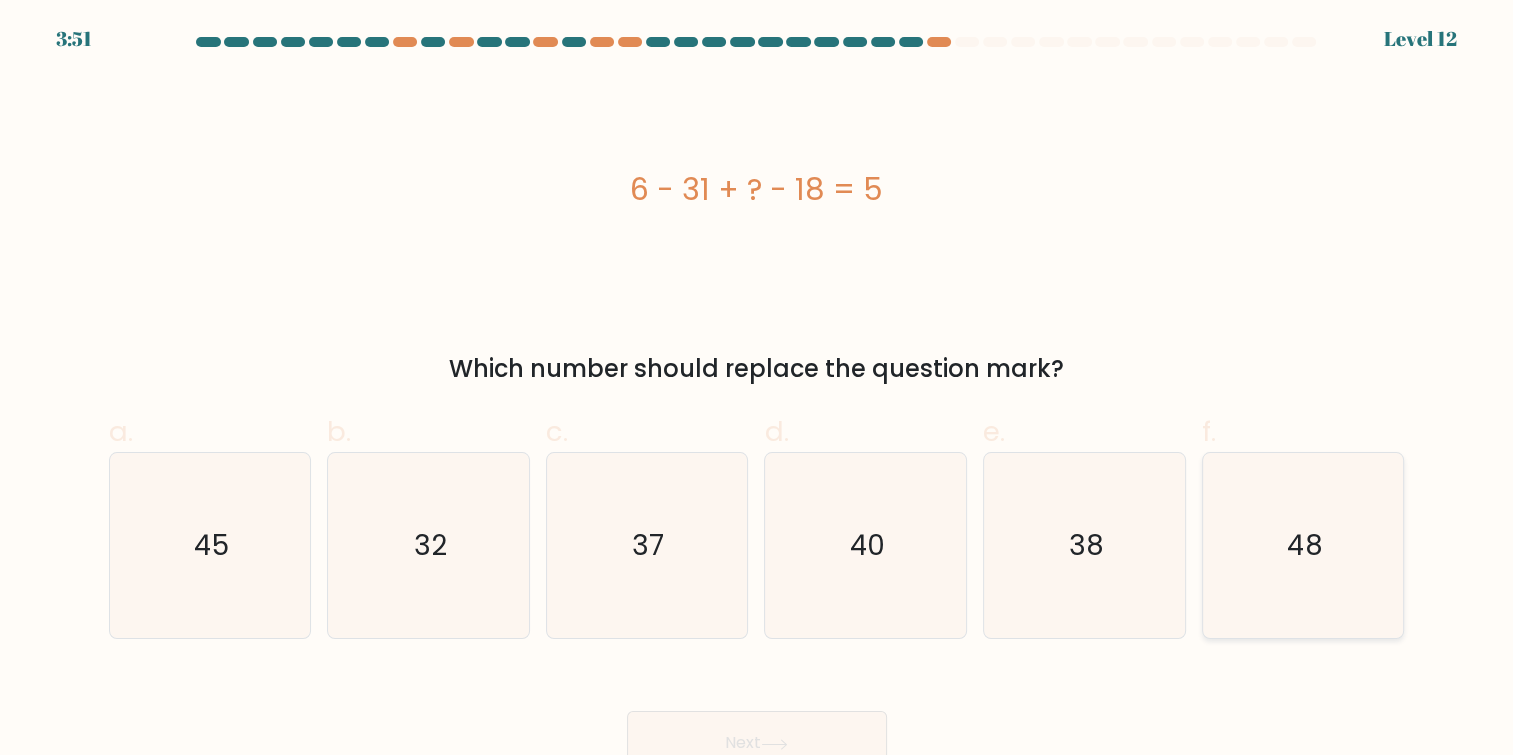 click on "48" 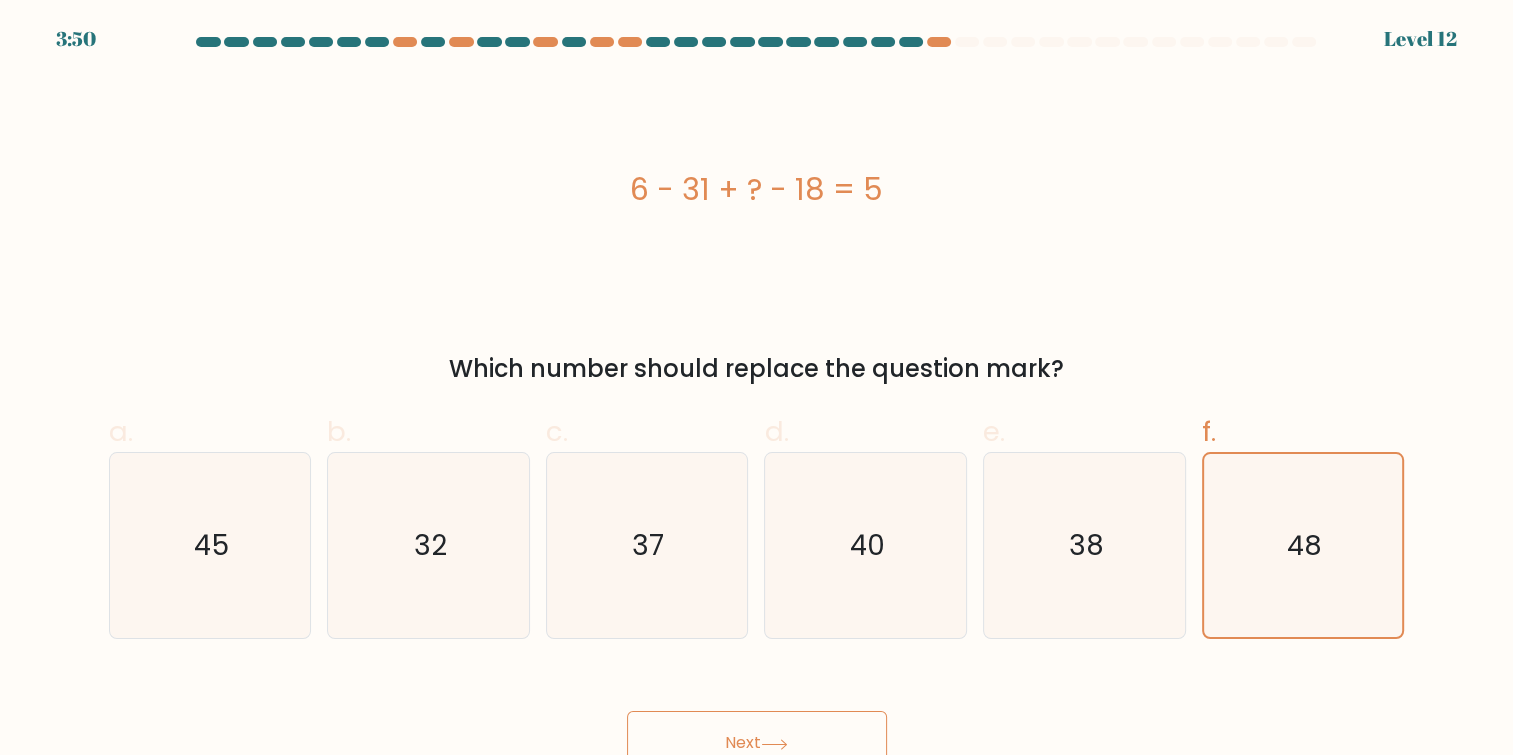 click on "Next" at bounding box center (757, 743) 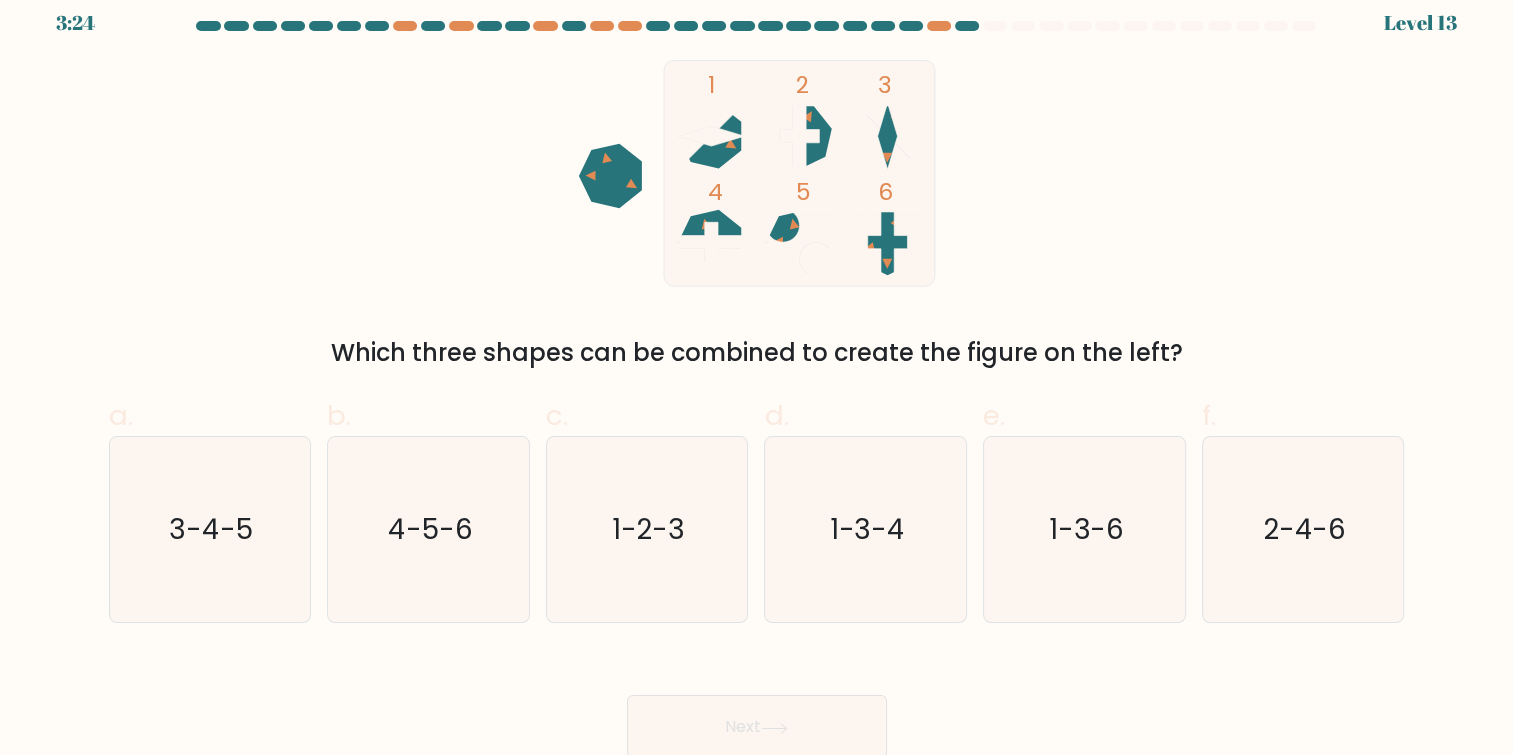 scroll, scrollTop: 21, scrollLeft: 0, axis: vertical 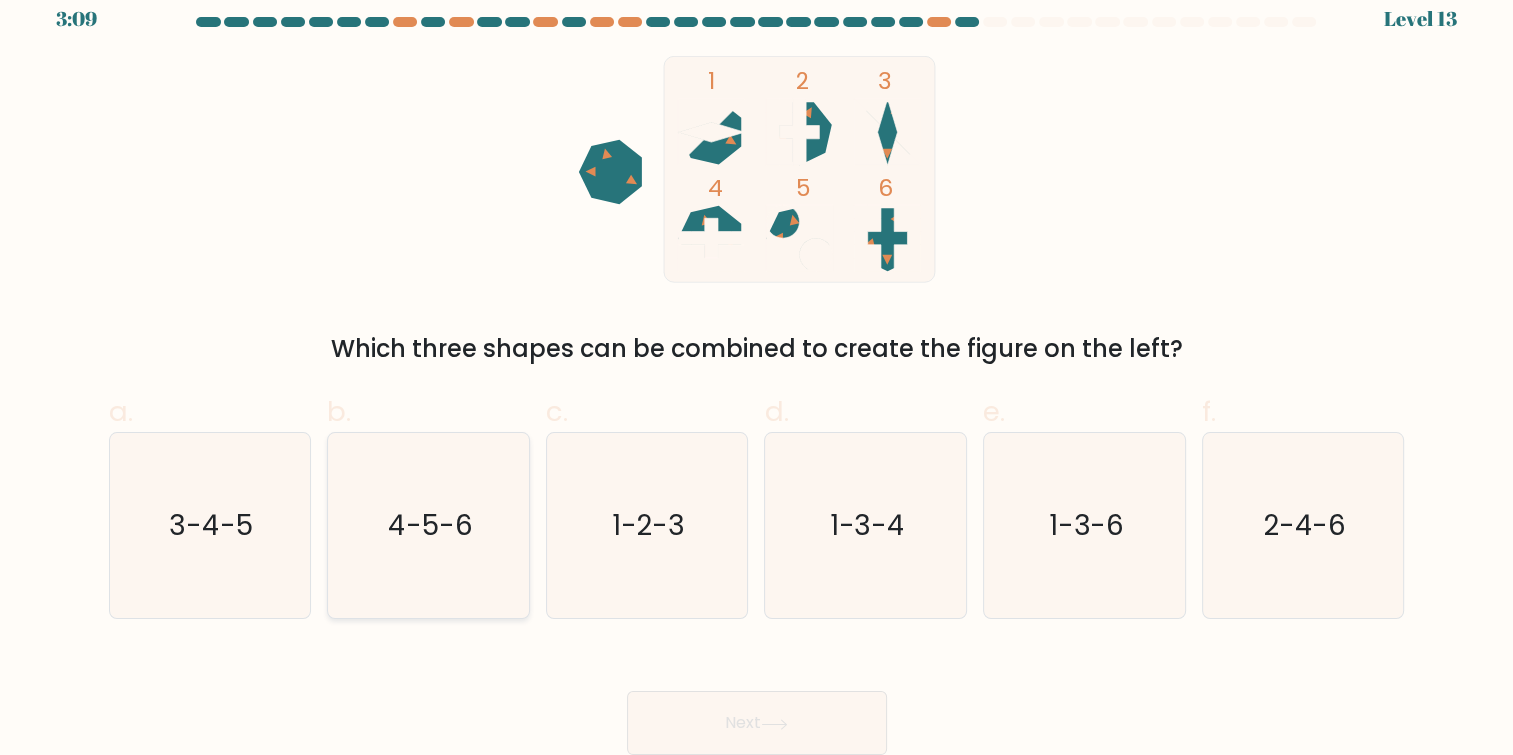 click on "4-5-6" 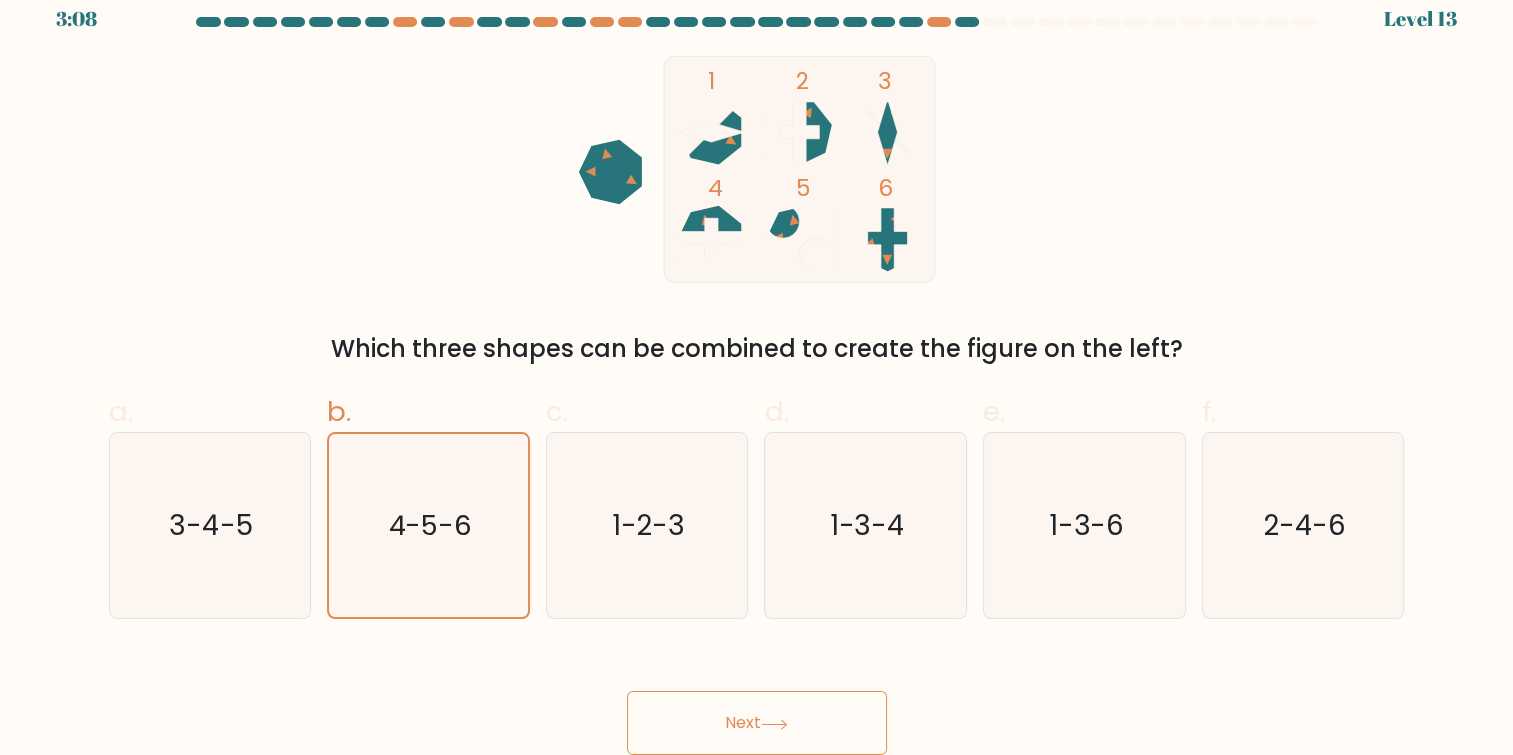click on "Next" at bounding box center [757, 723] 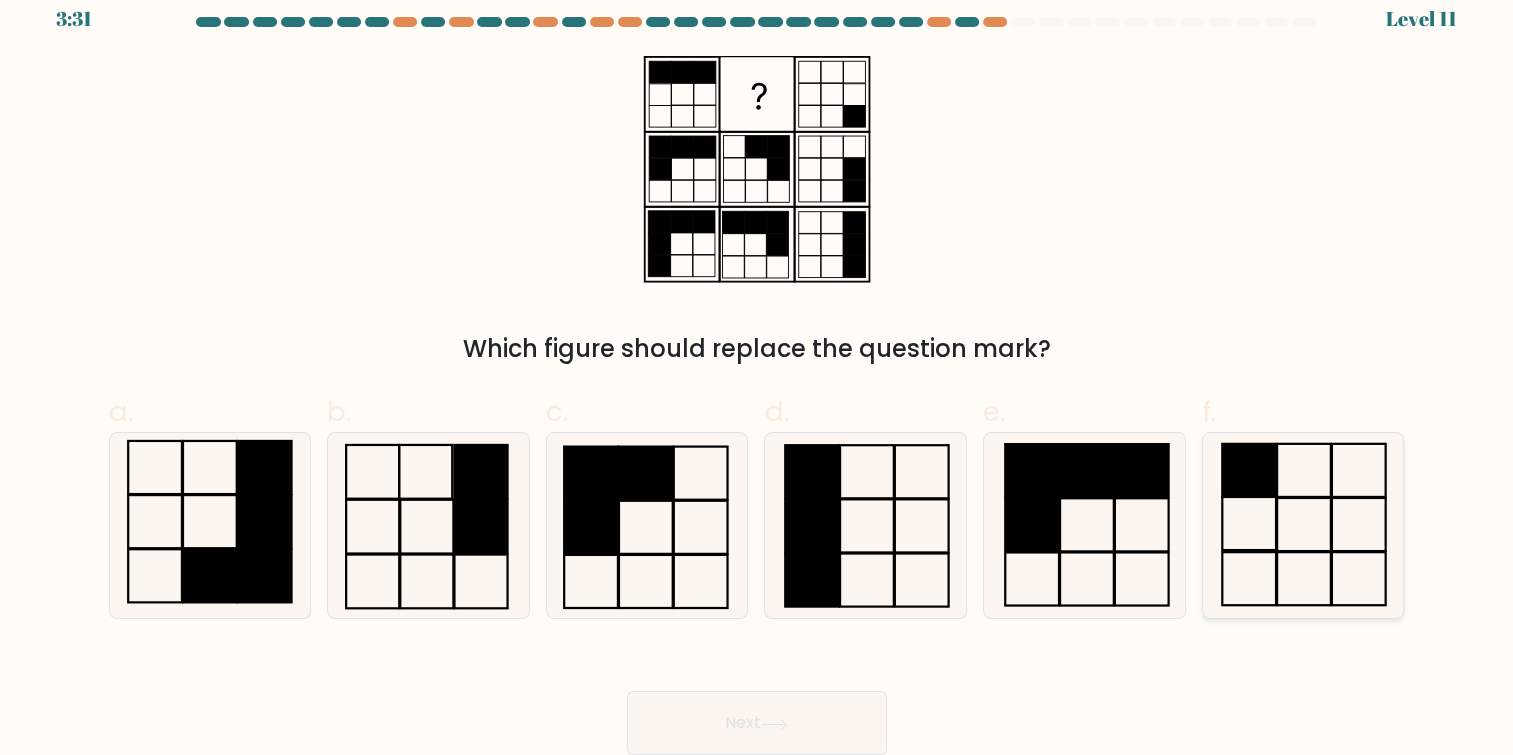 click 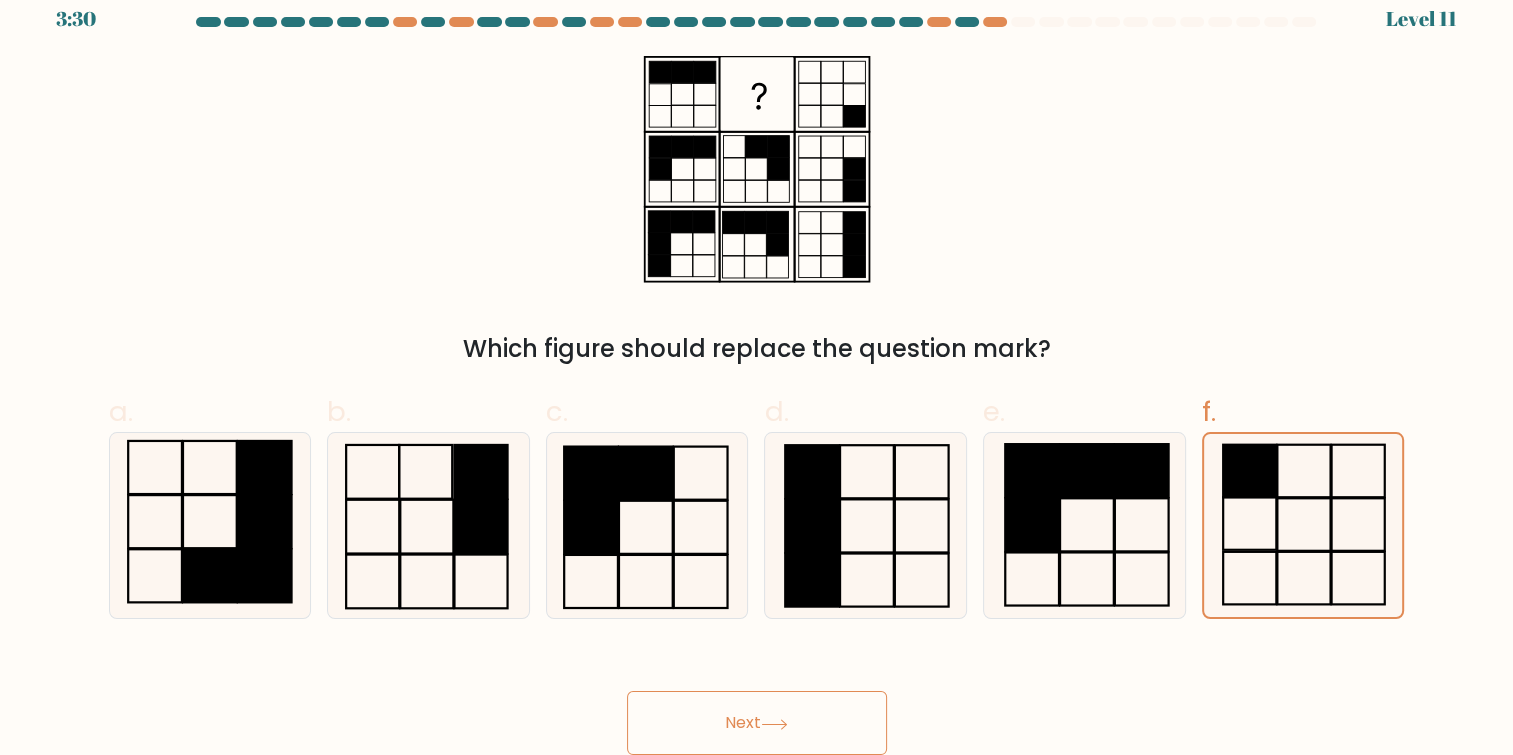 click on "Next" at bounding box center (757, 699) 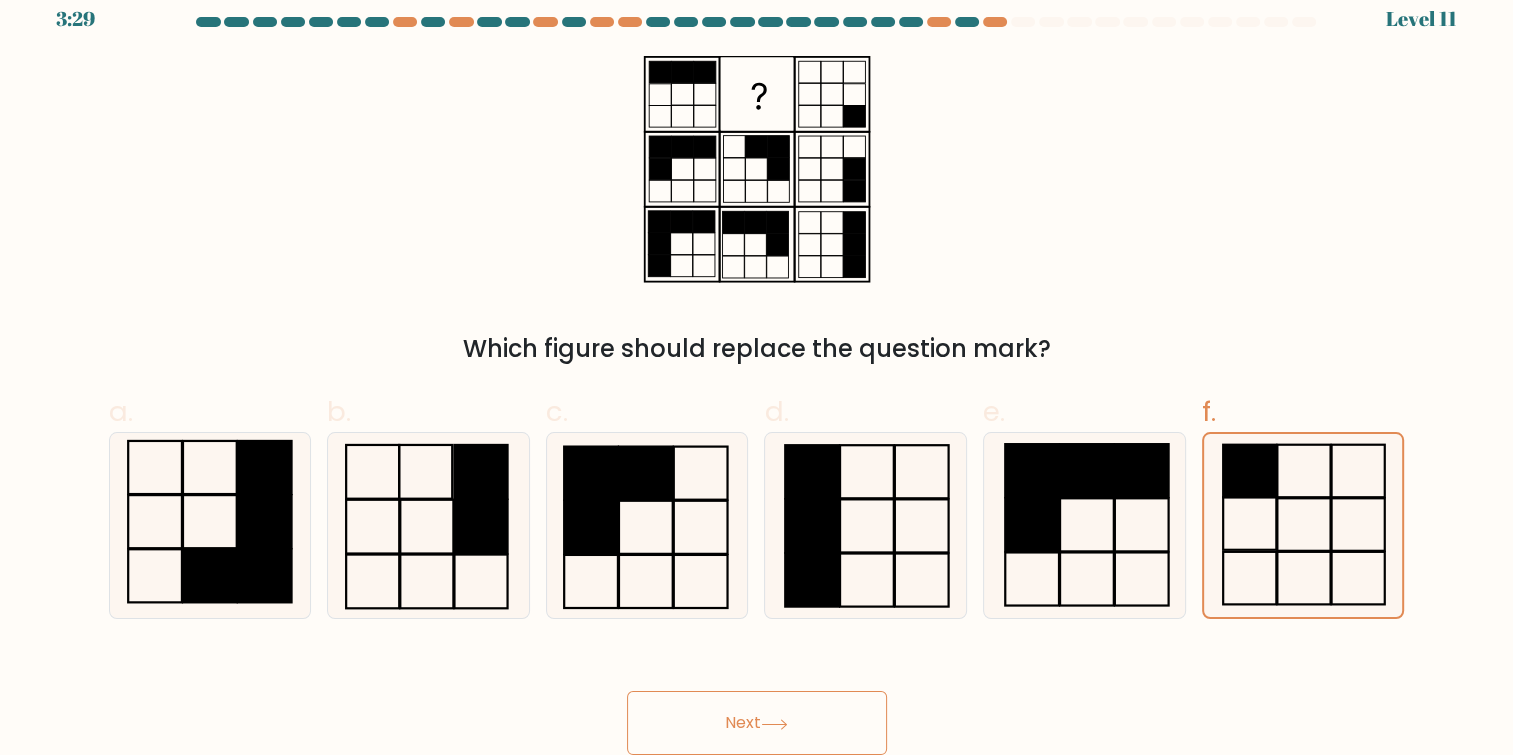 click on "Next" at bounding box center (757, 723) 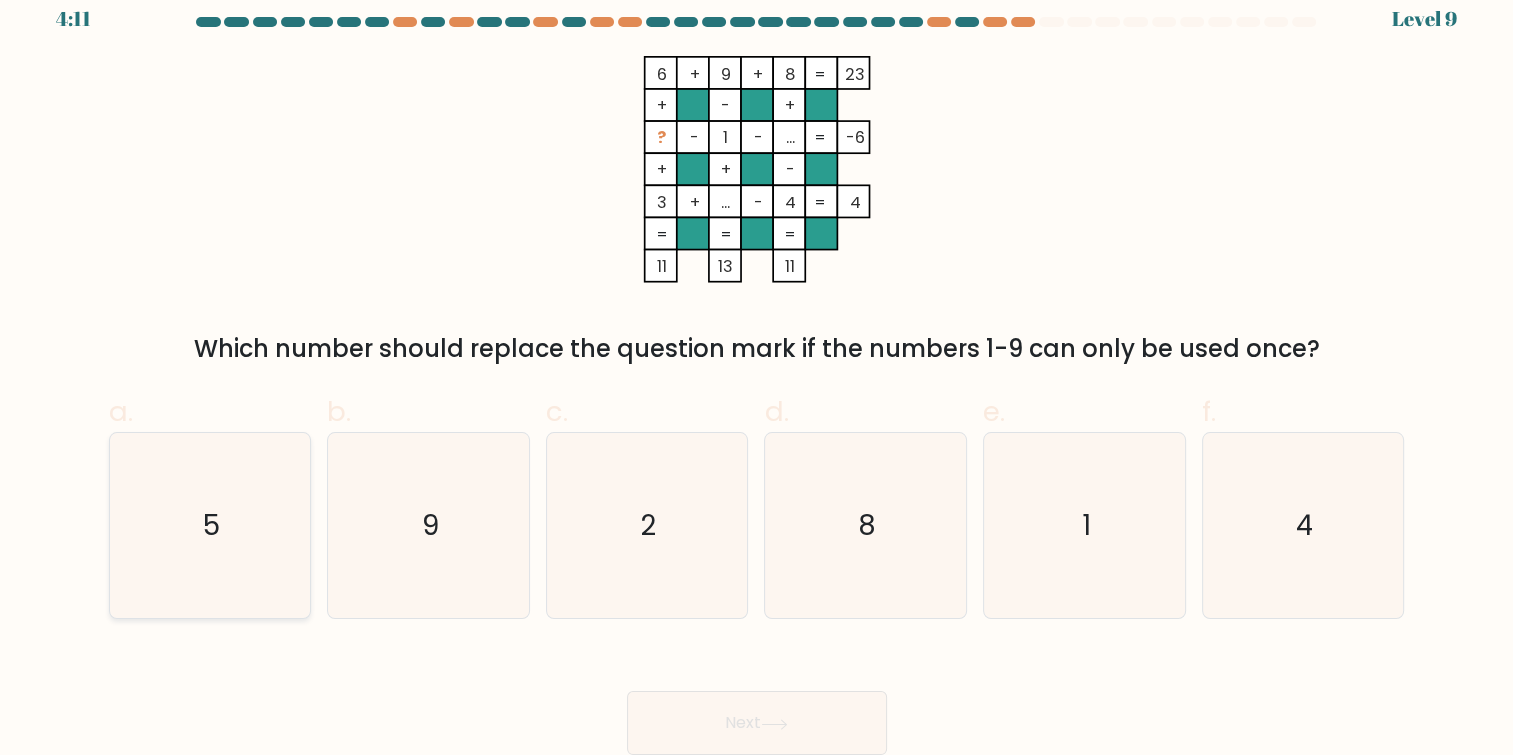 click on "5" 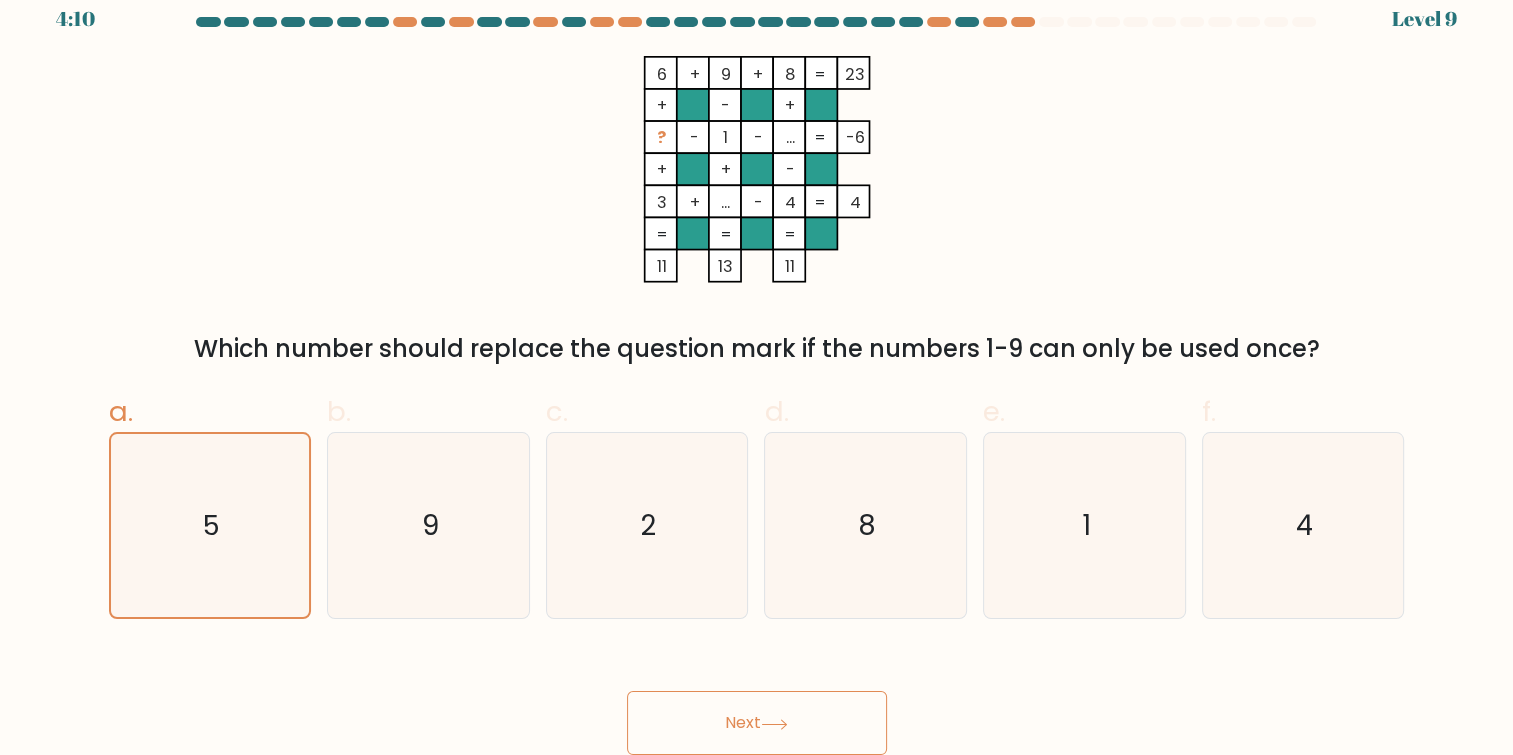 click on "Next" at bounding box center (757, 723) 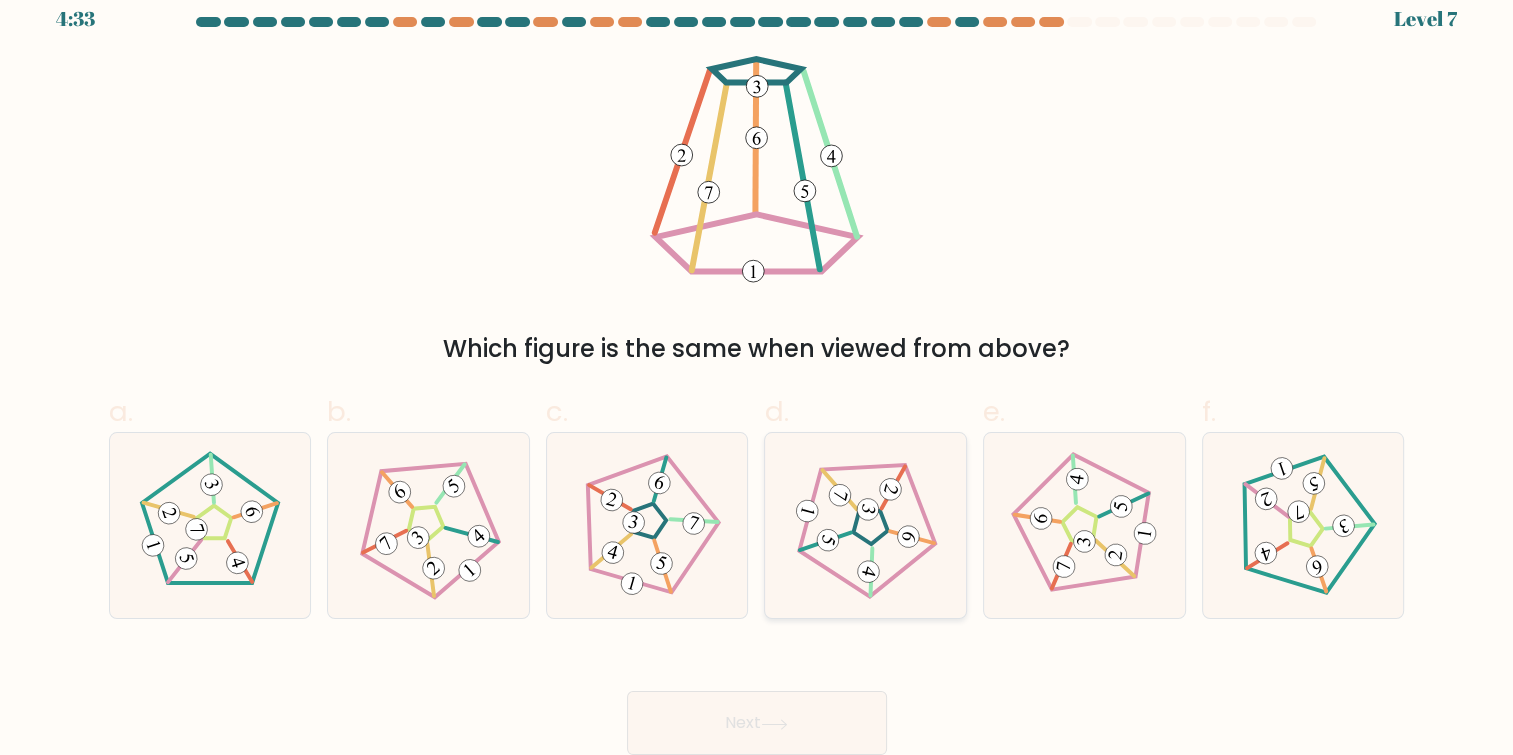 click 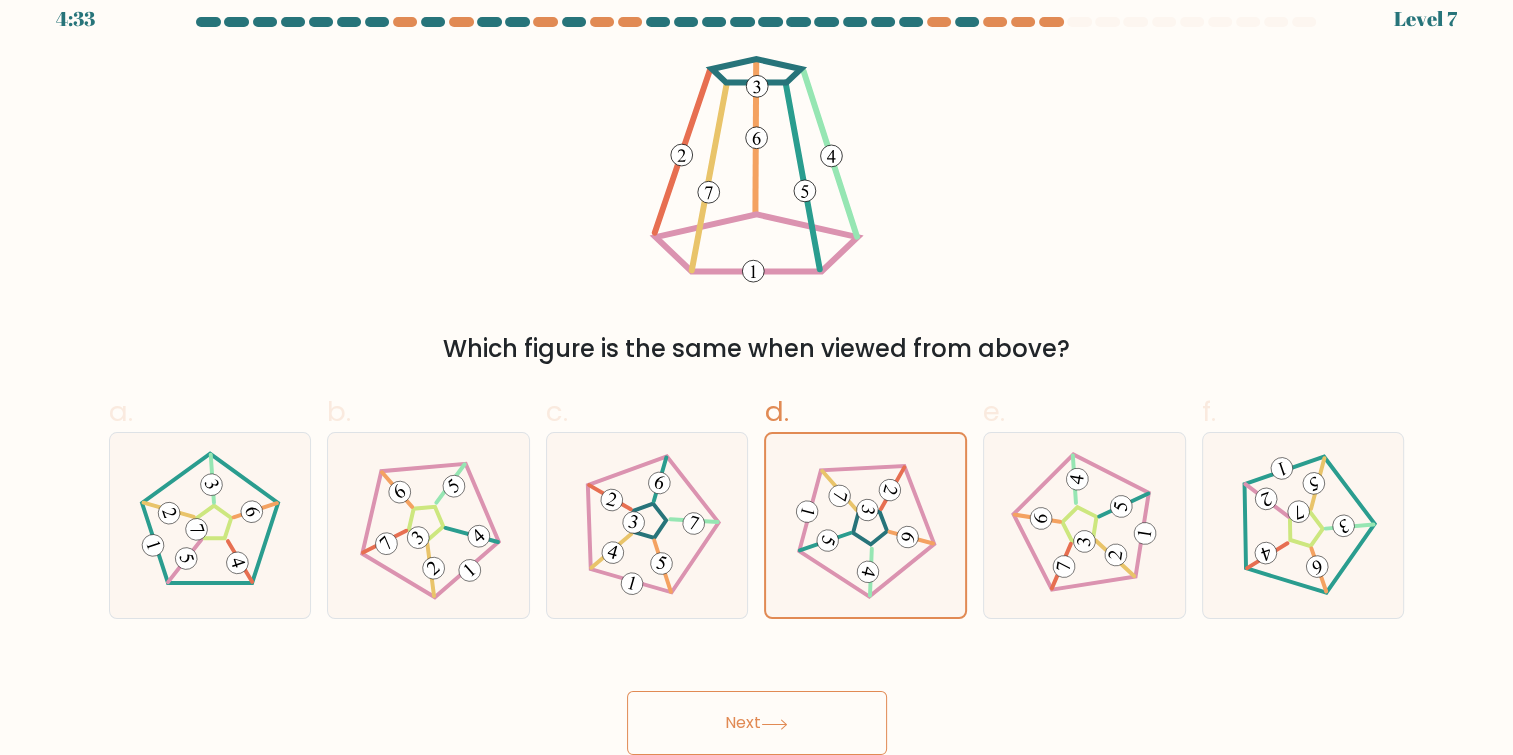 click on "Next" at bounding box center [757, 723] 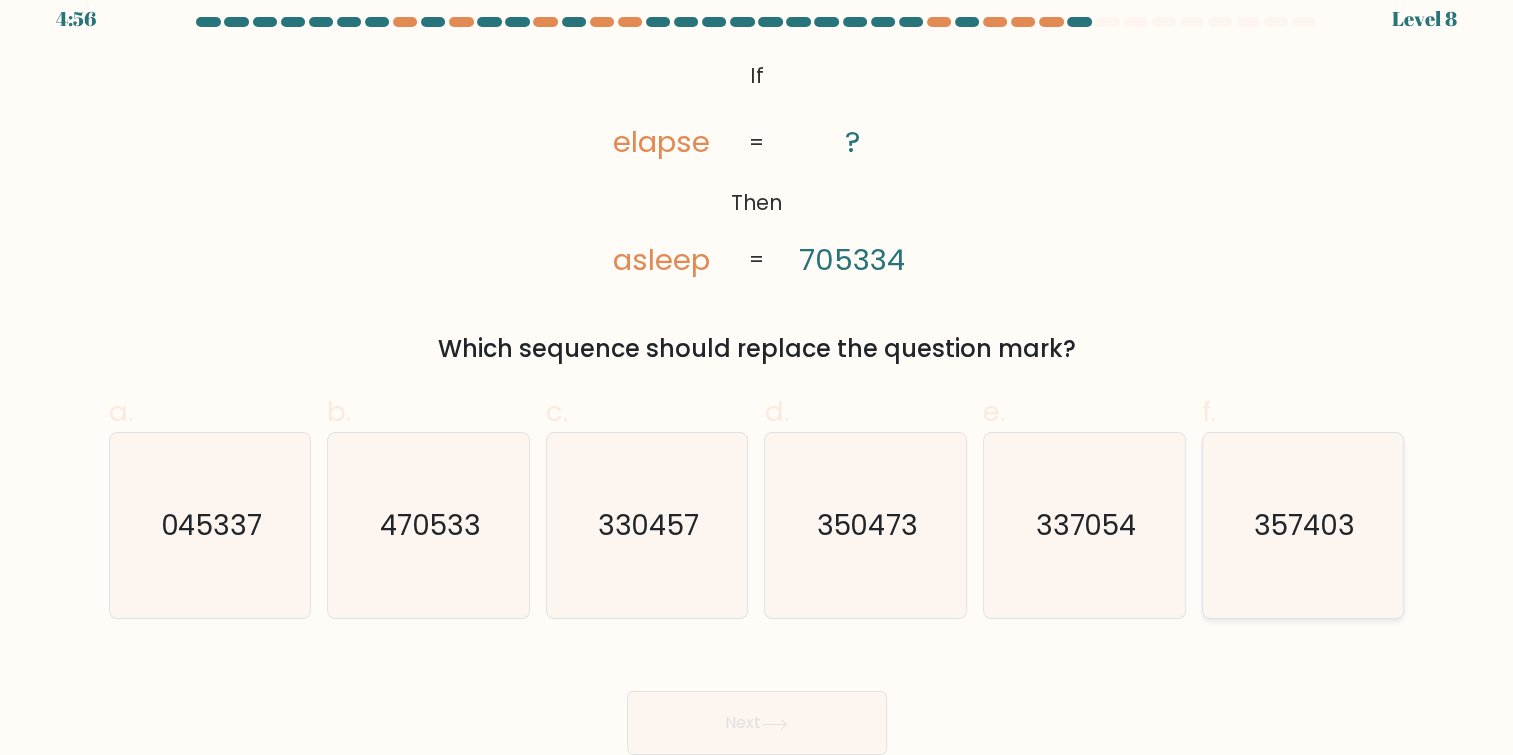 click on "357403" 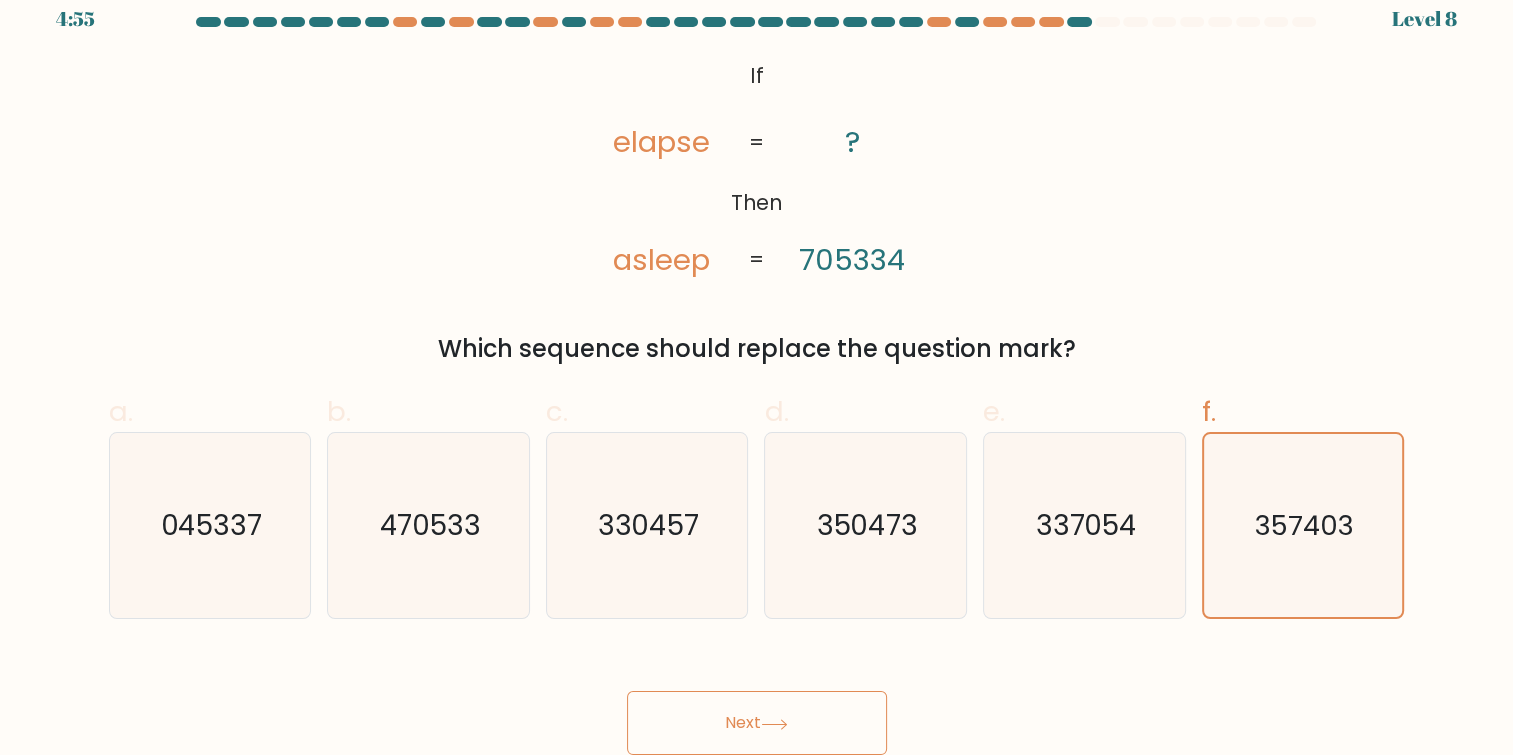 click on "Next" at bounding box center [757, 723] 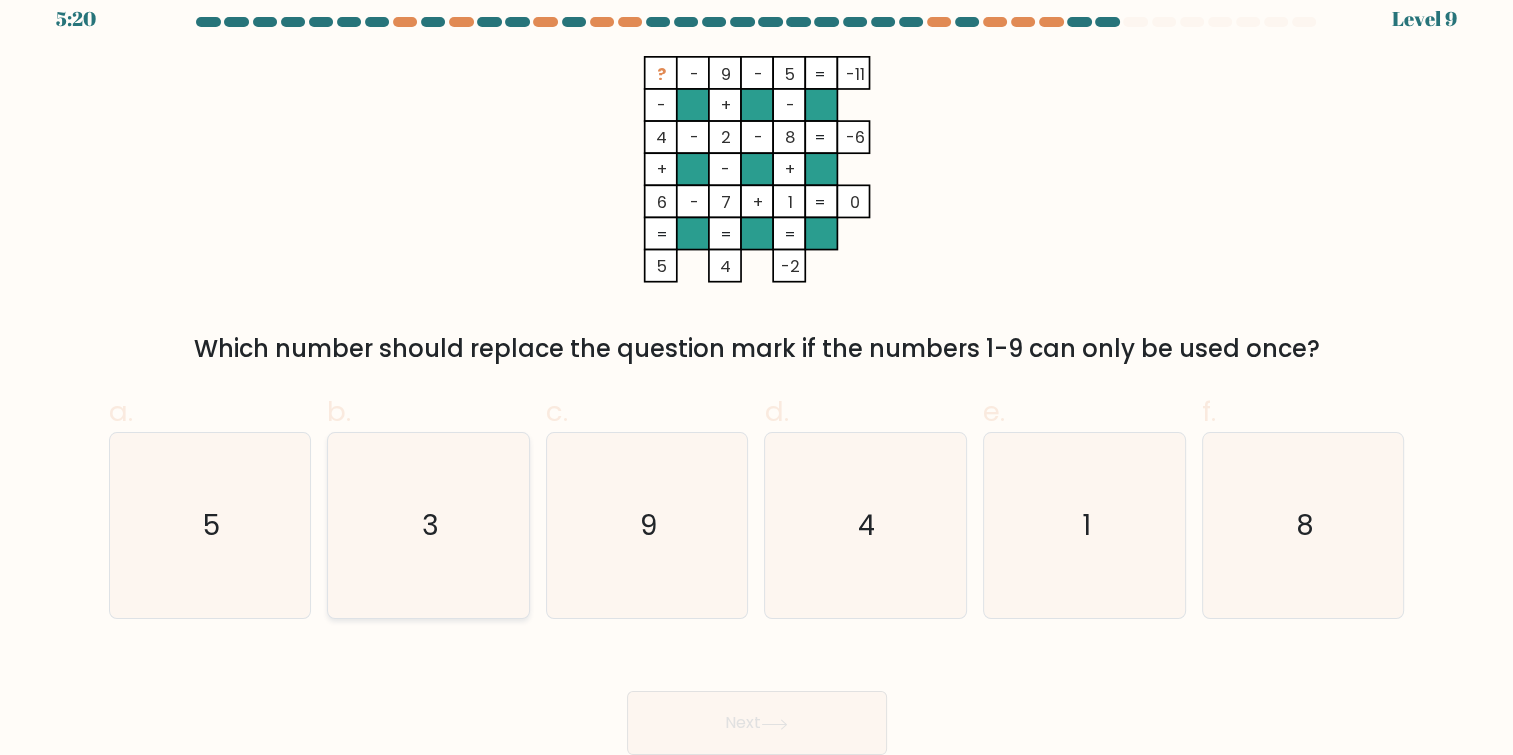 click on "3" 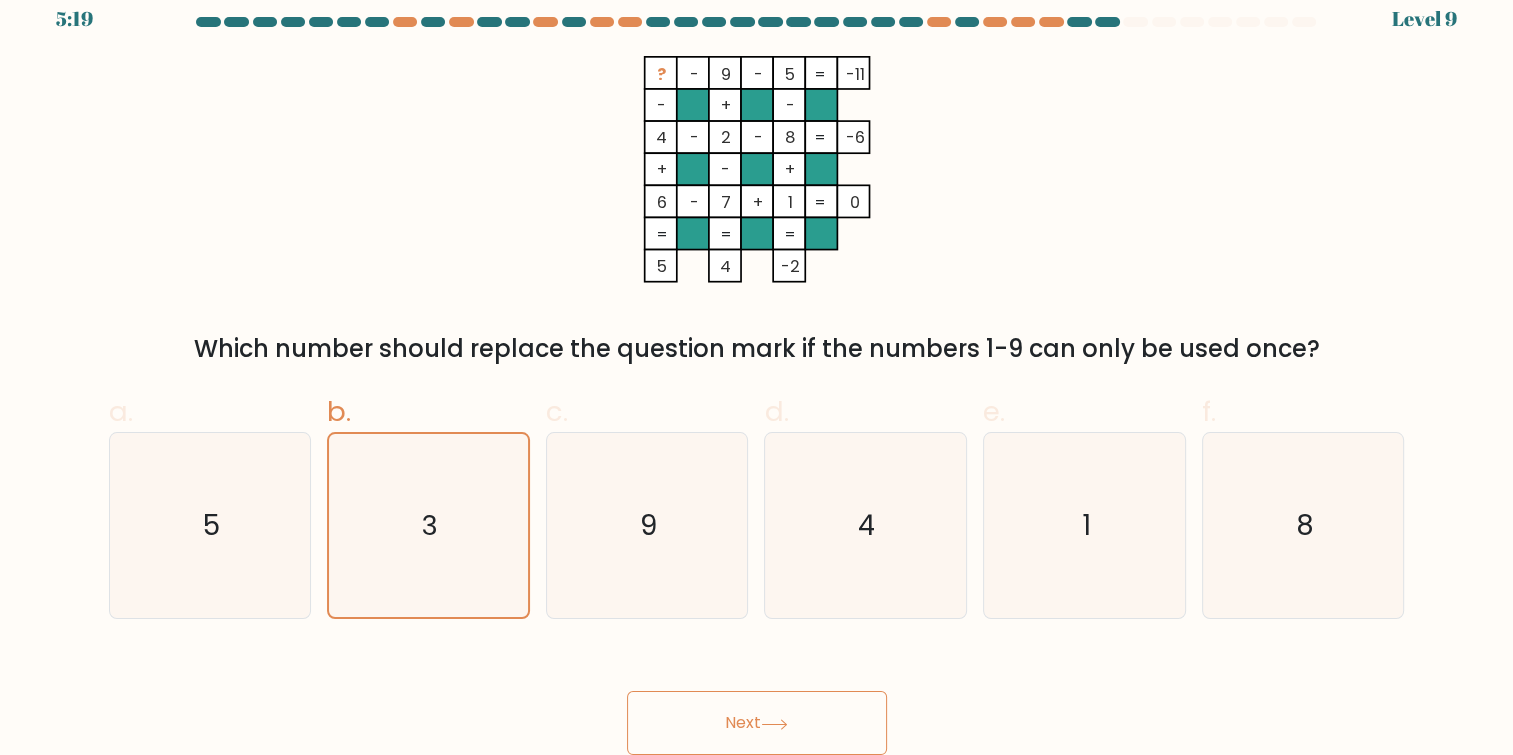 click 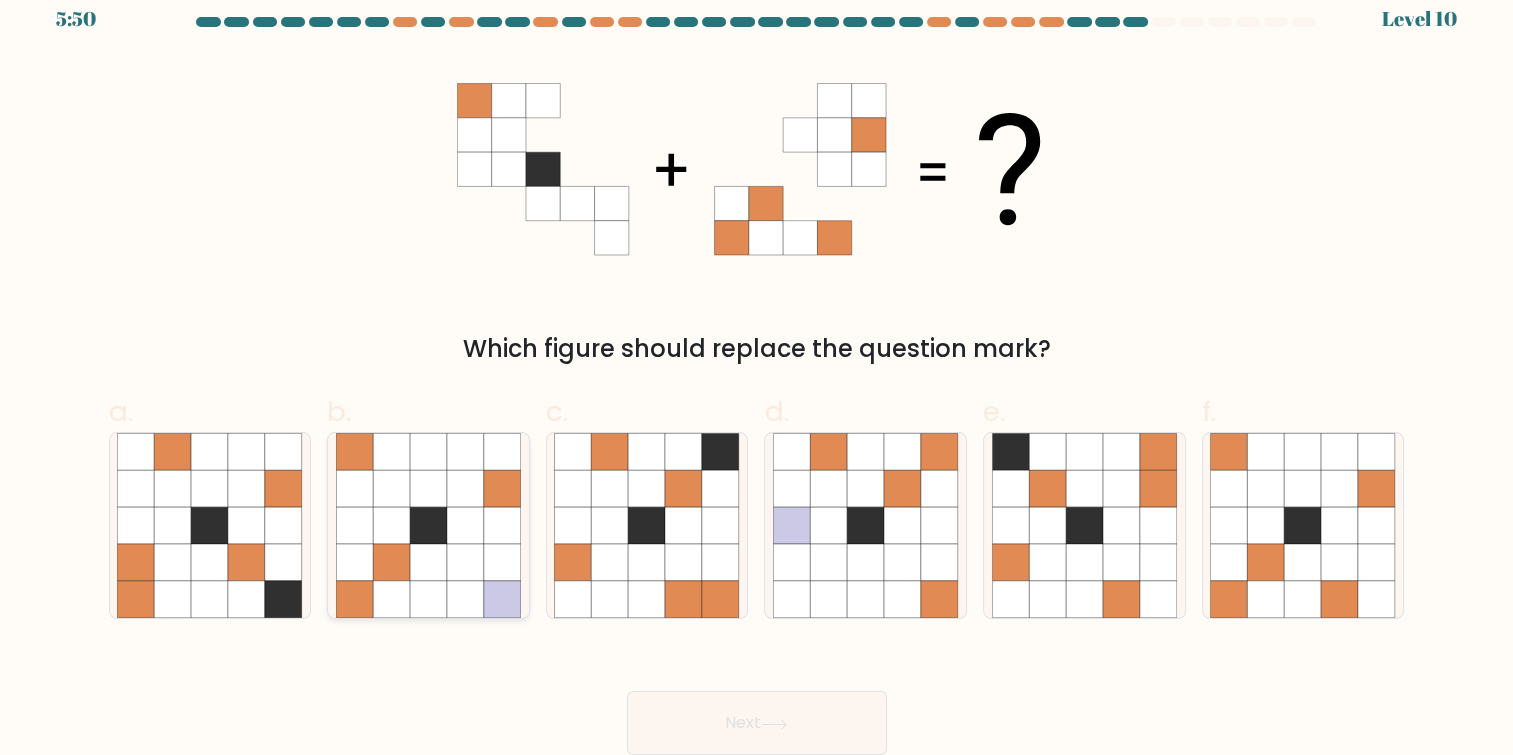 click 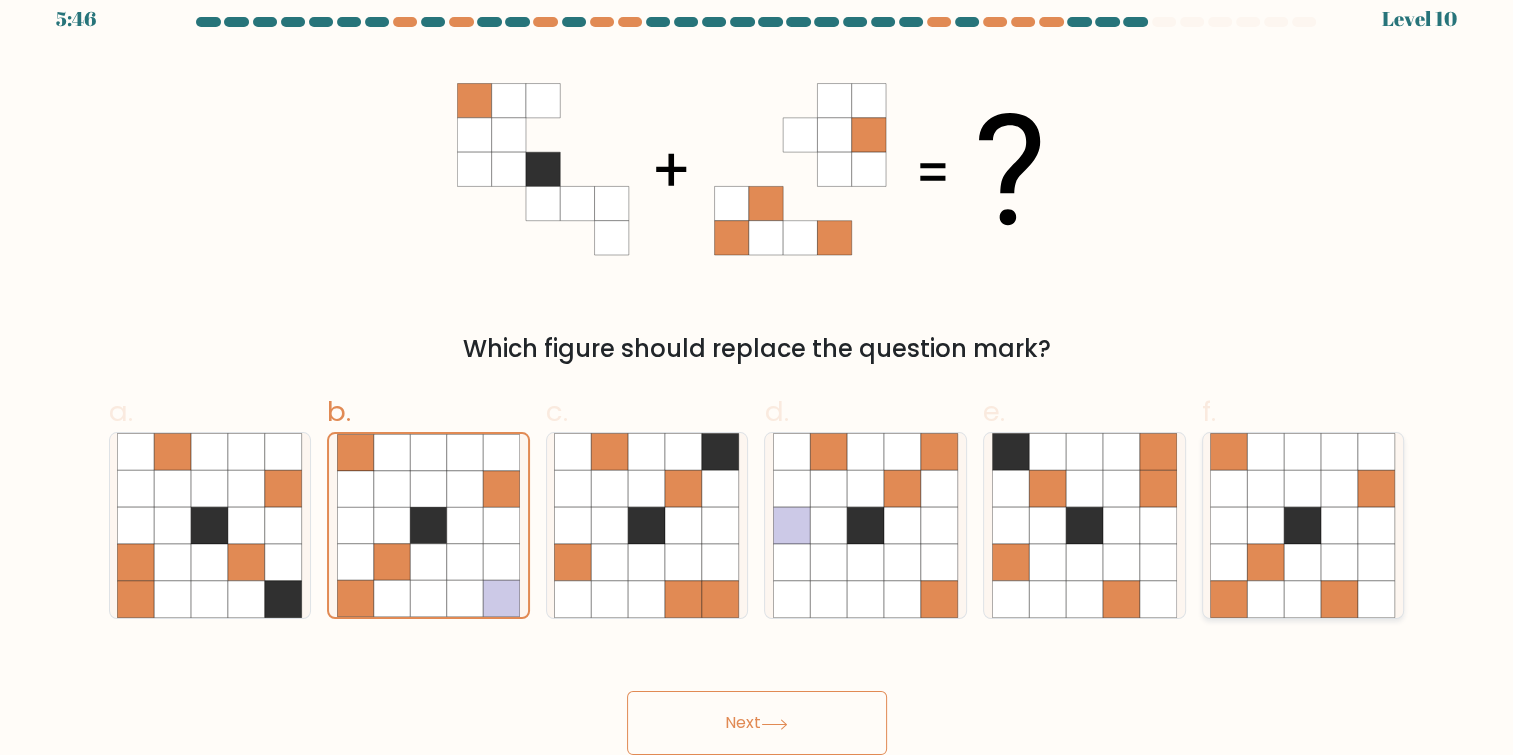 click 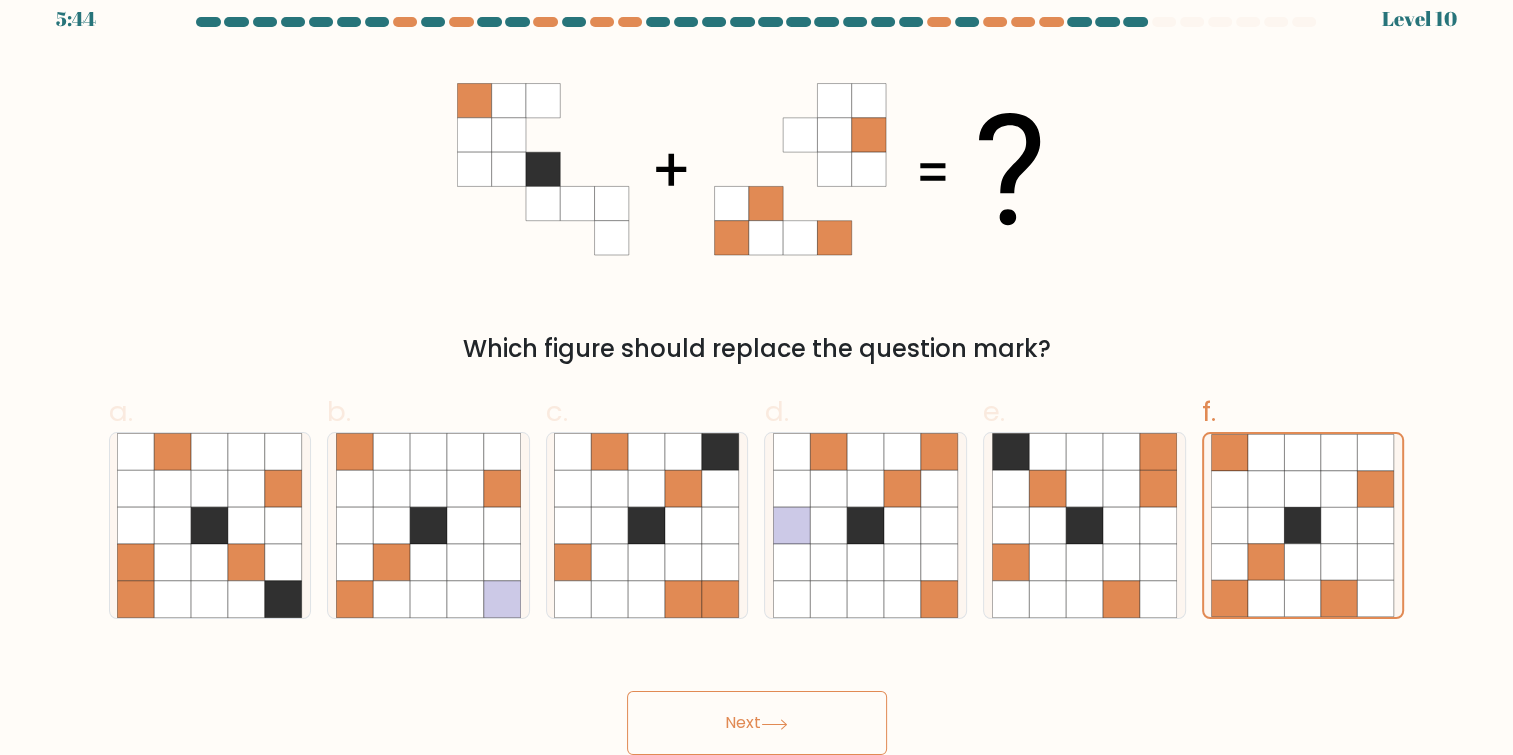 click on "Next" at bounding box center (757, 723) 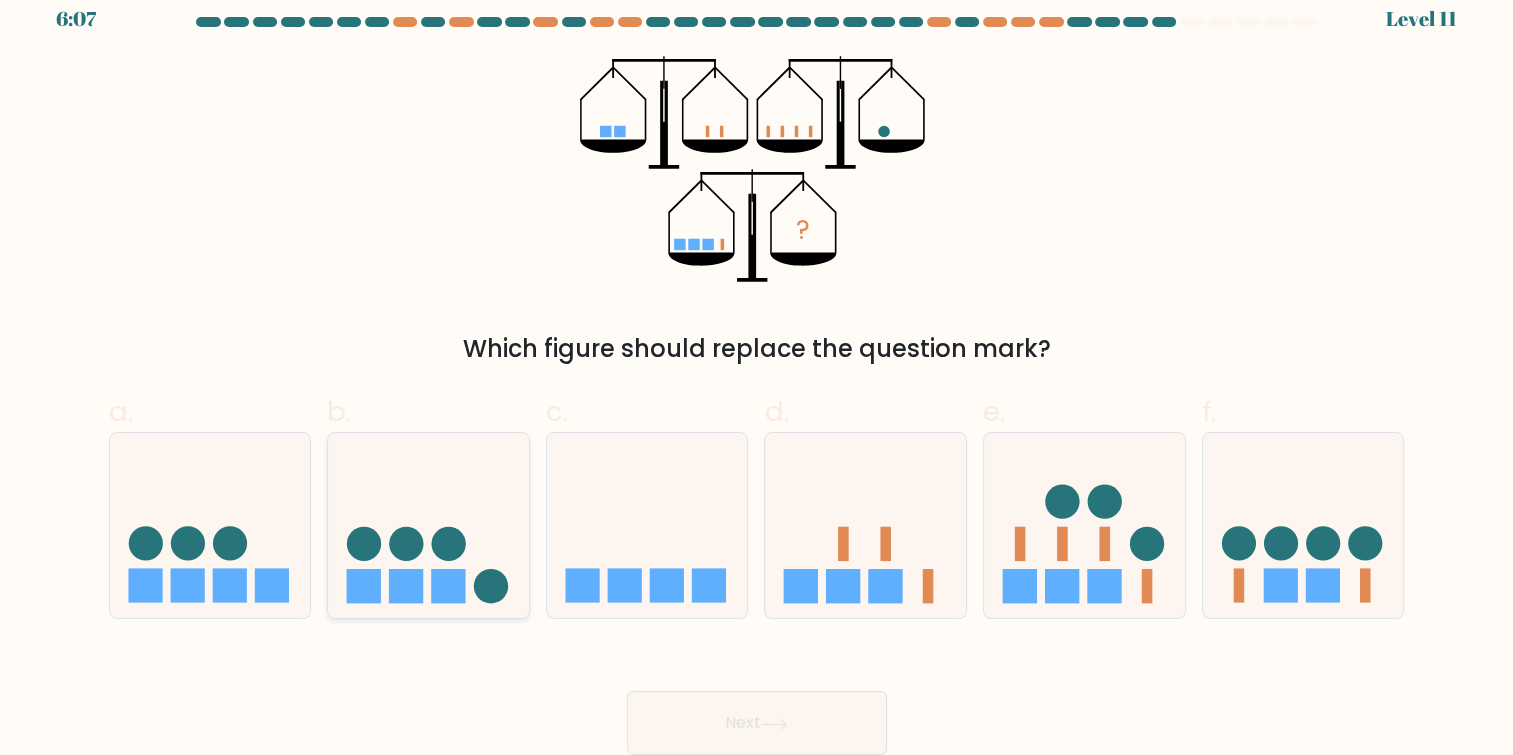 click 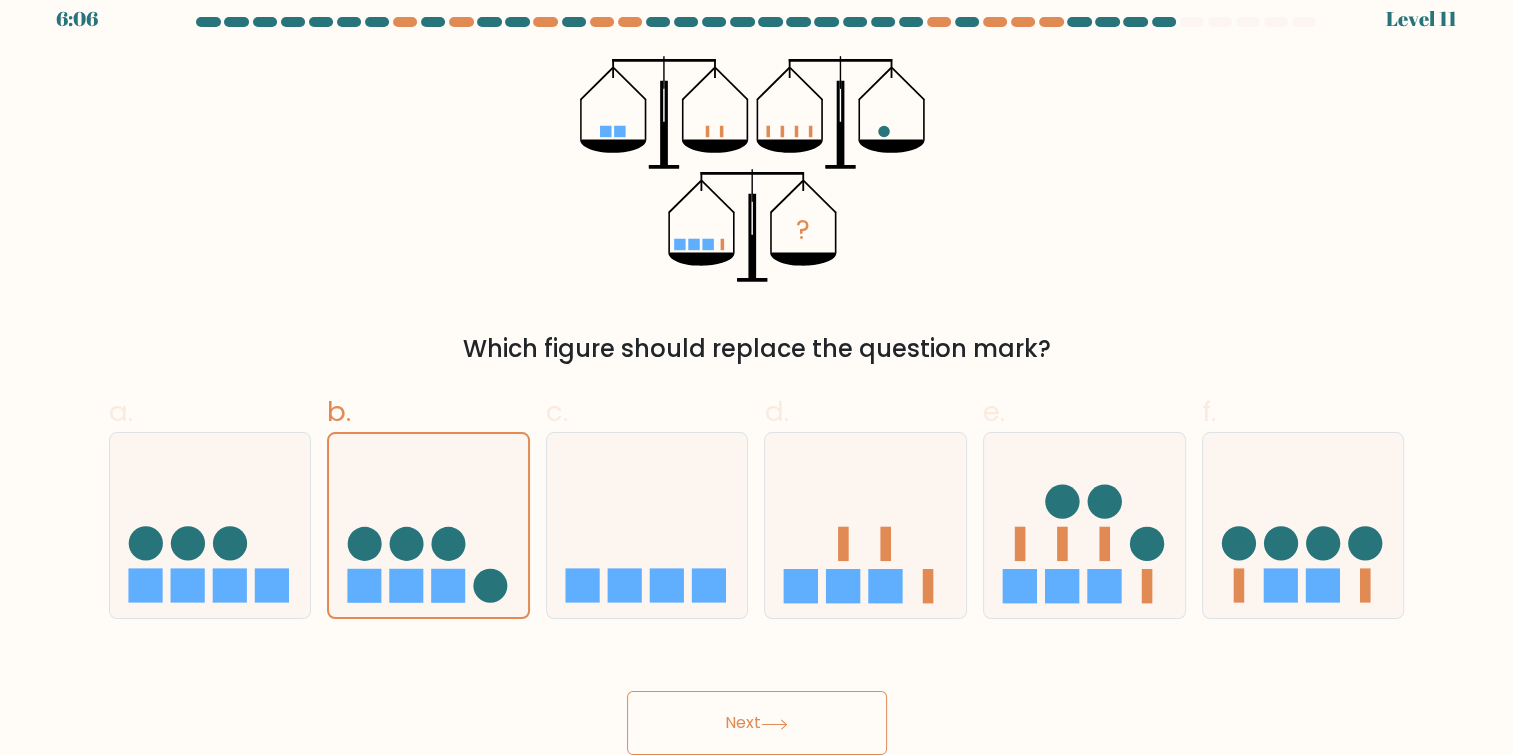 click on "Next" at bounding box center [757, 723] 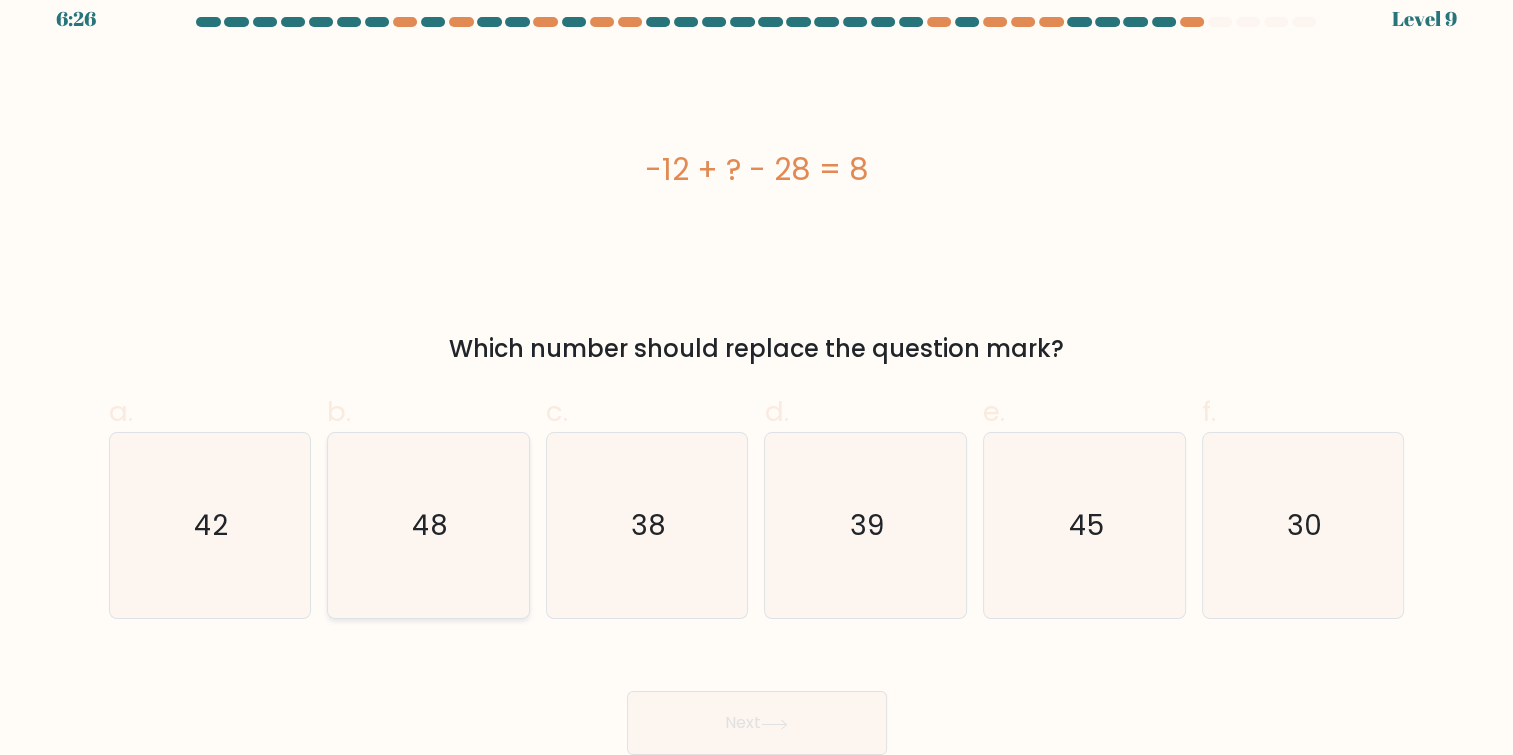 click on "48" 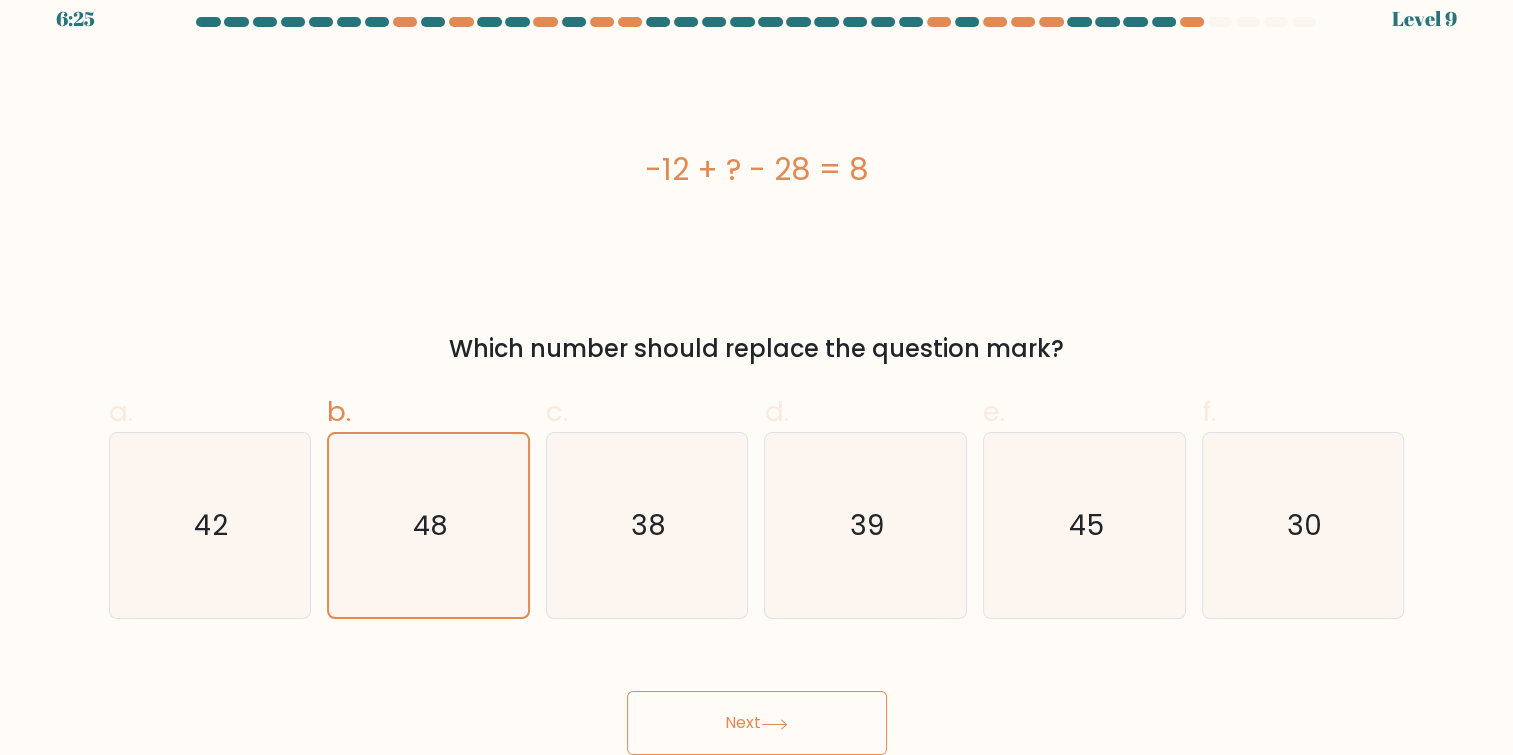 click on "Next" at bounding box center [757, 723] 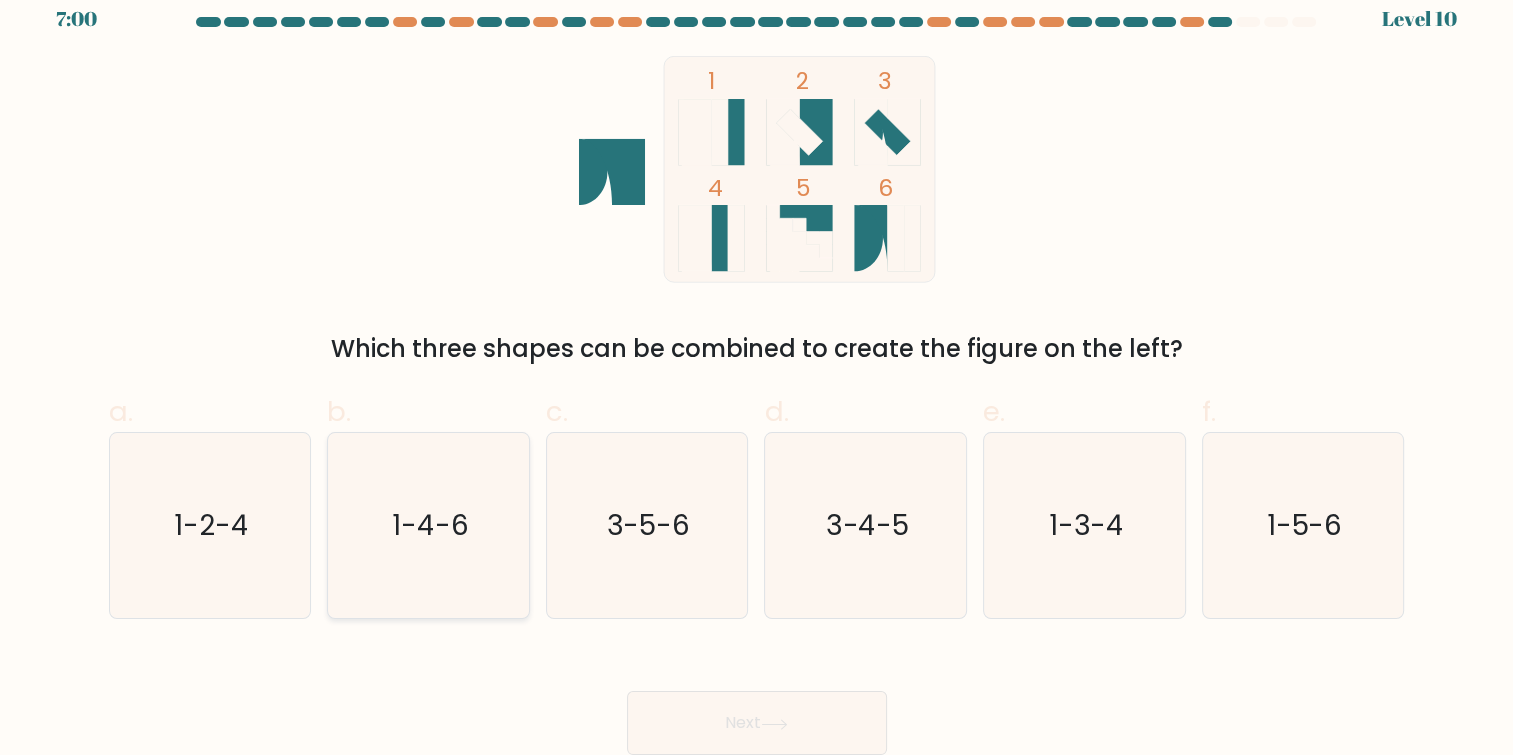 click on "1-4-6" 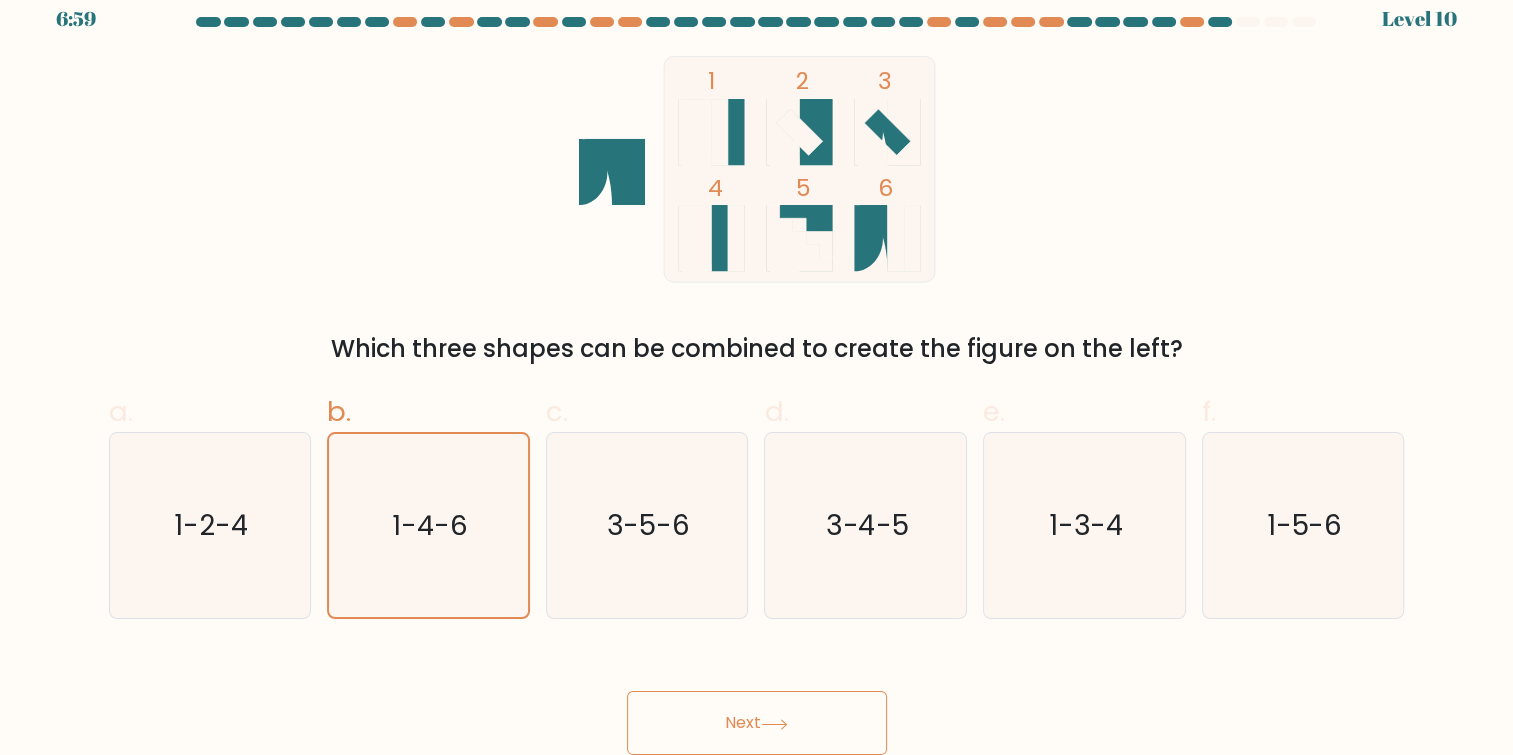 click on "Next" at bounding box center (757, 723) 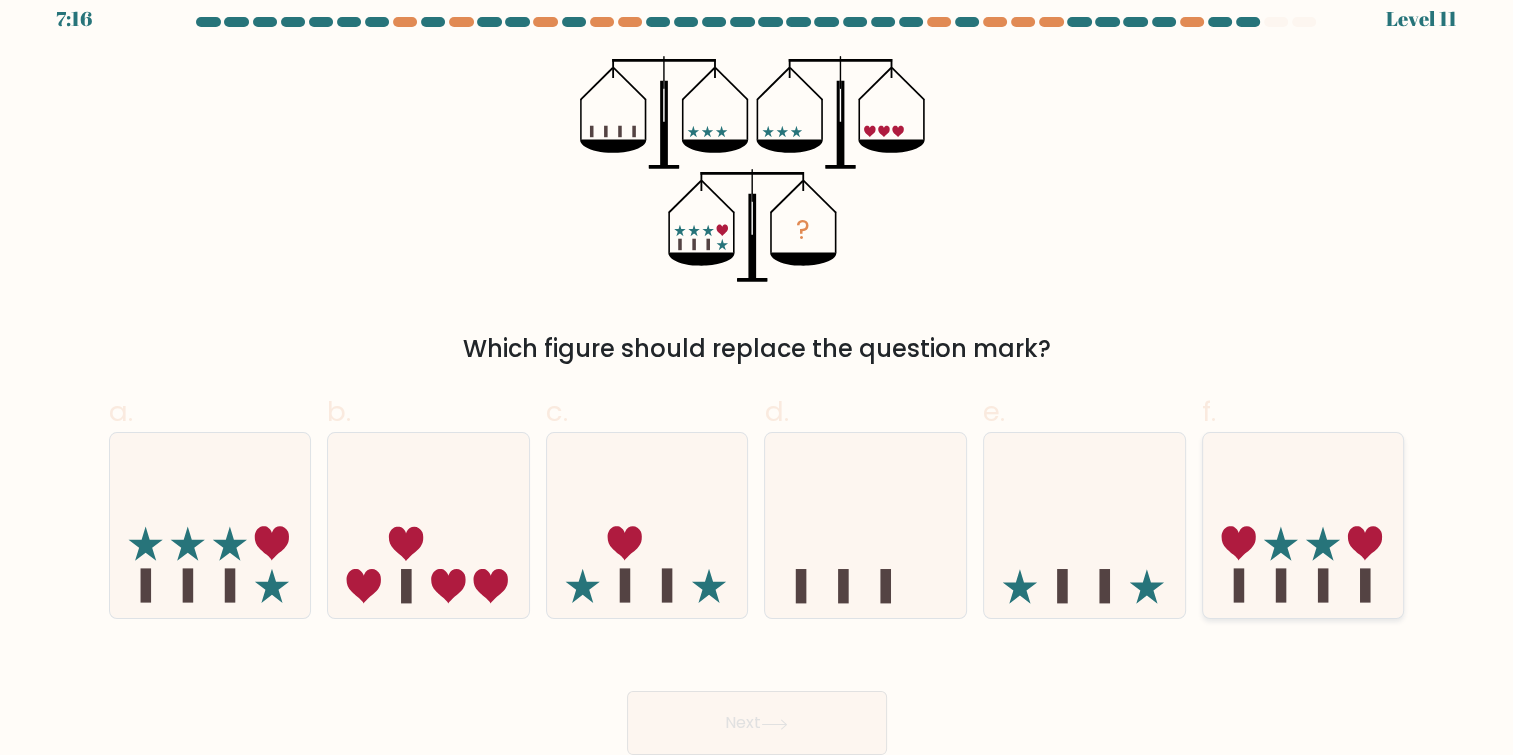 click 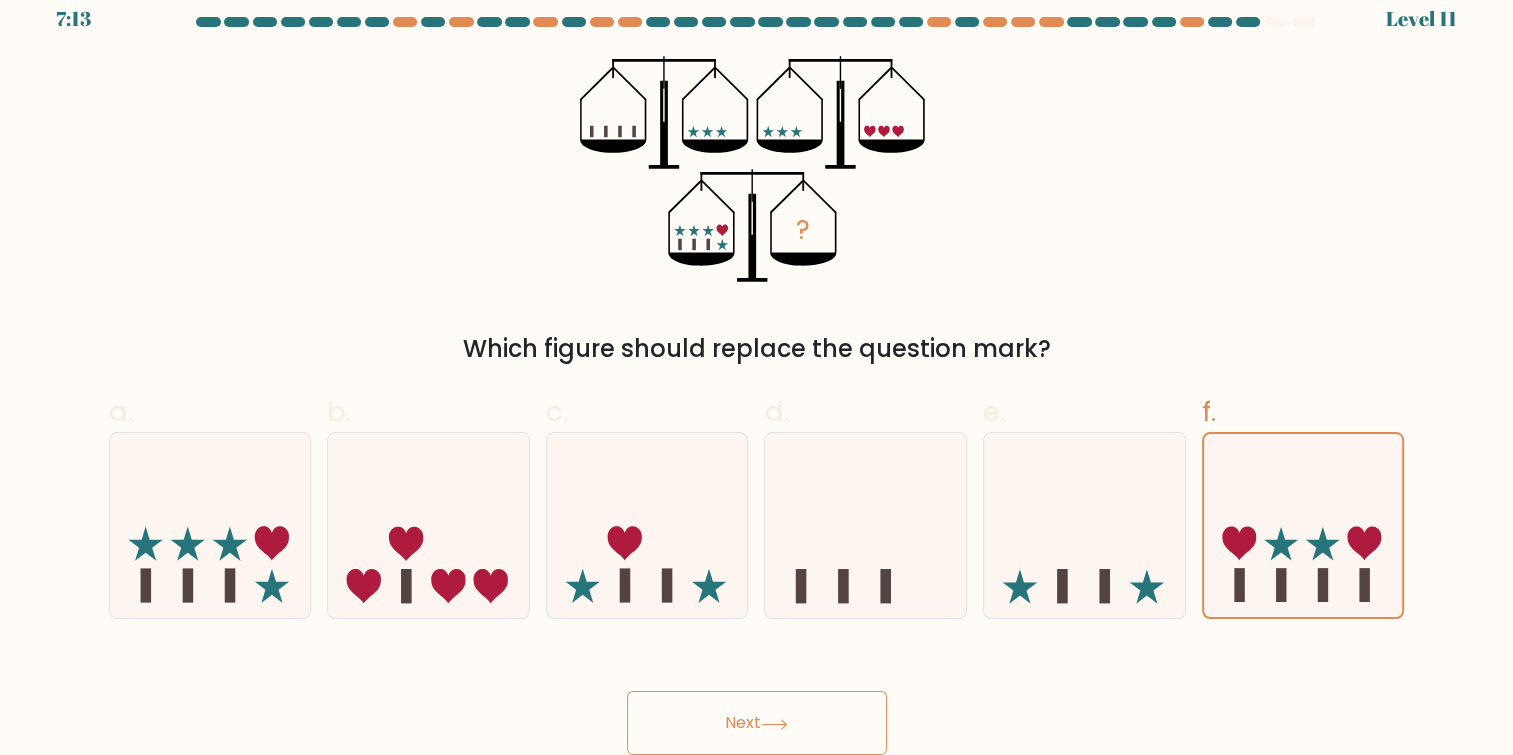 click on "Next" at bounding box center [757, 723] 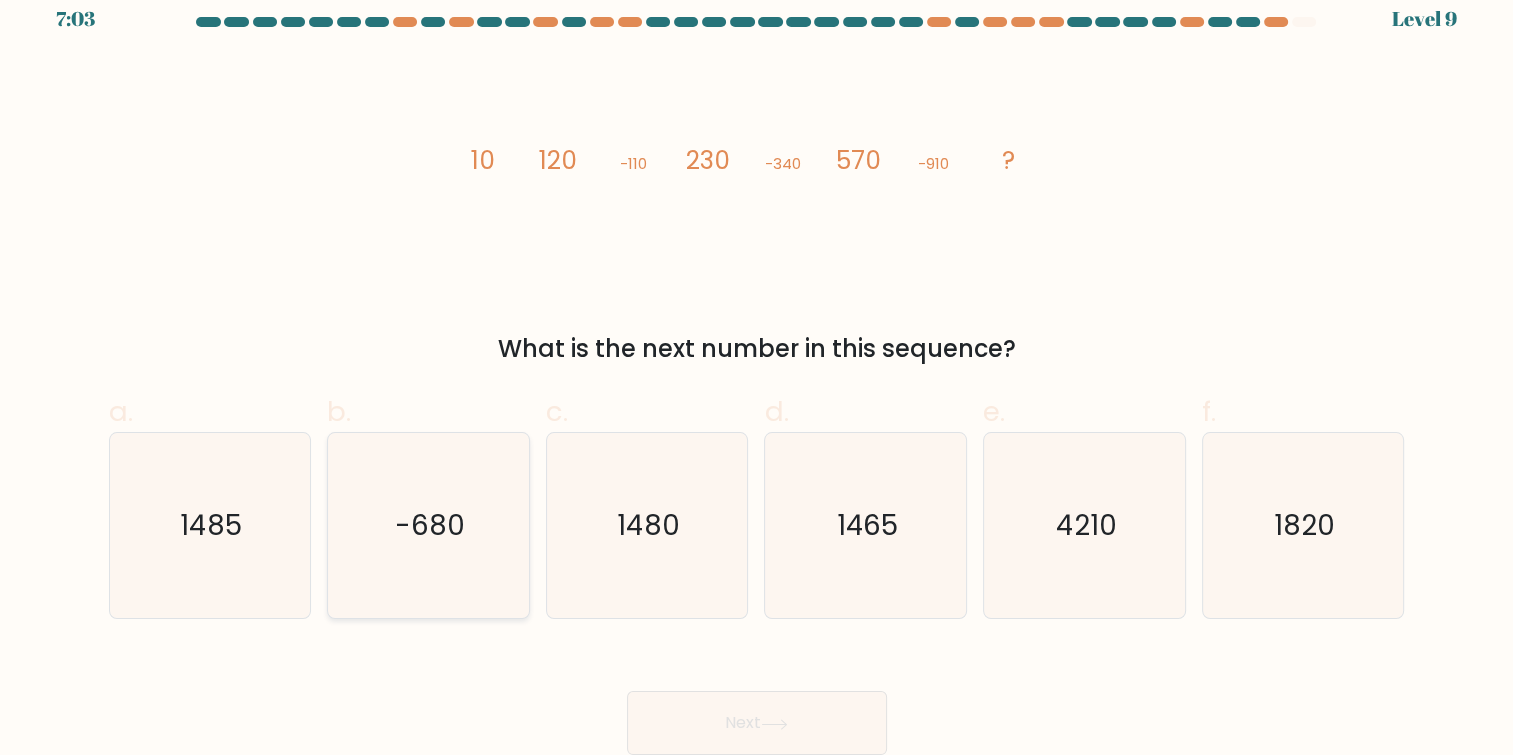 click on "-680" 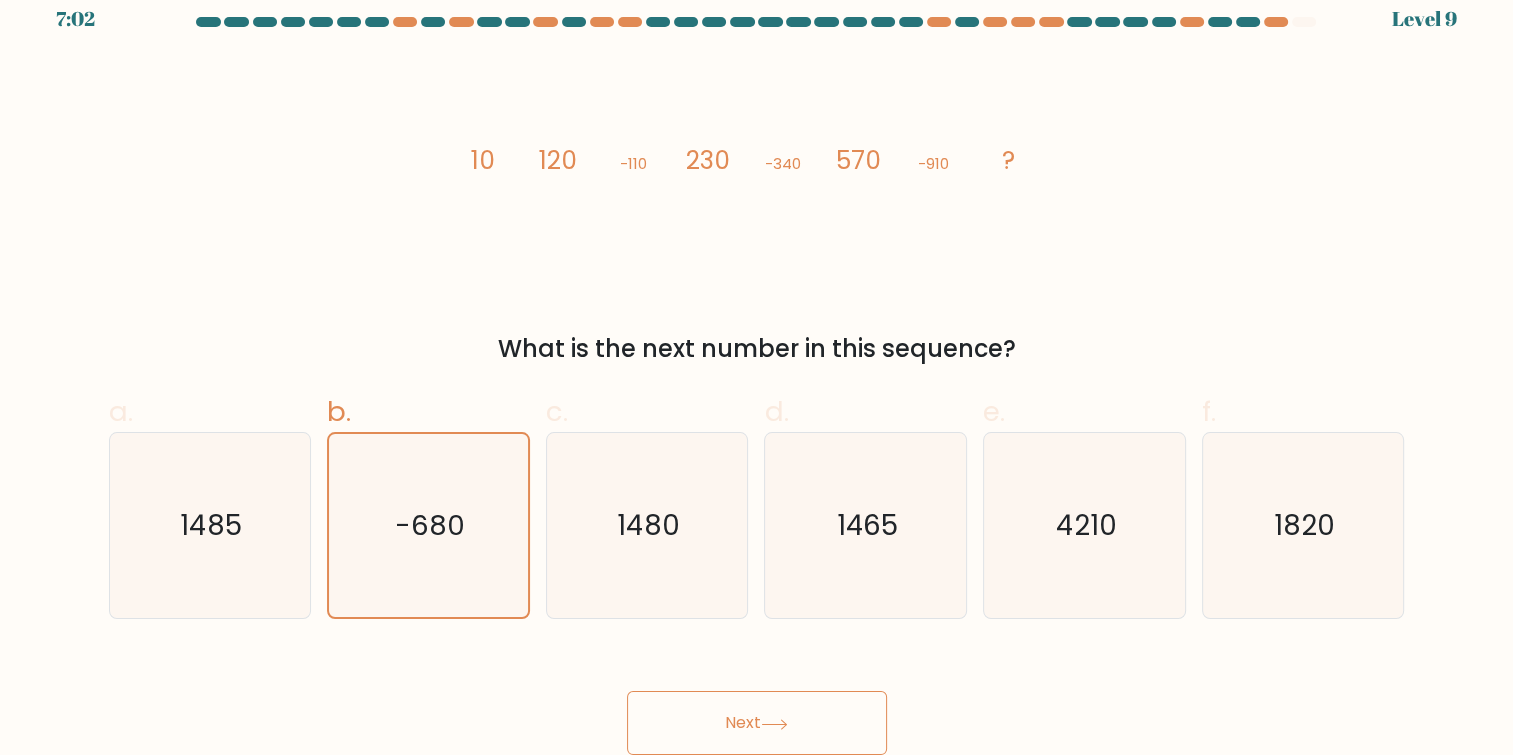 click on "Next" at bounding box center [757, 723] 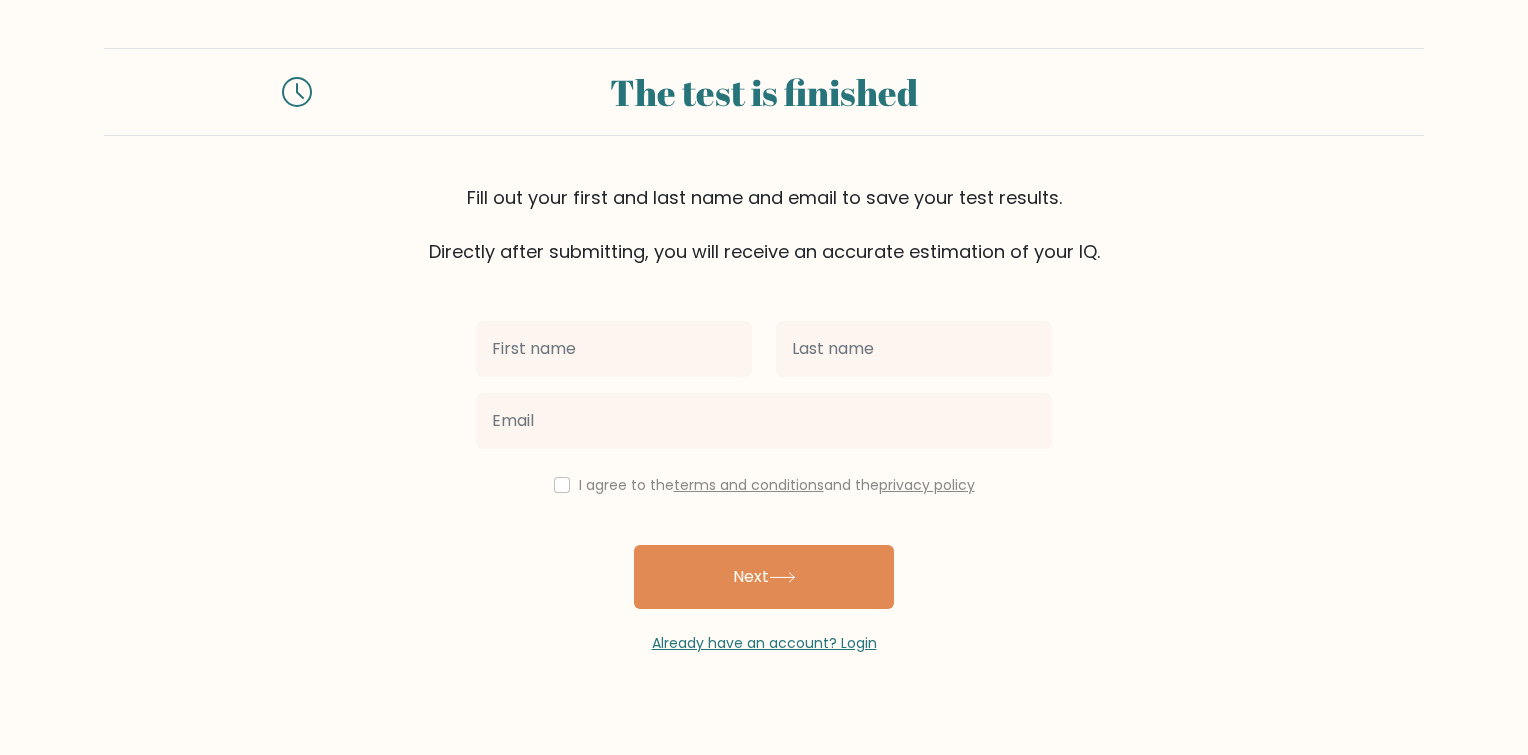 scroll, scrollTop: 0, scrollLeft: 0, axis: both 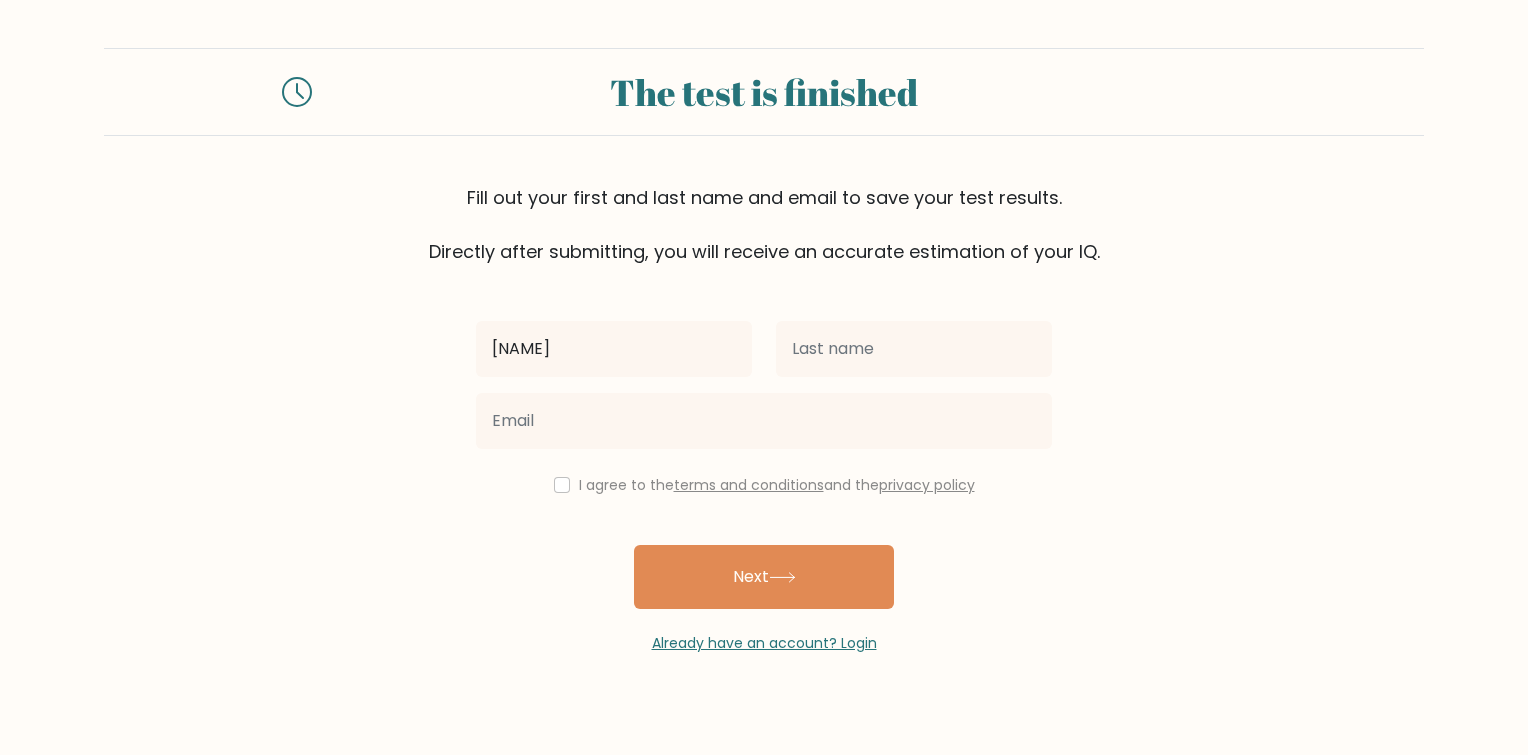 type on "olivia" 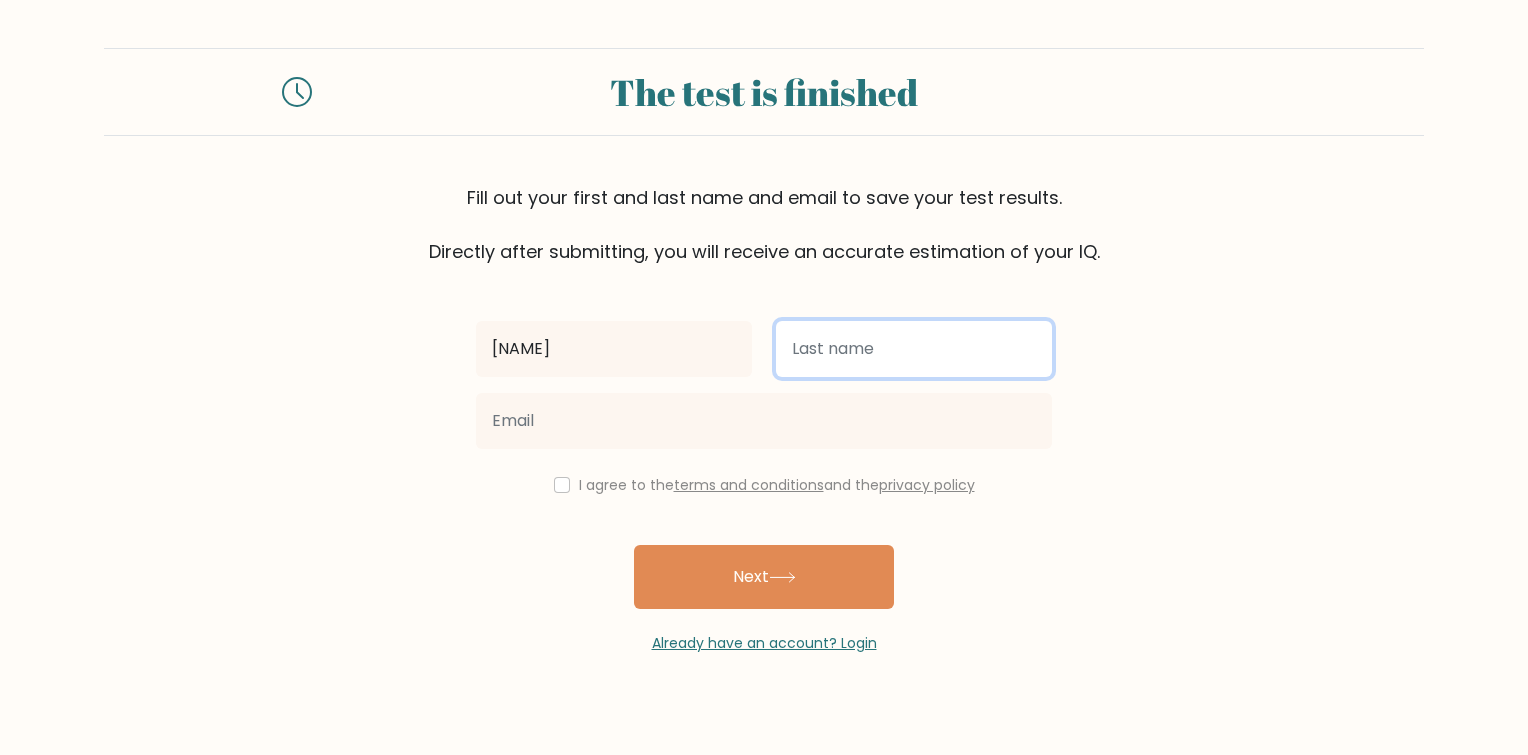 click at bounding box center [914, 349] 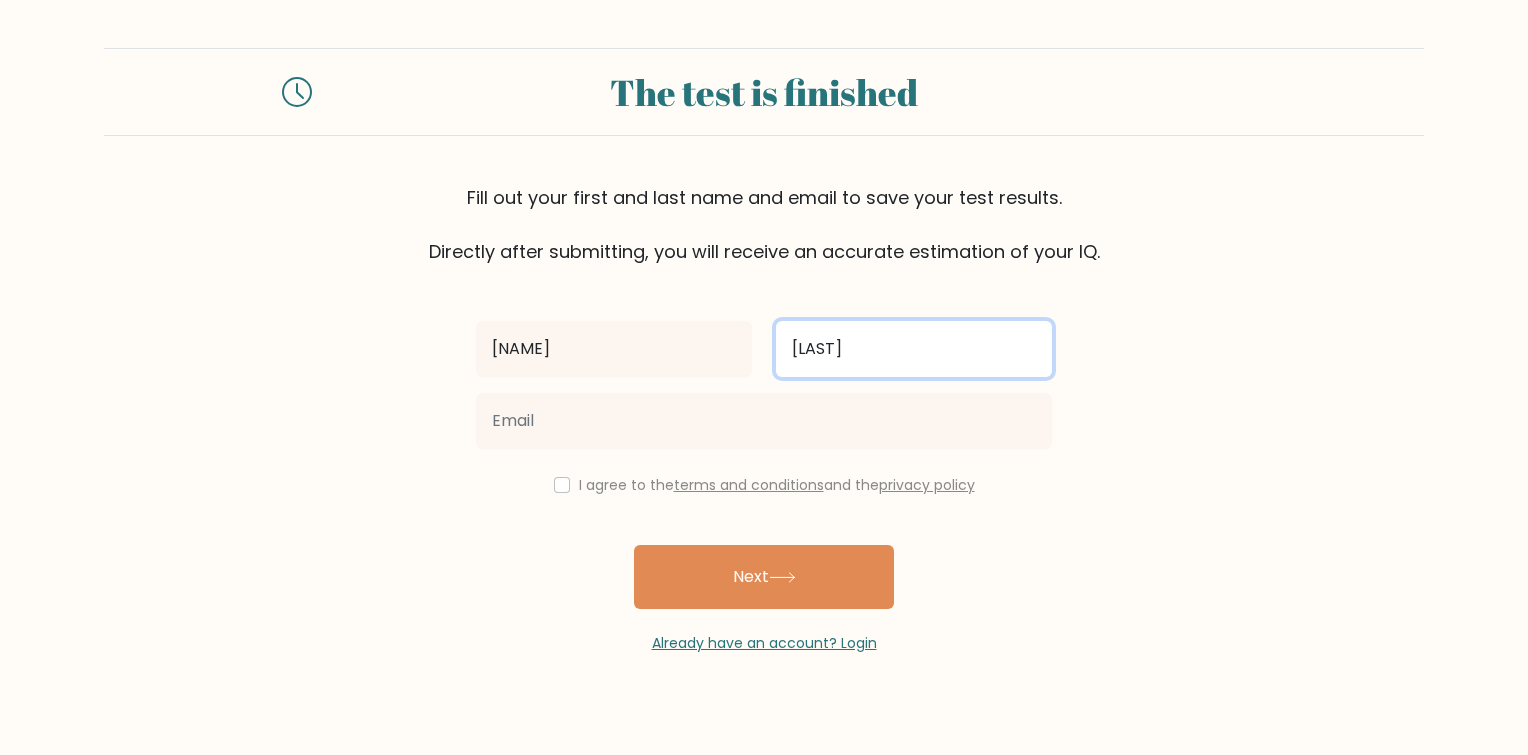 type on "gonzales" 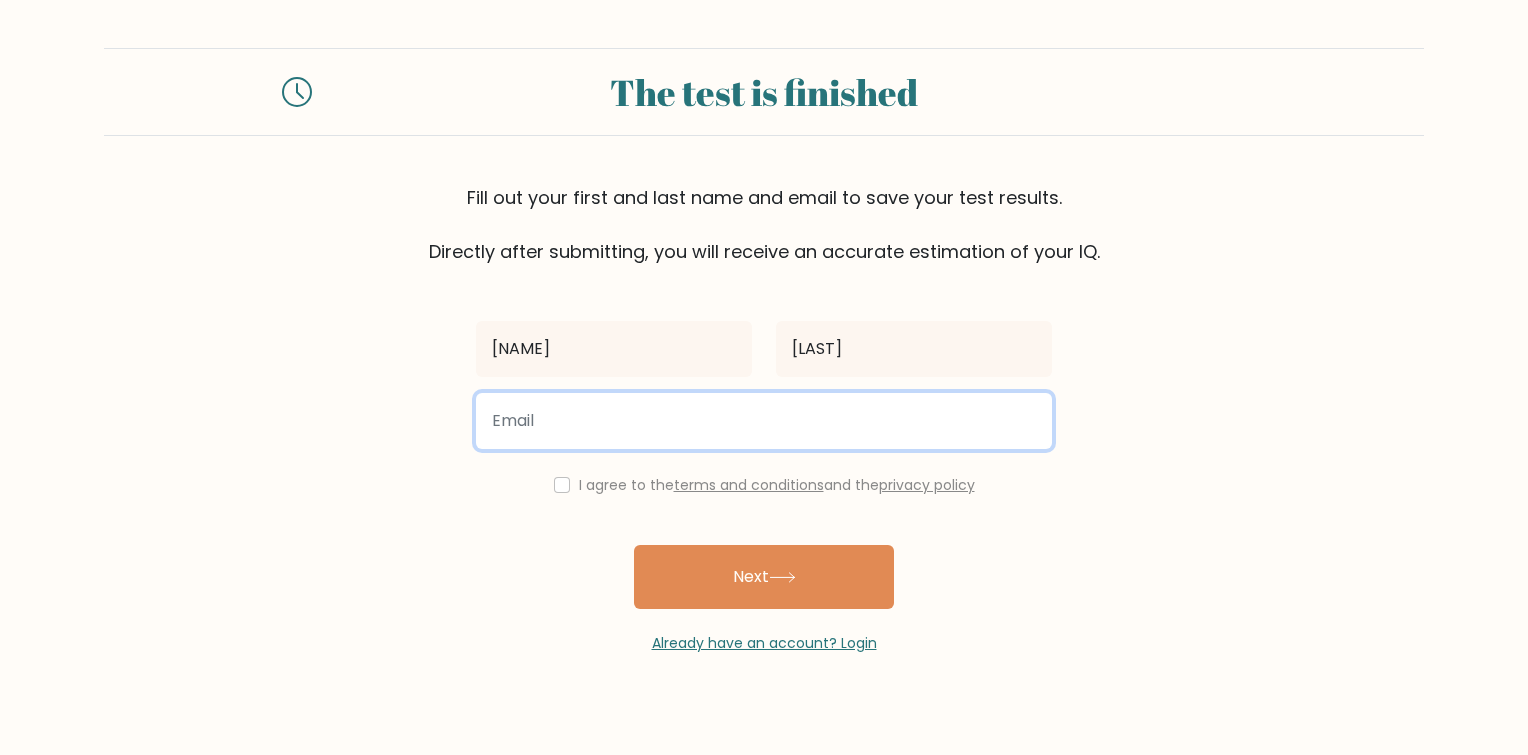 click at bounding box center [764, 421] 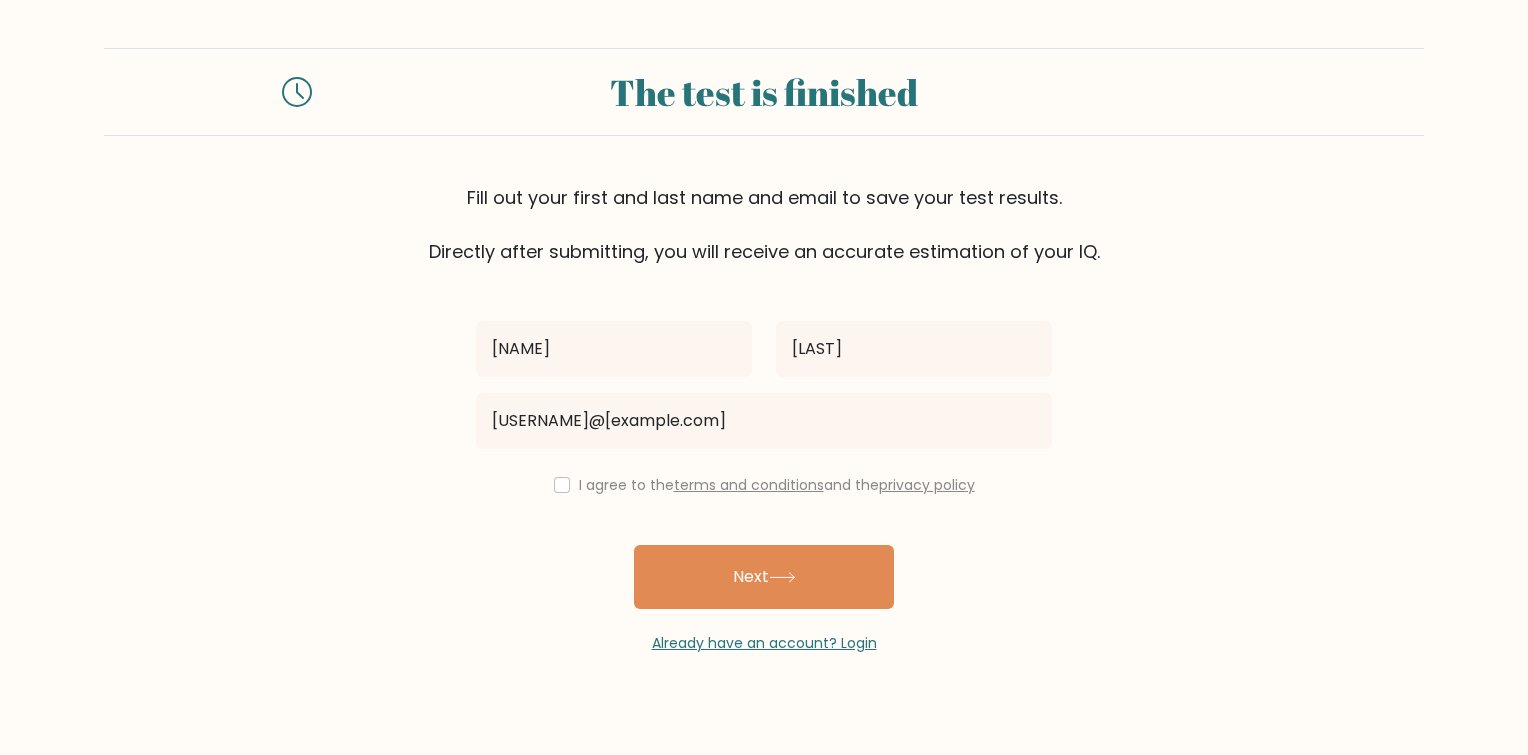 click on "I agree to the  terms and conditions  and the  privacy policy" at bounding box center [764, 485] 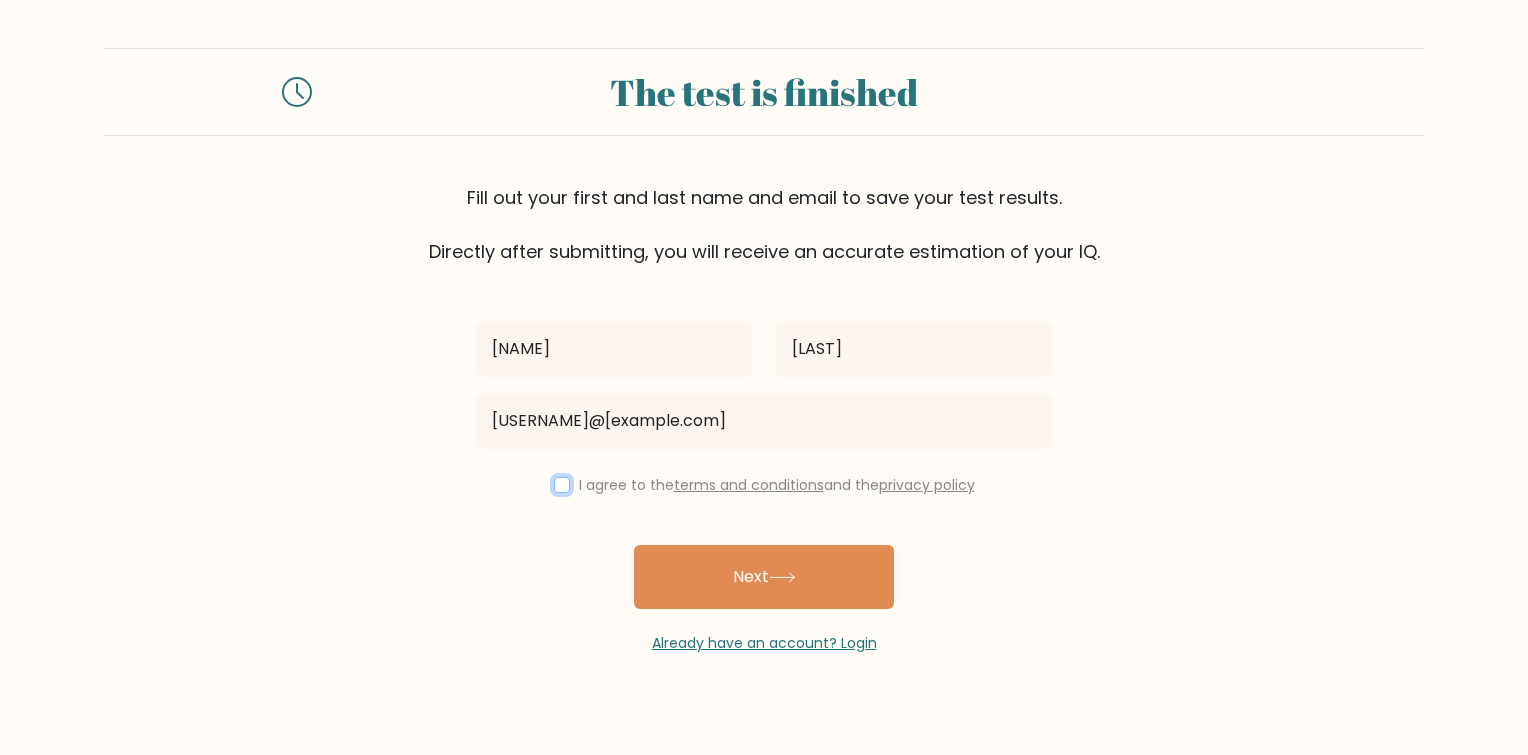 click at bounding box center (562, 485) 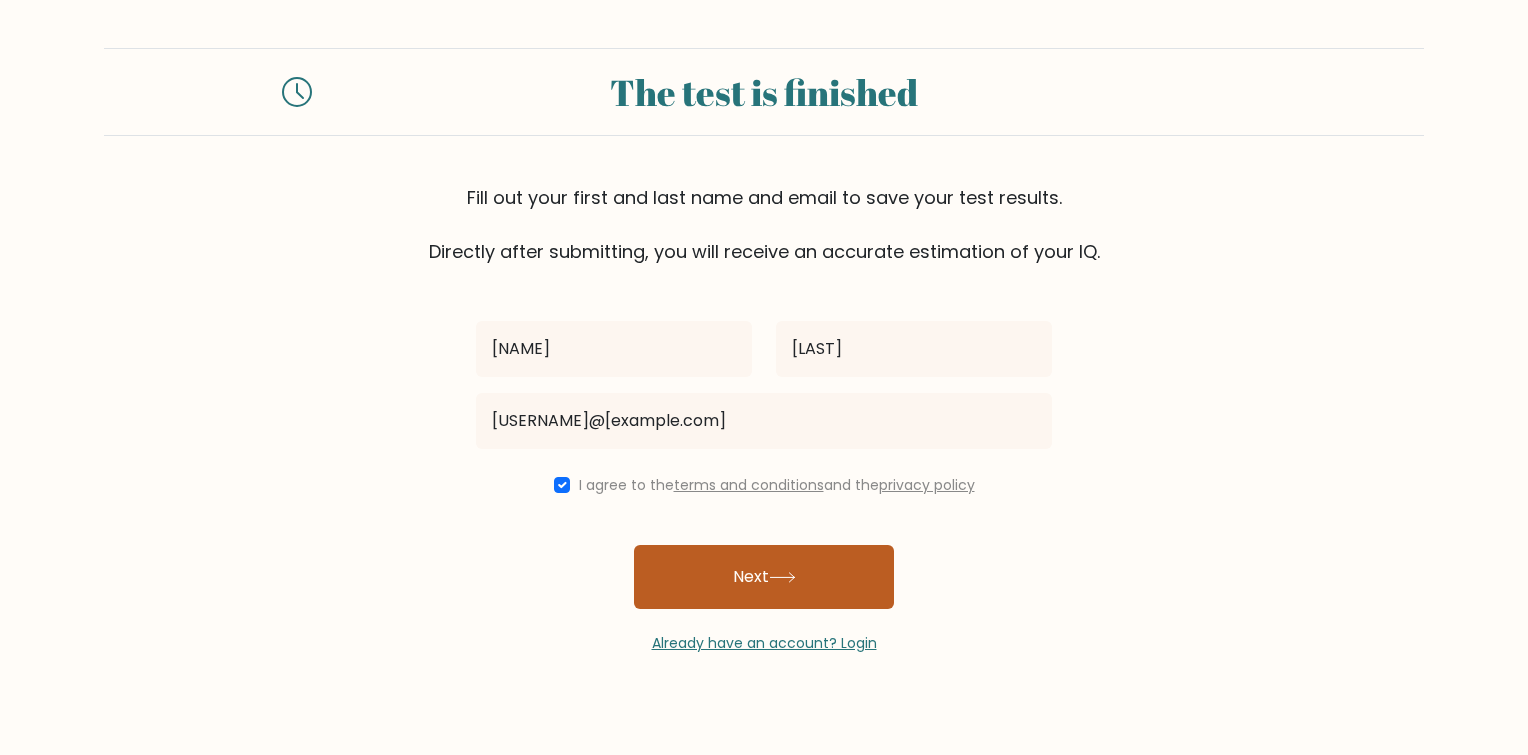 click on "Next" at bounding box center (764, 577) 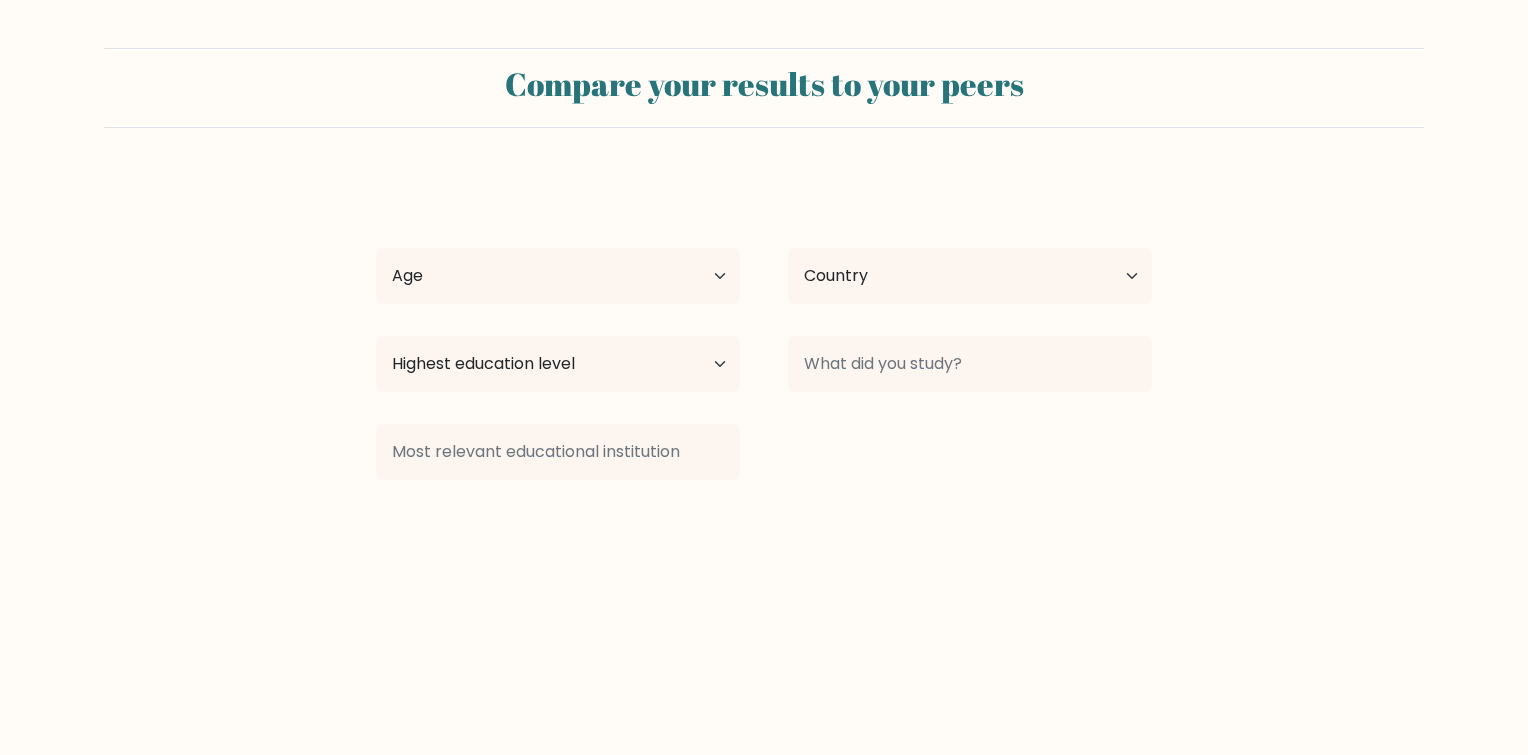 select on "US" 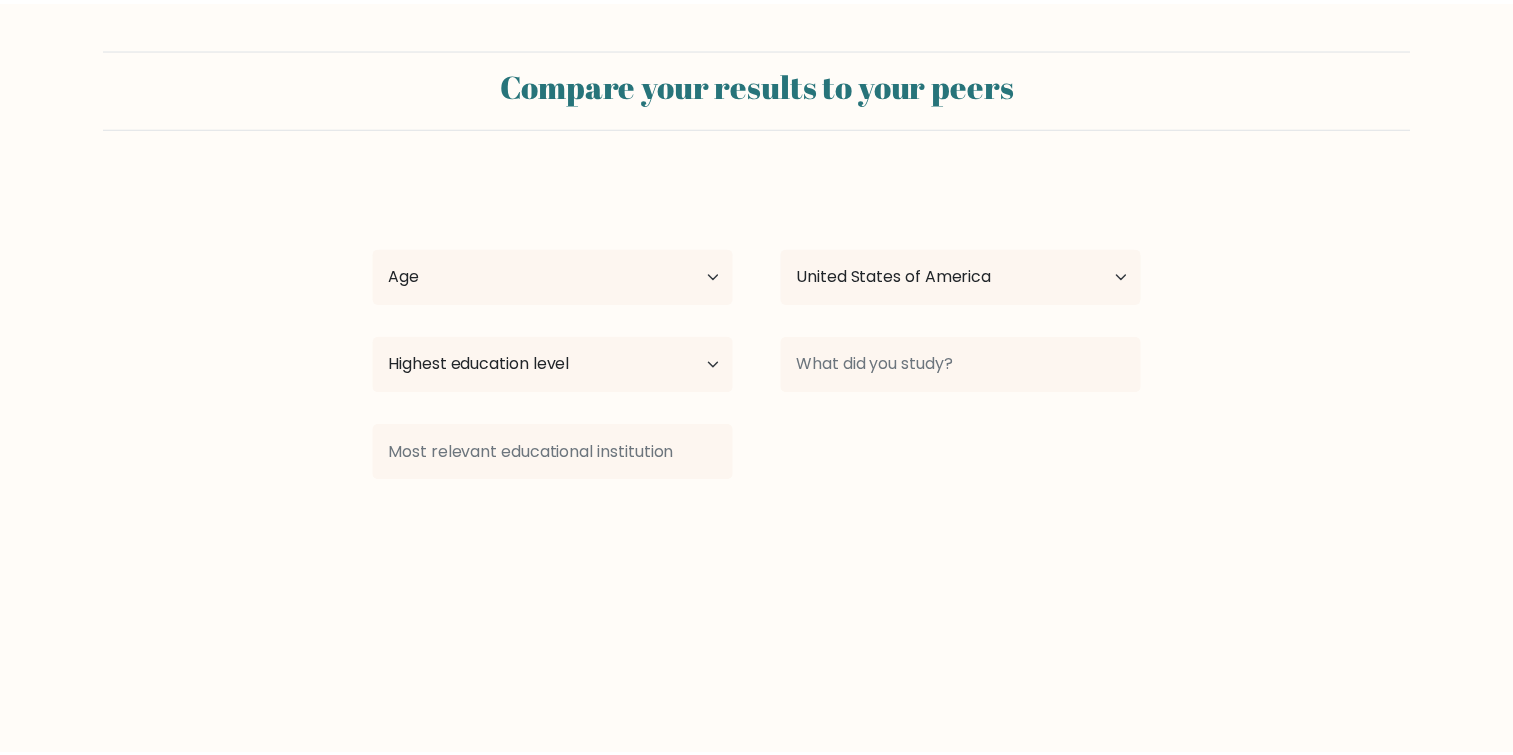 scroll, scrollTop: 0, scrollLeft: 0, axis: both 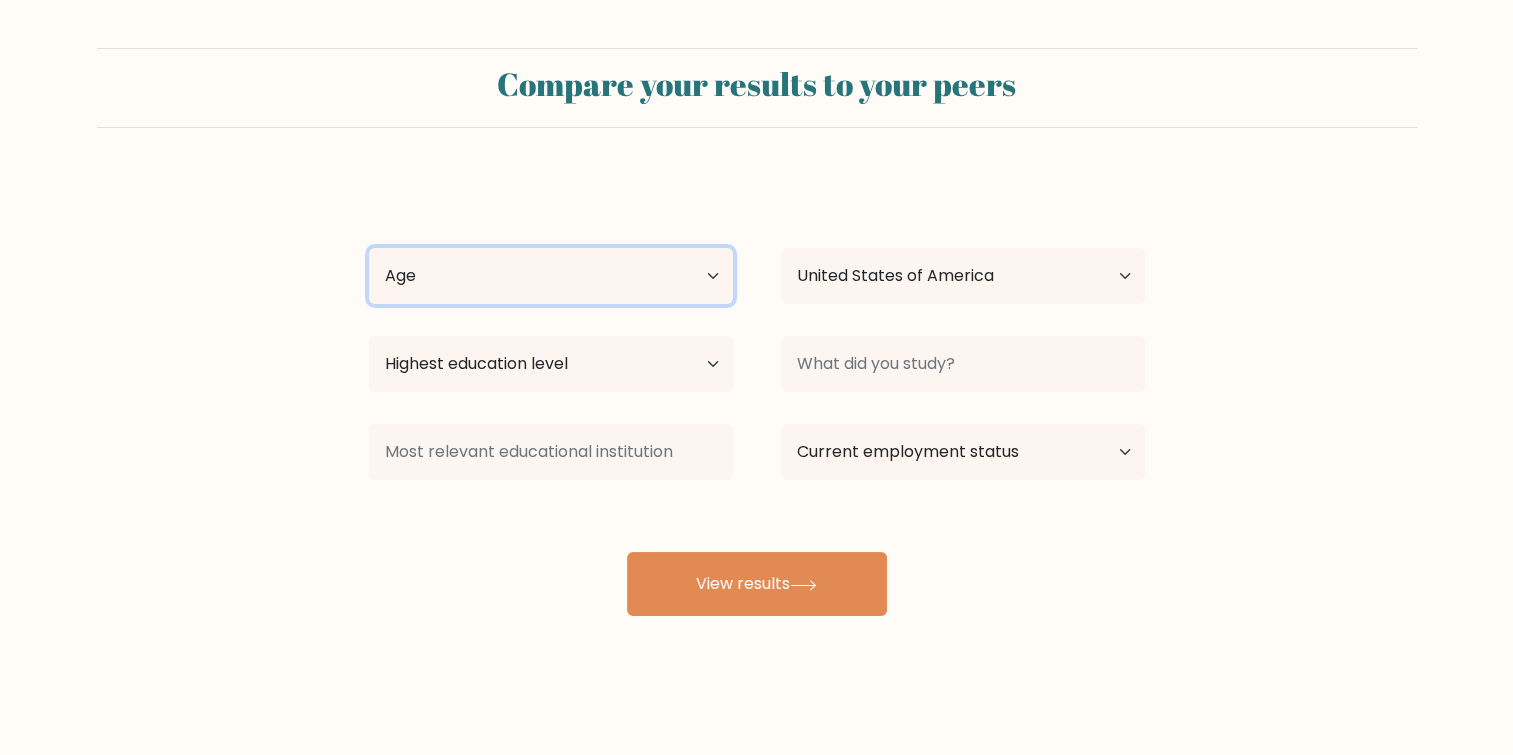 click on "Age
Under 18 years old
18-24 years old
25-34 years old
35-44 years old
45-54 years old
55-64 years old
65 years old and above" at bounding box center [551, 276] 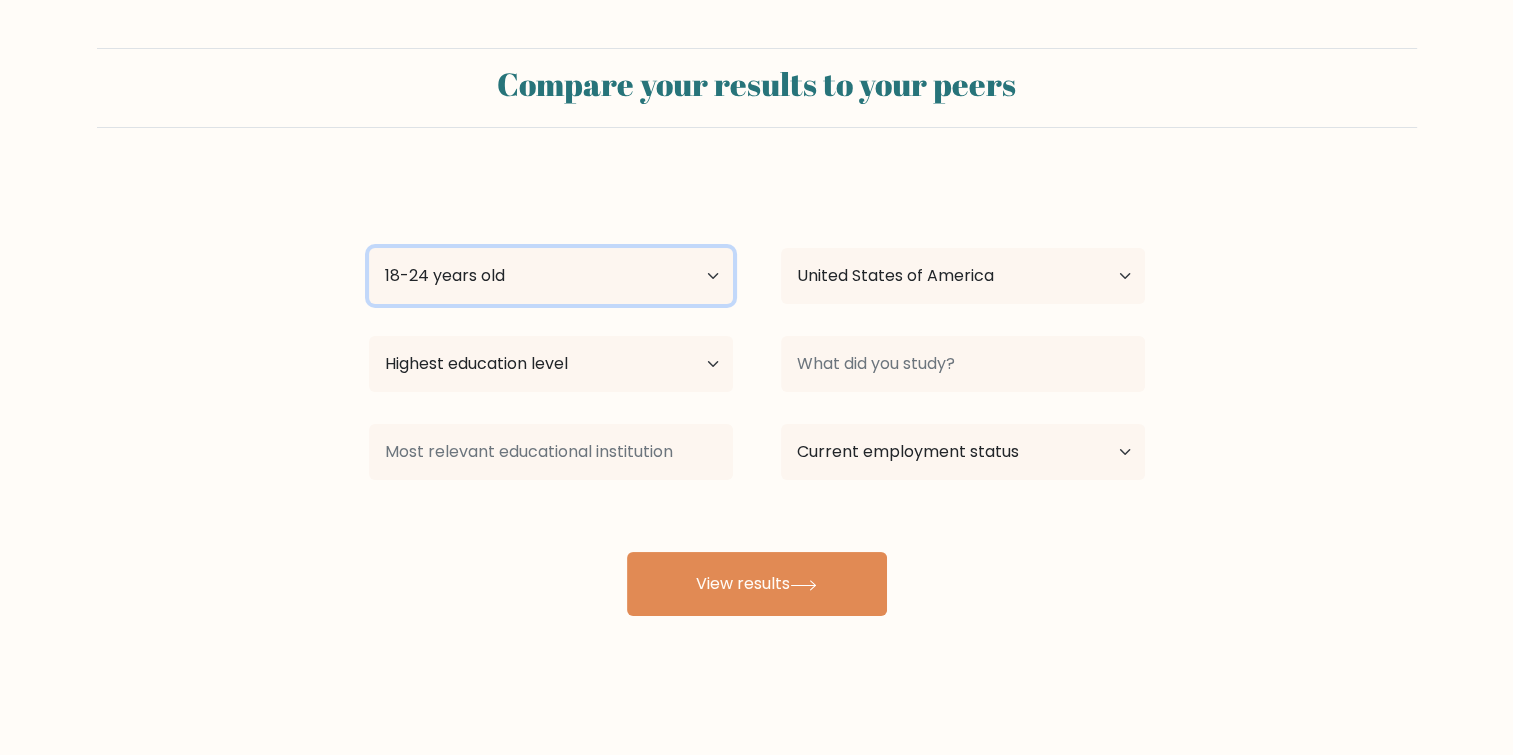 click on "Age
Under 18 years old
18-24 years old
25-34 years old
35-44 years old
45-54 years old
55-64 years old
65 years old and above" at bounding box center (551, 276) 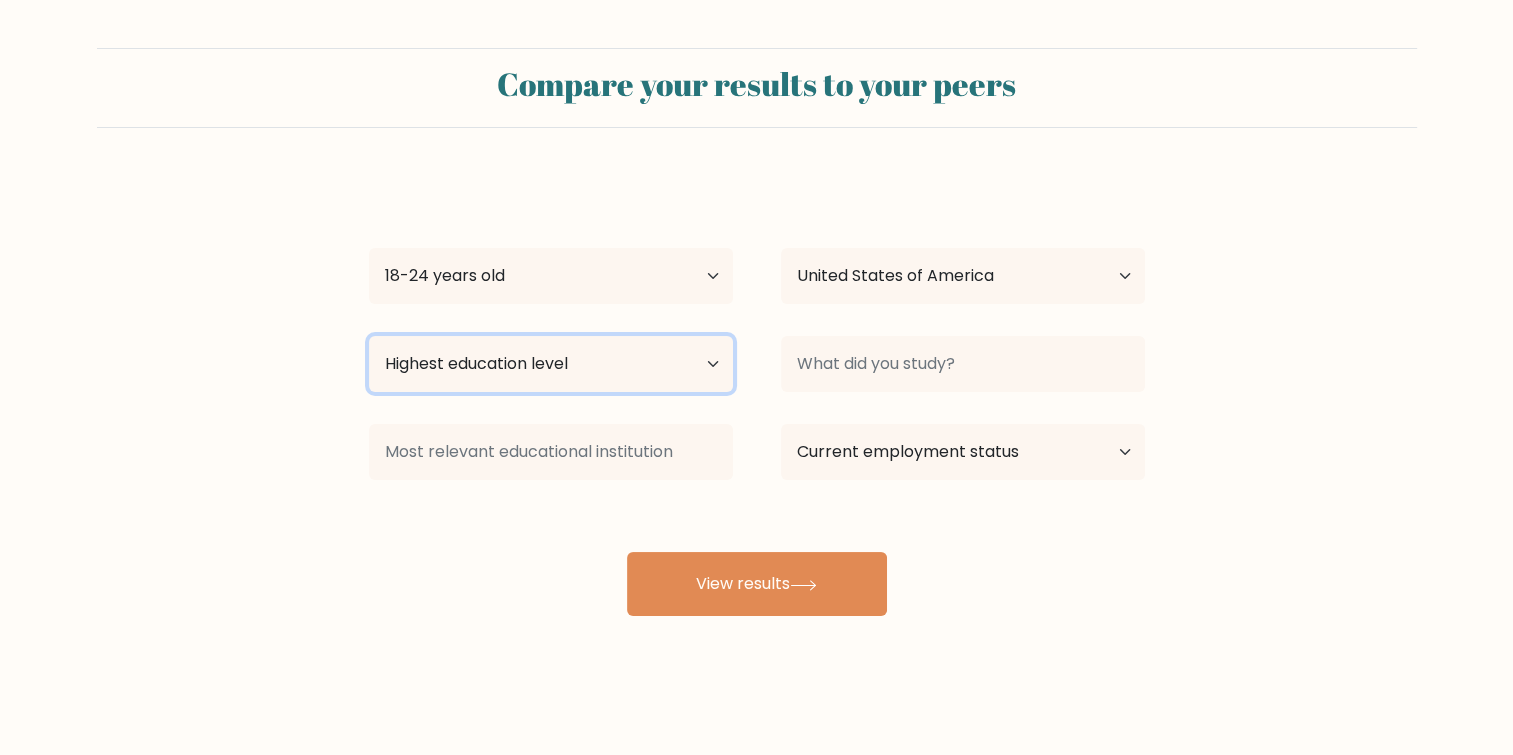 click on "Highest education level
No schooling
Primary
Lower Secondary
Upper Secondary
Occupation Specific
Bachelor's degree
Master's degree
Doctoral degree" at bounding box center (551, 364) 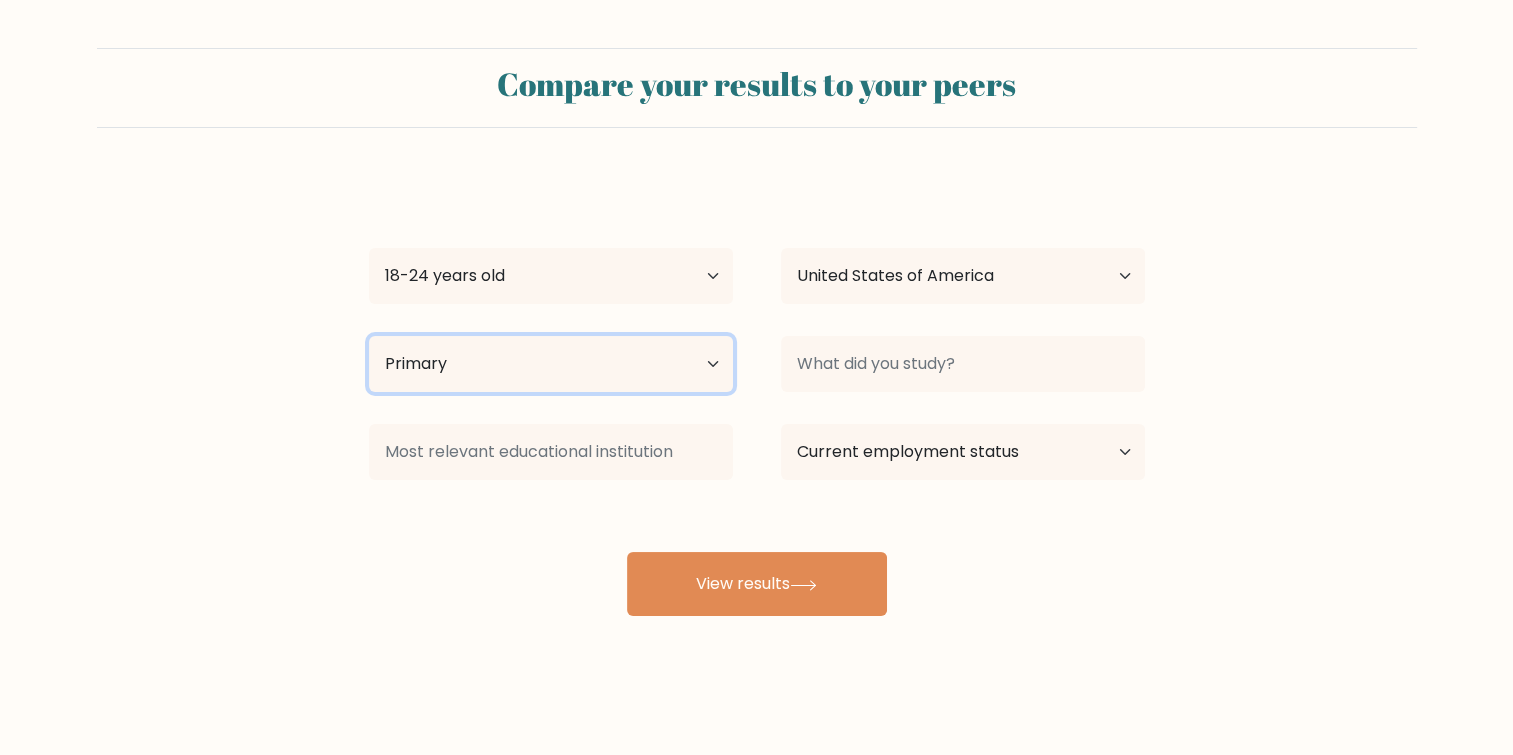 click on "Highest education level
No schooling
Primary
Lower Secondary
Upper Secondary
Occupation Specific
Bachelor's degree
Master's degree
Doctoral degree" at bounding box center (551, 364) 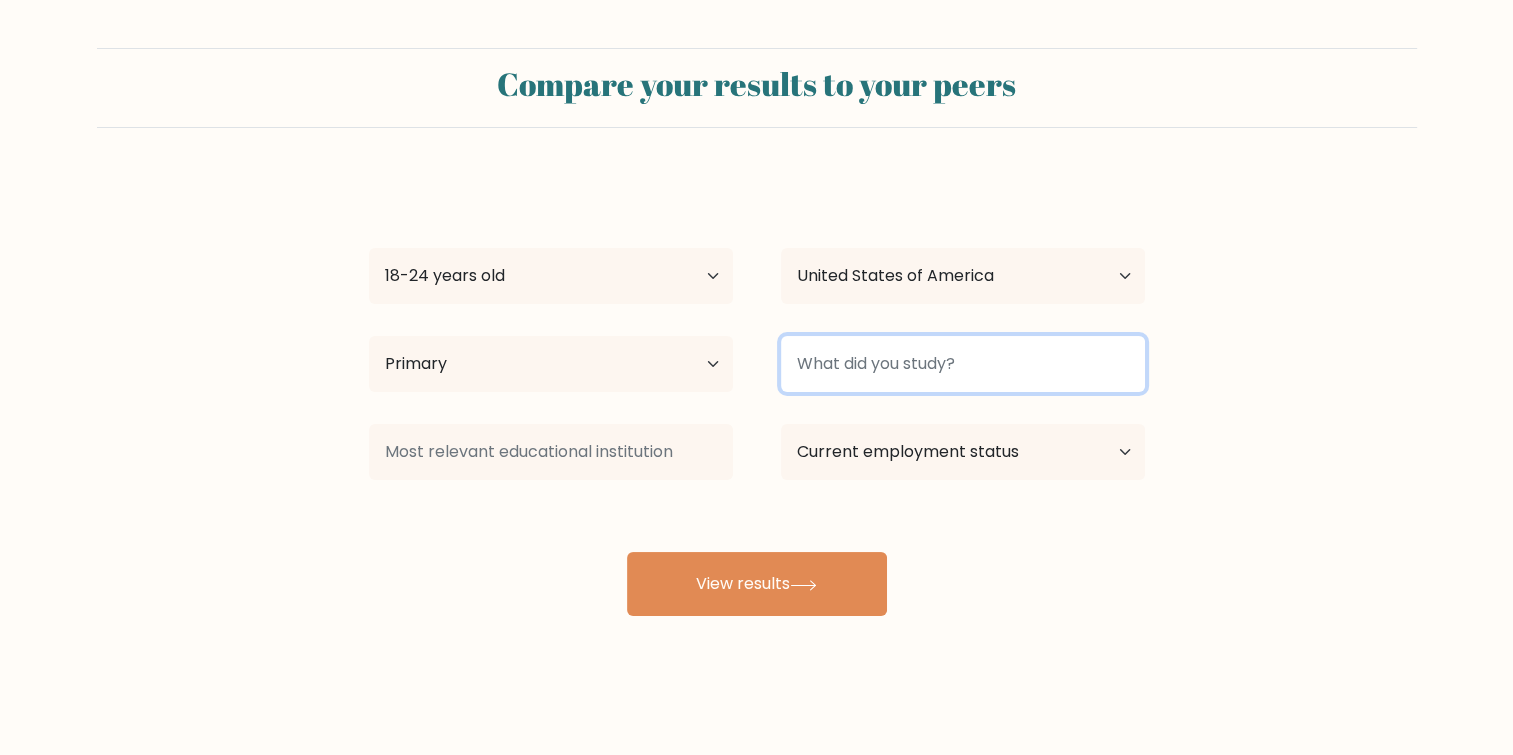 click at bounding box center [963, 364] 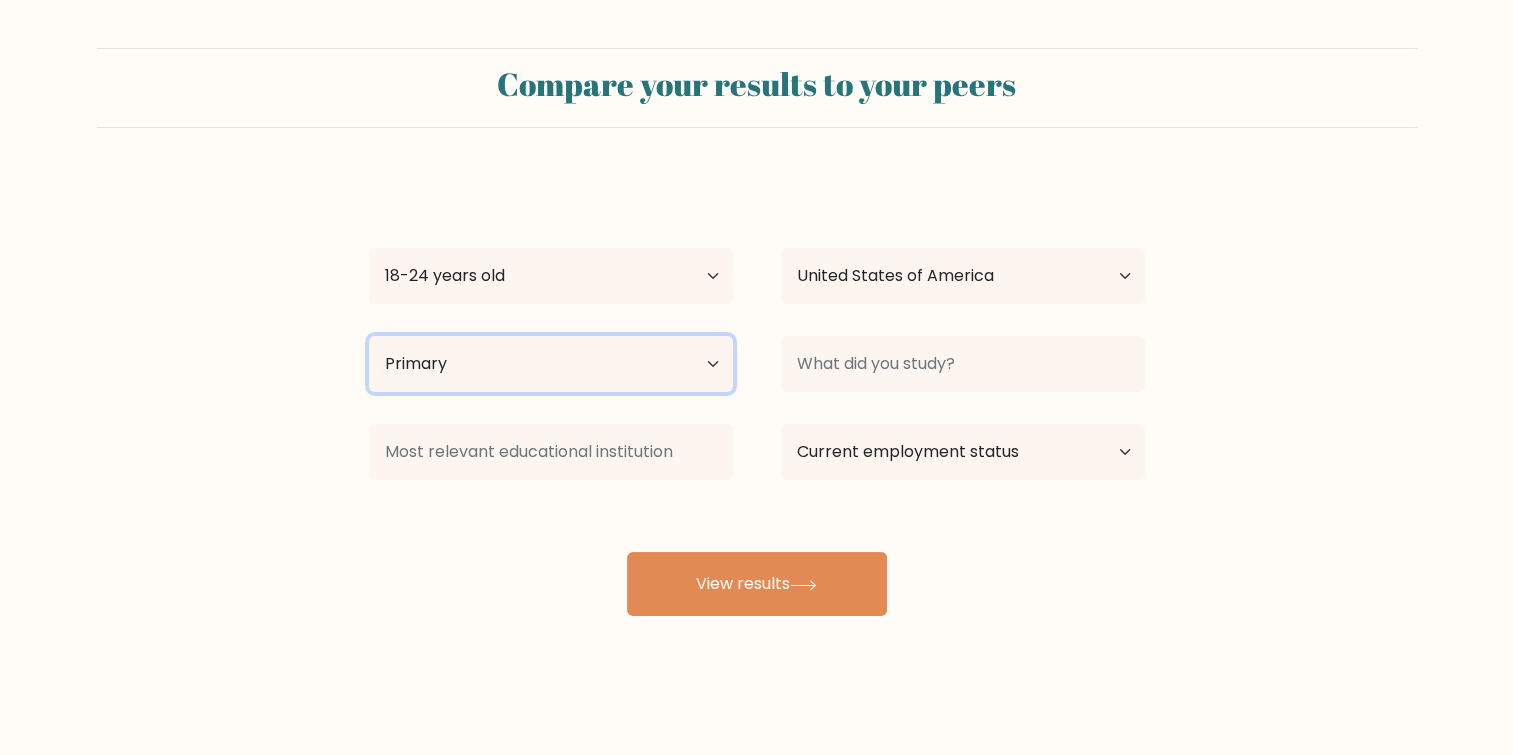 click on "Highest education level
No schooling
Primary
Lower Secondary
Upper Secondary
Occupation Specific
Bachelor's degree
Master's degree
Doctoral degree" at bounding box center (551, 364) 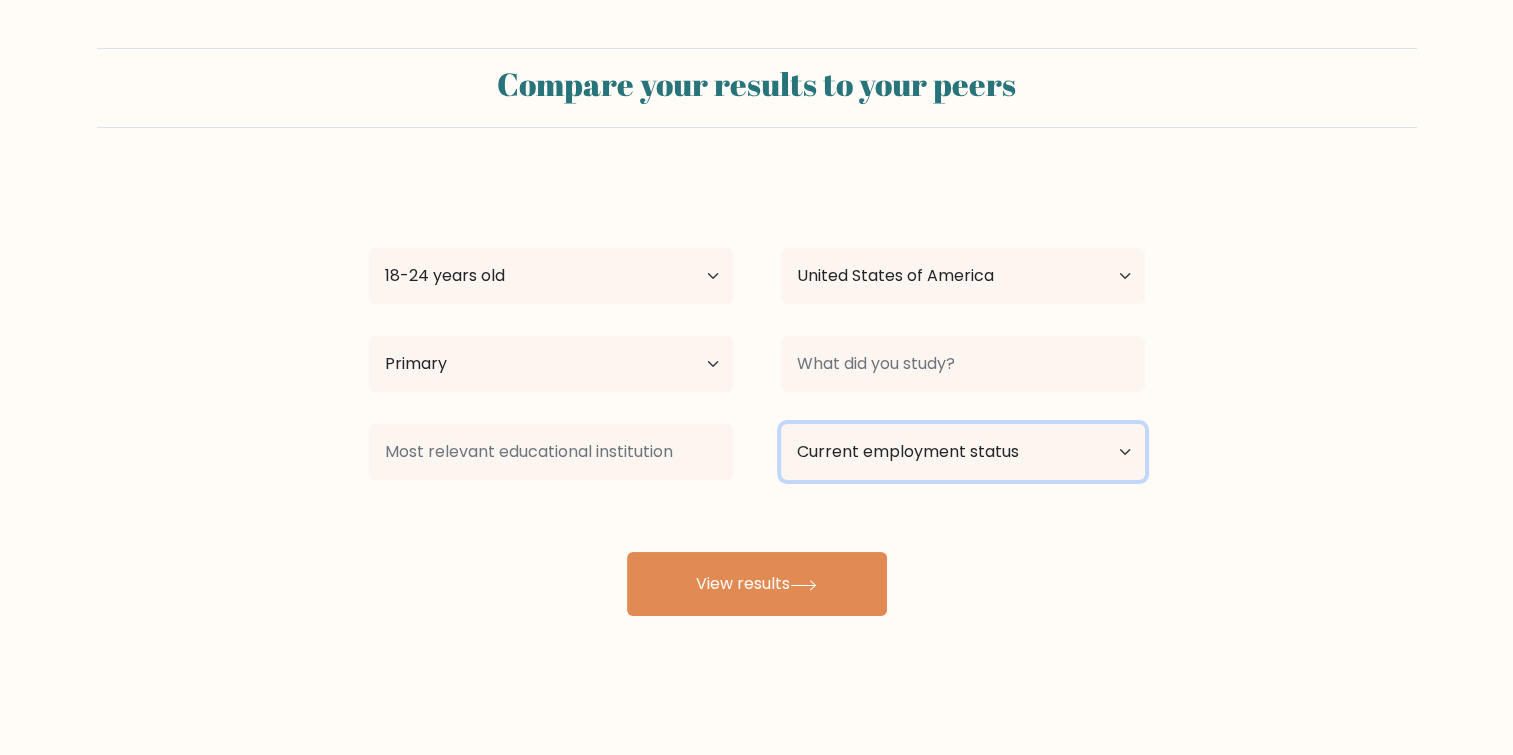 click on "Current employment status
Employed
Student
Retired
Other / prefer not to answer" at bounding box center (963, 452) 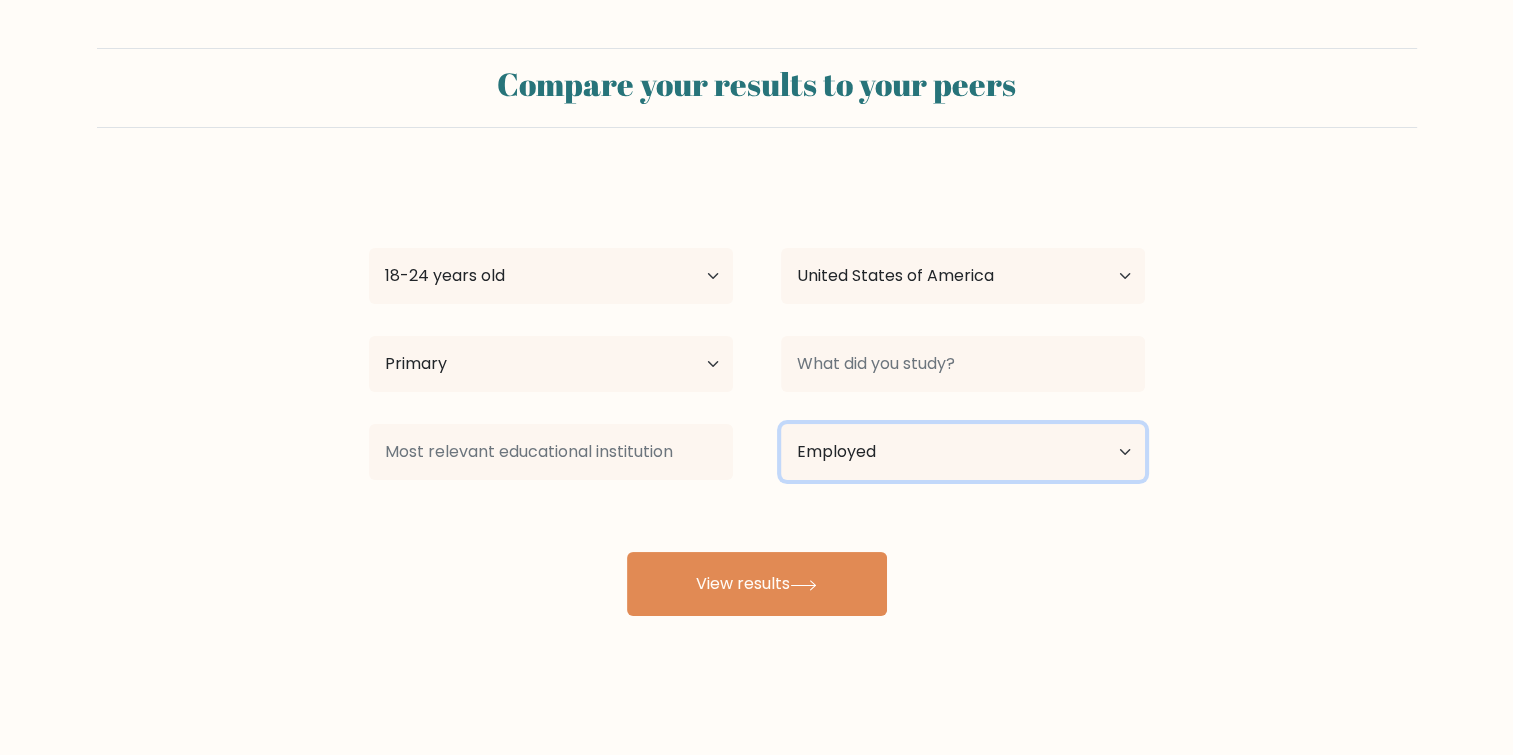 click on "Current employment status
Employed
Student
Retired
Other / prefer not to answer" at bounding box center [963, 452] 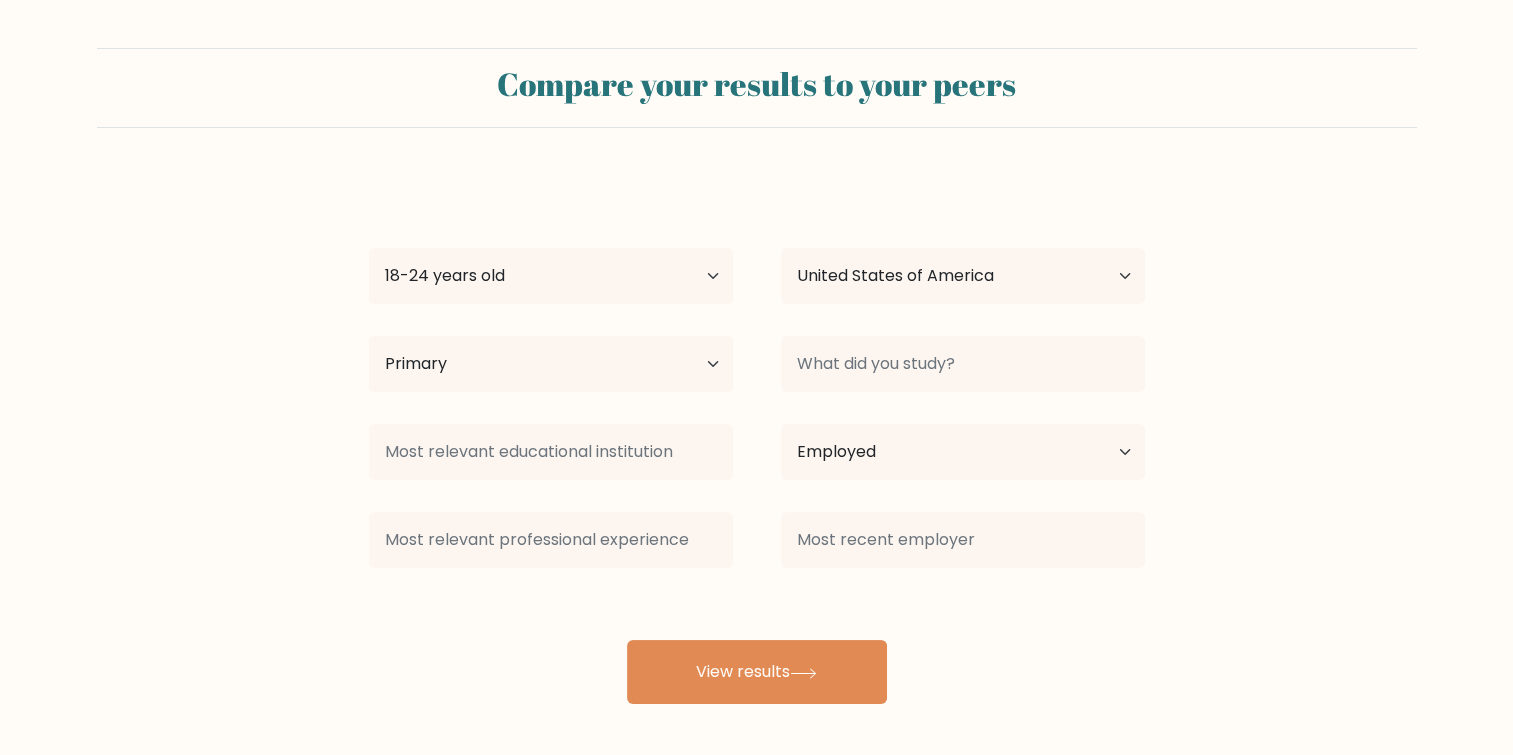 click on "[FIRST]
[LAST]
Age
Under 18 years old
18-24 years old
25-34 years old
35-44 years old
45-54 years old
55-64 years old
65 years old and above
Country
Afghanistan
Albania
Algeria
American Samoa
Andorra
Angola
Anguilla
Antarctica
Antigua and Barbuda
Argentina
Armenia
Aruba
Australia
Austria
Azerbaijan
Bahamas
Bahrain
Bangladesh
Barbados
Belarus
Belgium
Belize
Benin
Bermuda
Bhutan
Bolivia
Bonaire, Sint Eustatius and Saba
Bosnia and Herzegovina
Botswana
Bouvet Island
Brazil
Brunei" at bounding box center (757, 440) 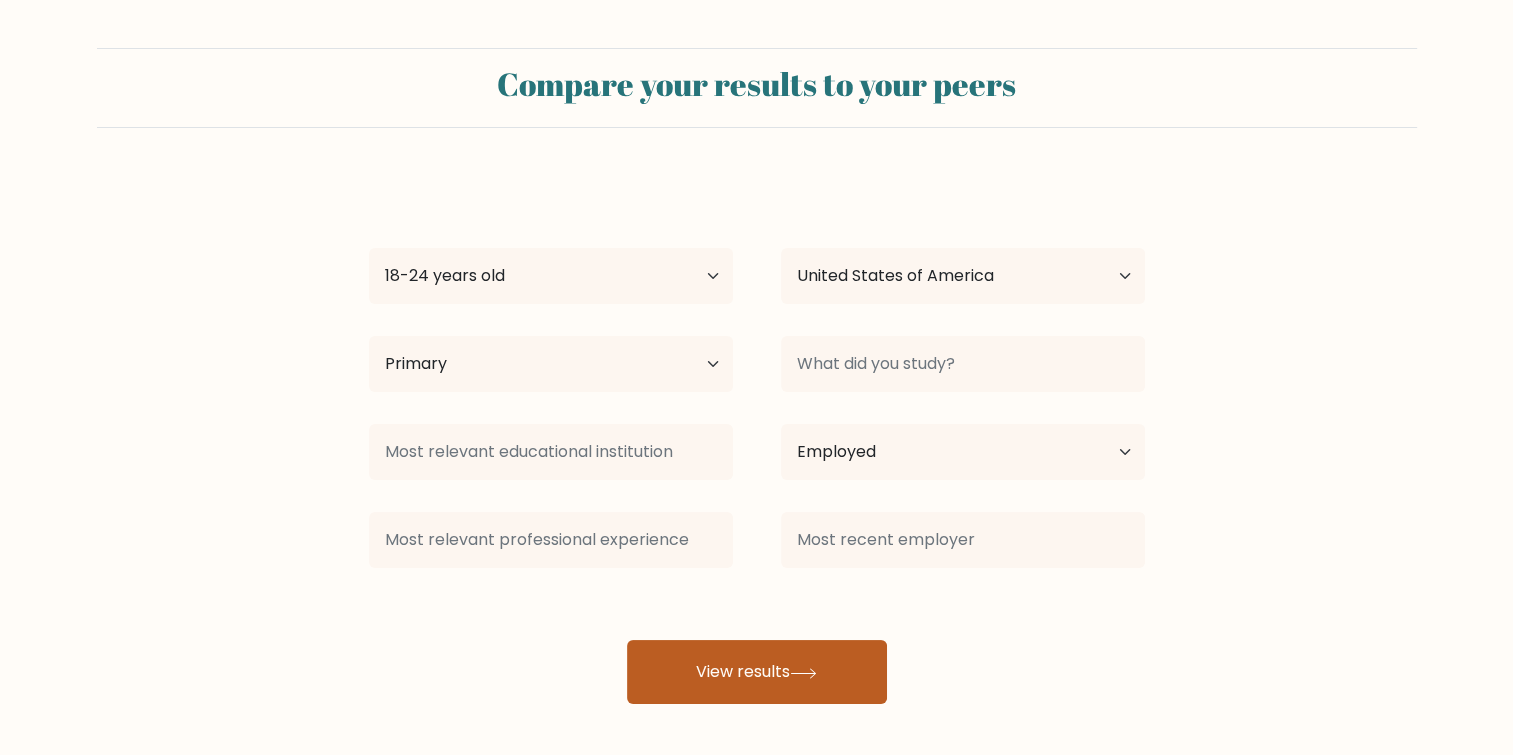 click on "View results" at bounding box center (757, 672) 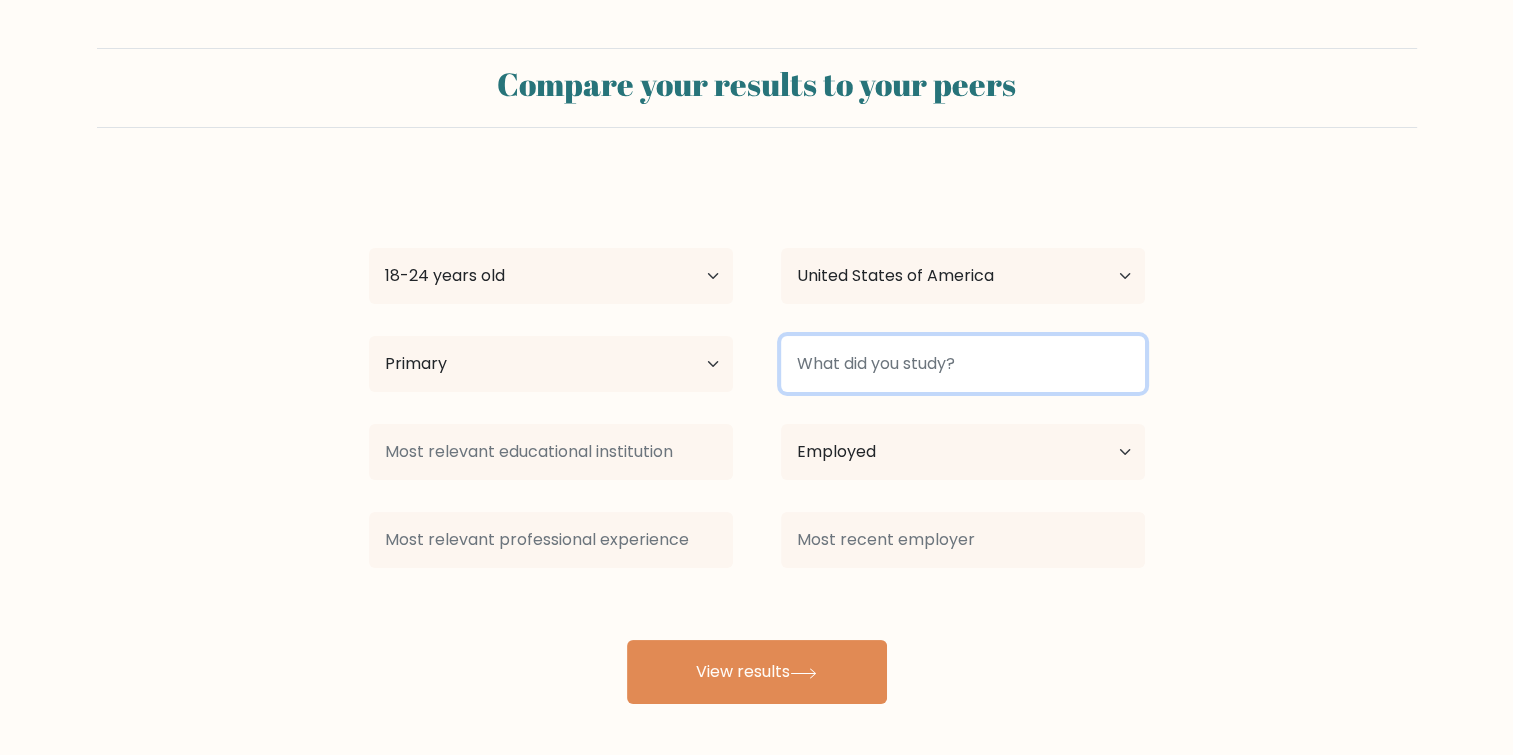 click at bounding box center (963, 364) 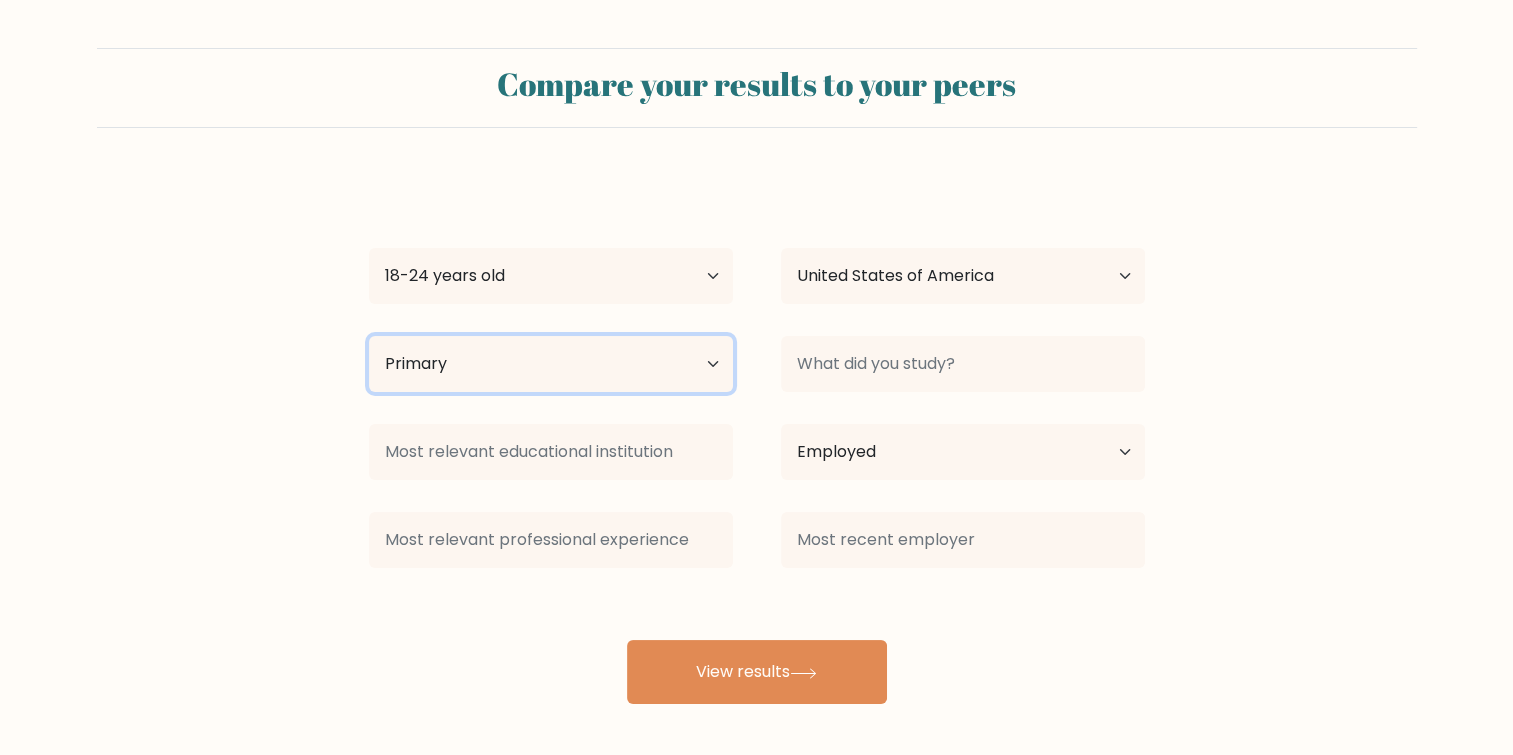 click on "Highest education level
No schooling
Primary
Lower Secondary
Upper Secondary
Occupation Specific
Bachelor's degree
Master's degree
Doctoral degree" at bounding box center [551, 364] 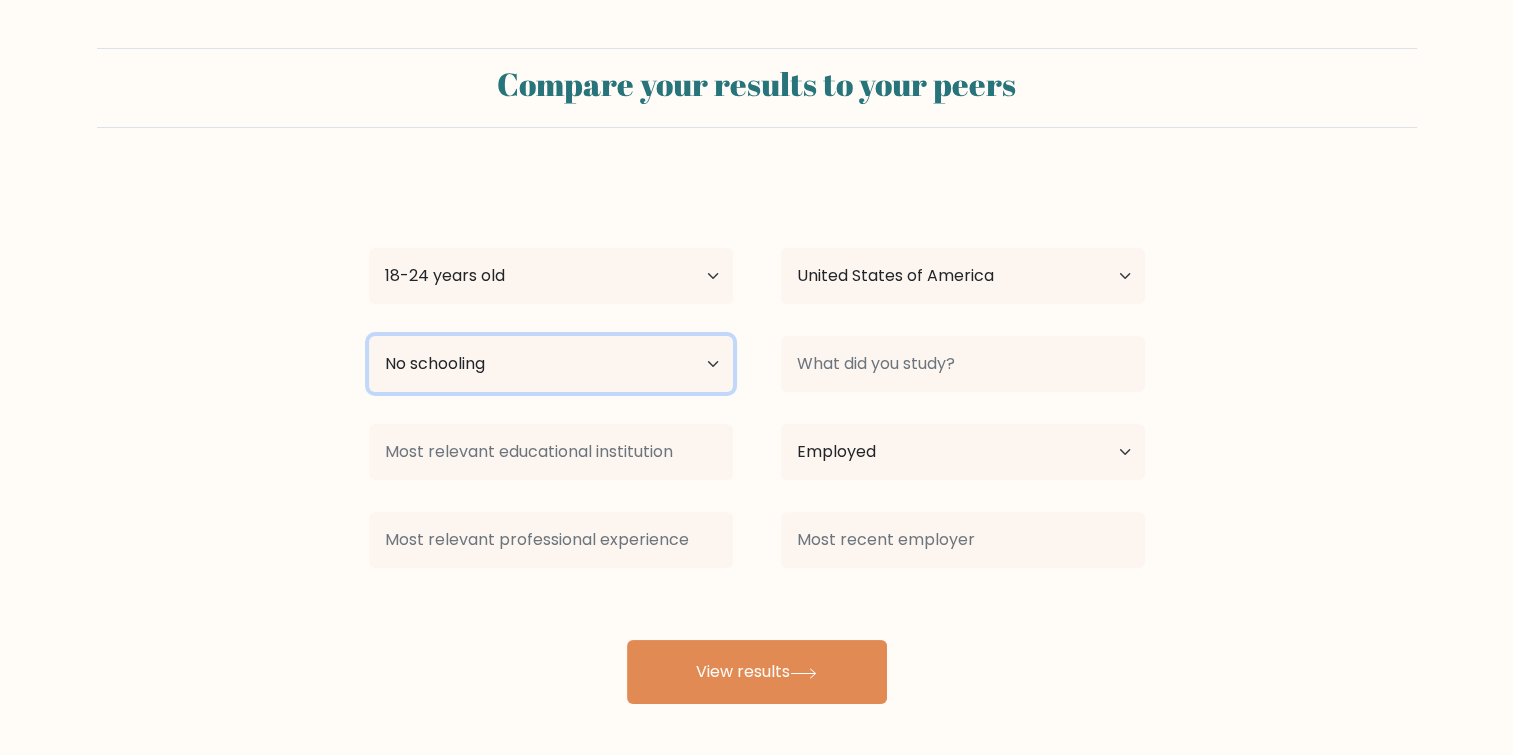 click on "Highest education level
No schooling
Primary
Lower Secondary
Upper Secondary
Occupation Specific
Bachelor's degree
Master's degree
Doctoral degree" at bounding box center (551, 364) 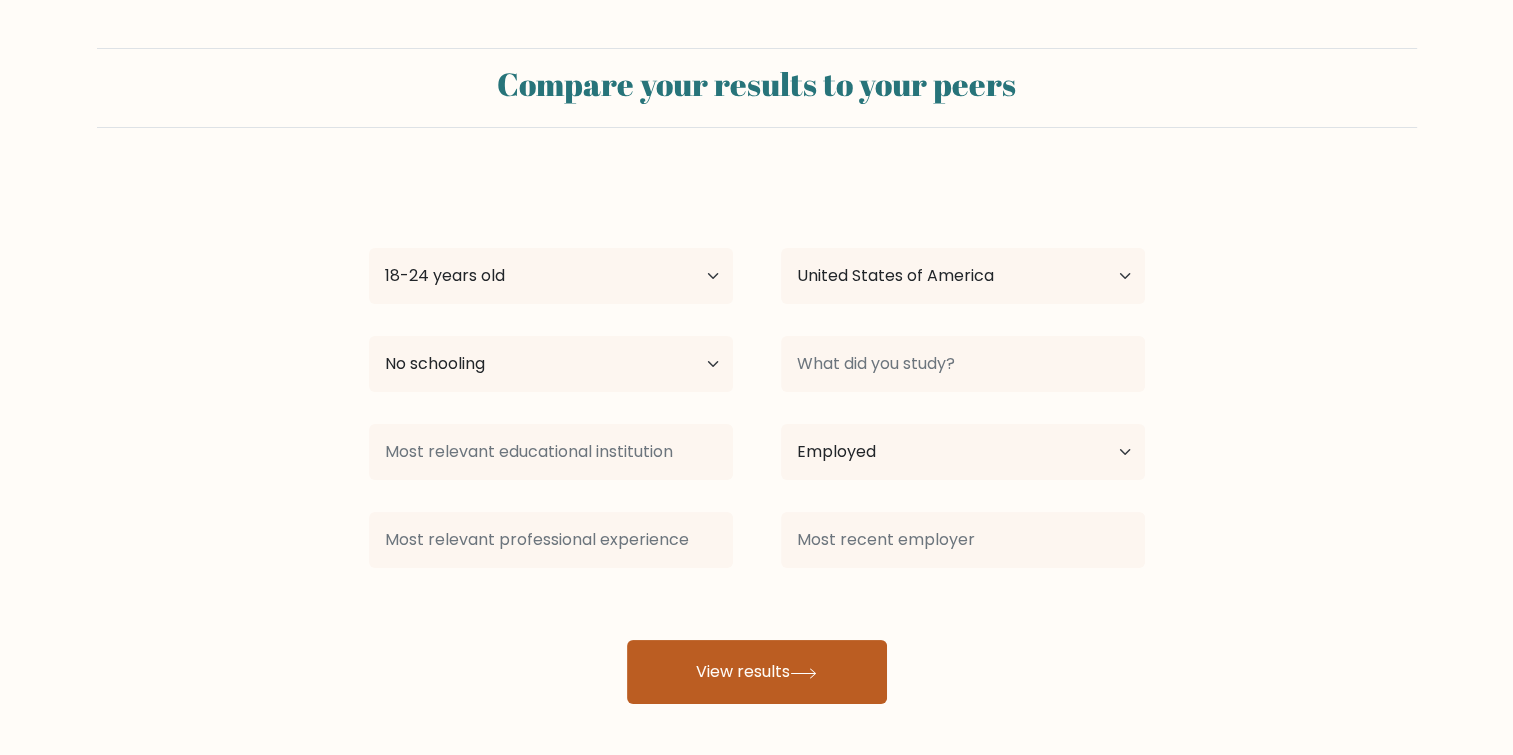 click on "View results" at bounding box center (757, 672) 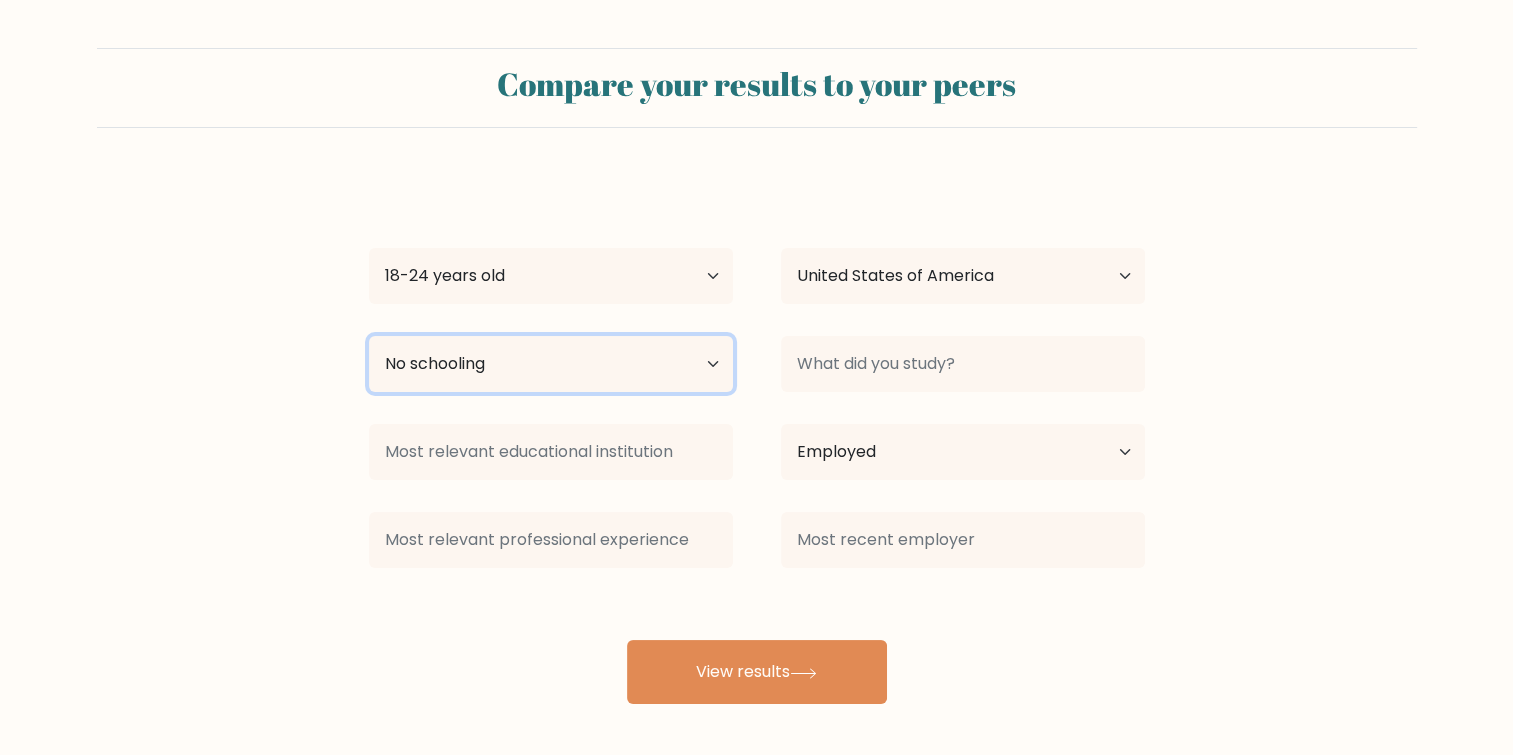click on "Highest education level
No schooling
Primary
Lower Secondary
Upper Secondary
Occupation Specific
Bachelor's degree
Master's degree
Doctoral degree" at bounding box center [551, 364] 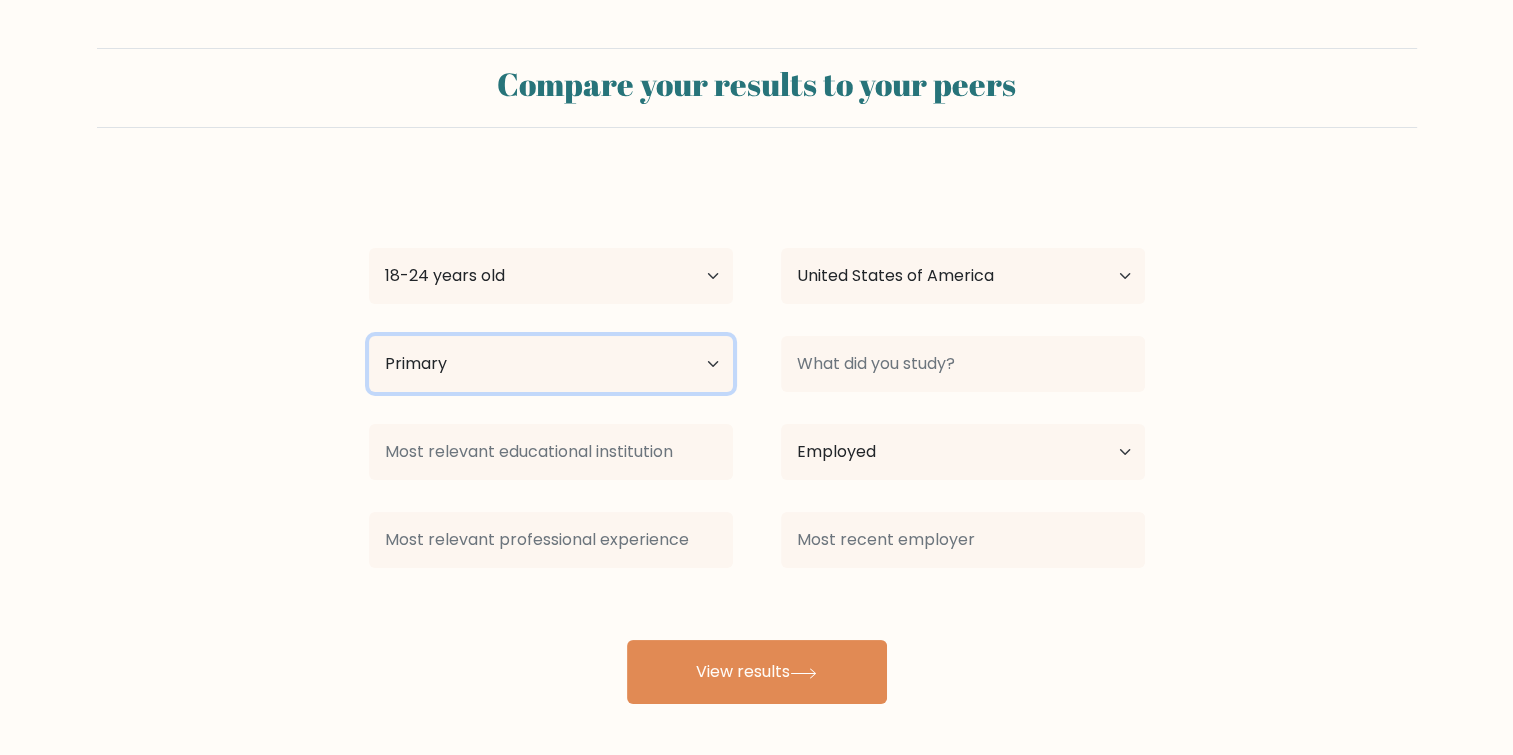 click on "Highest education level
No schooling
Primary
Lower Secondary
Upper Secondary
Occupation Specific
Bachelor's degree
Master's degree
Doctoral degree" at bounding box center [551, 364] 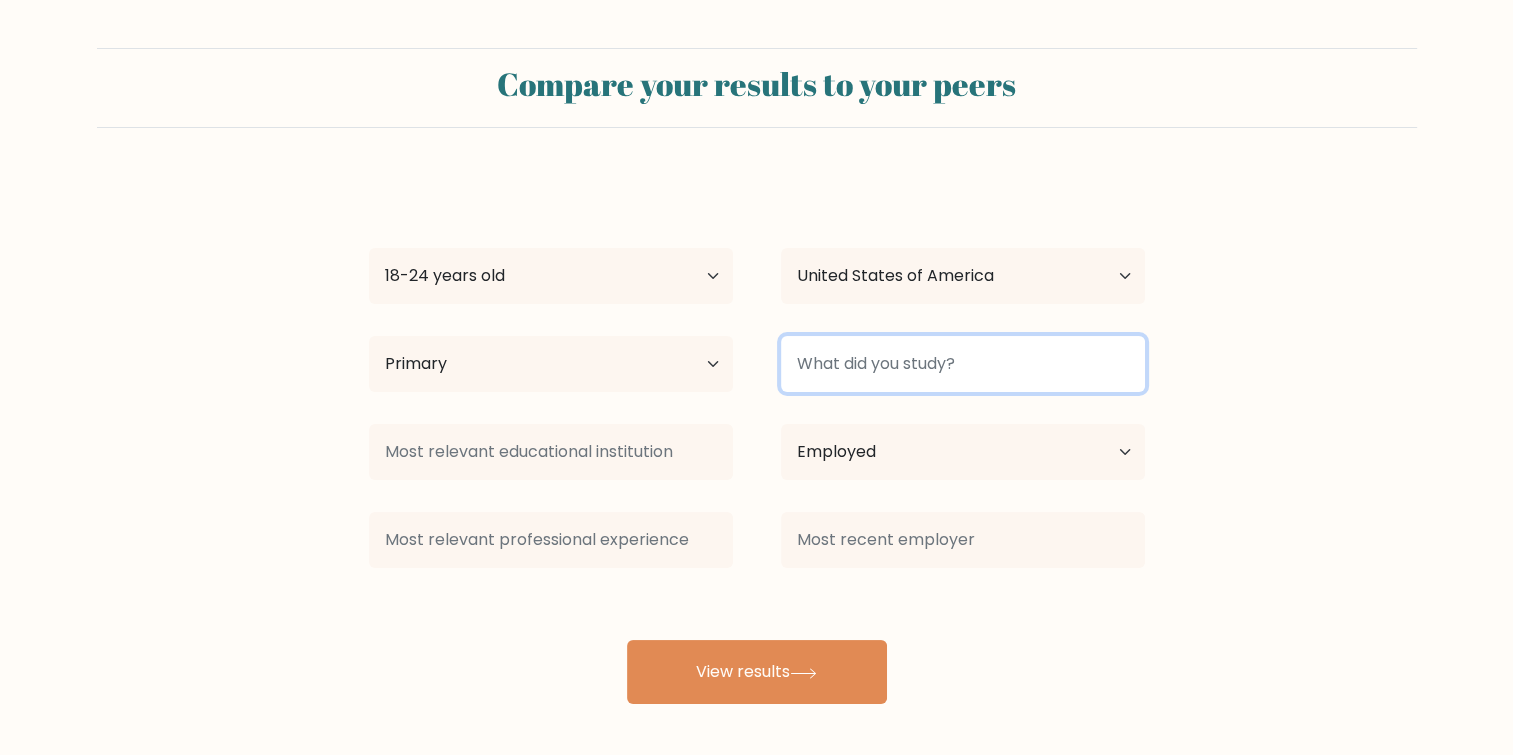 click at bounding box center [963, 364] 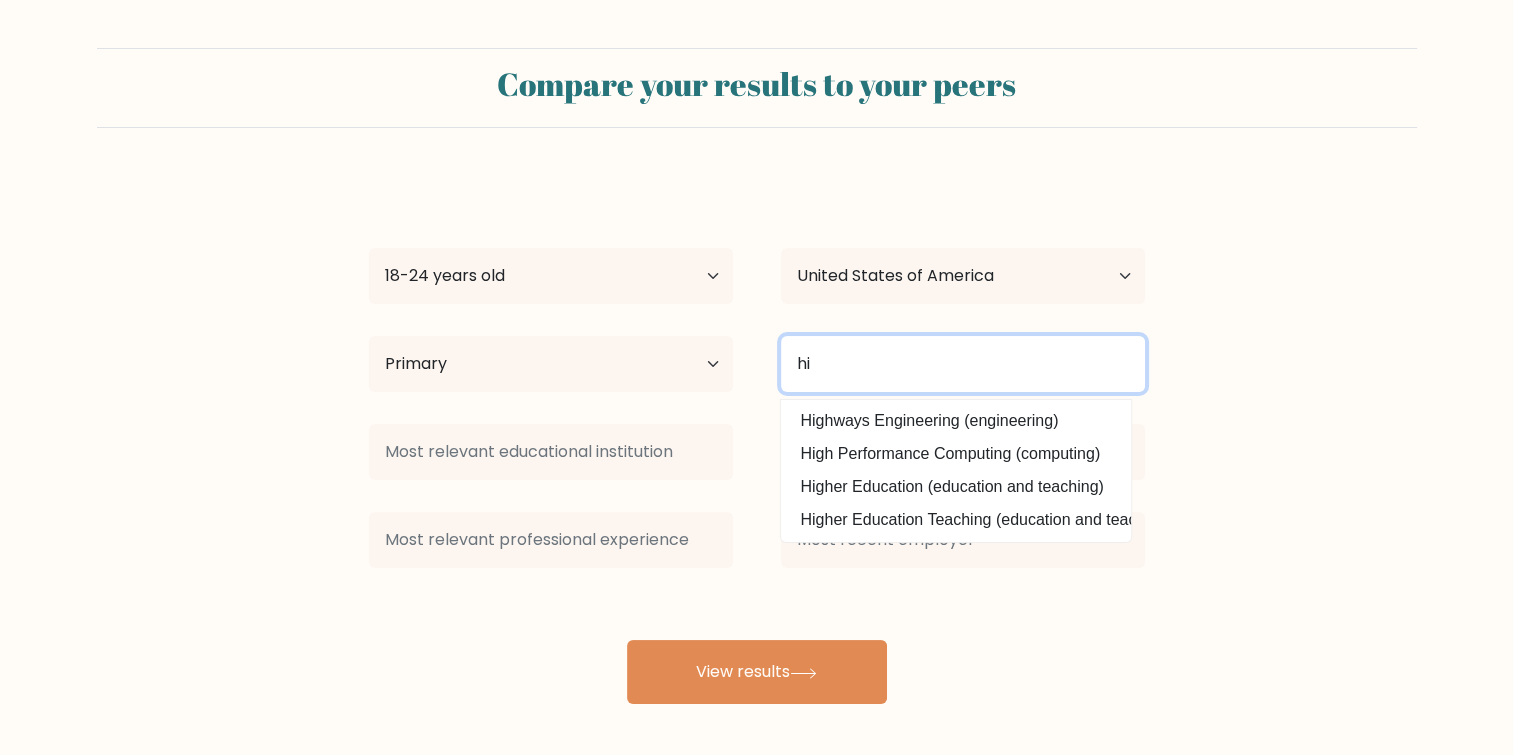 type on "h" 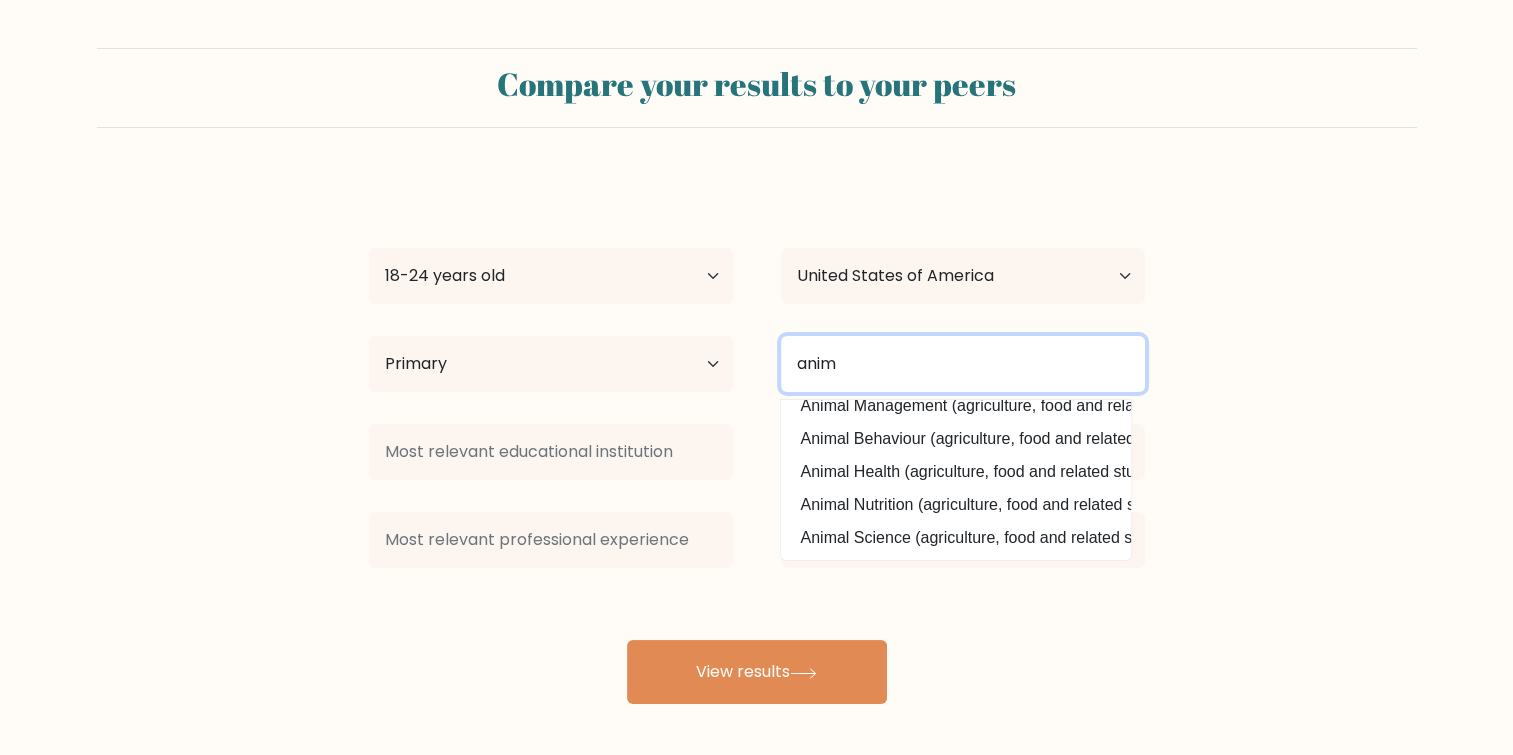 scroll, scrollTop: 129, scrollLeft: 0, axis: vertical 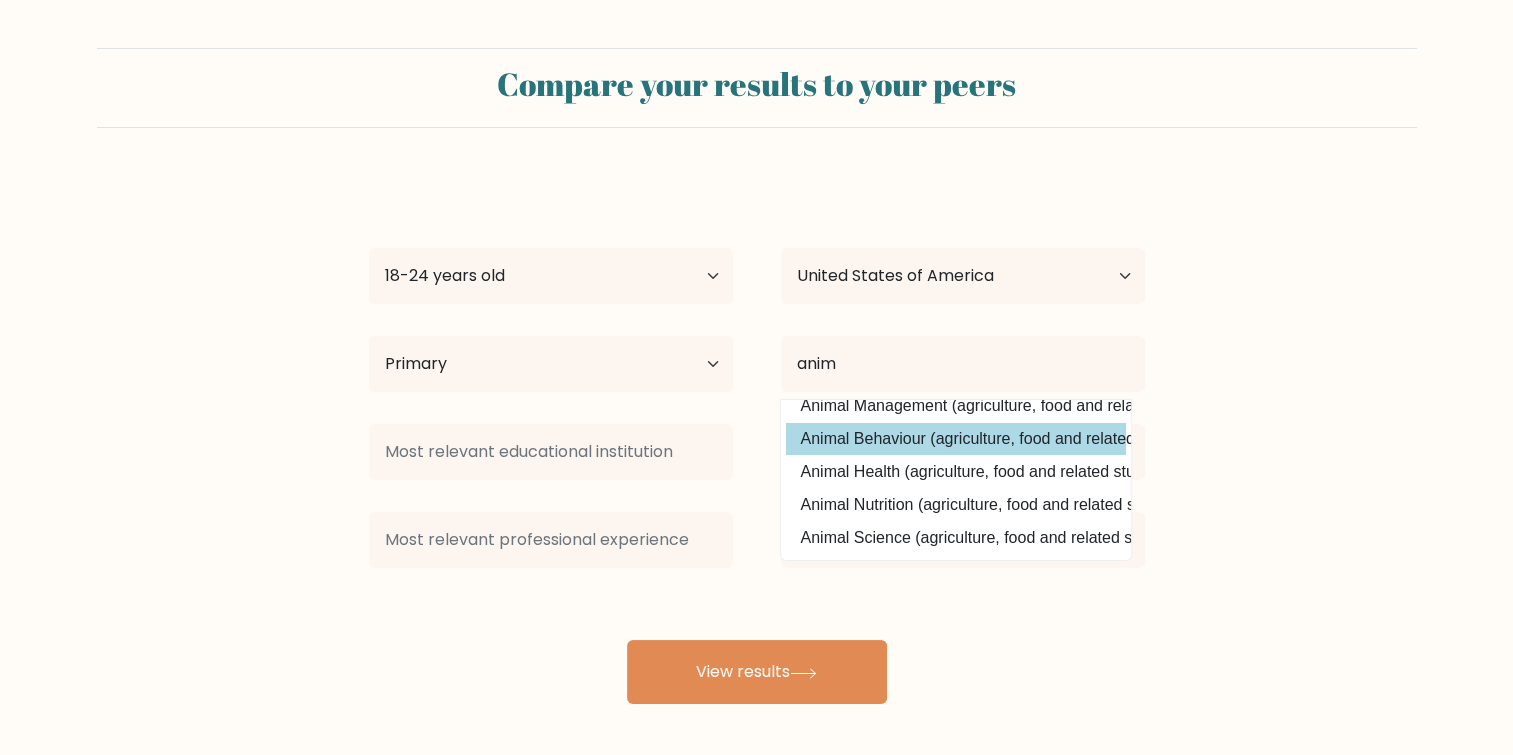 click on "Animal Behaviour (agriculture, food and related studies)" at bounding box center (956, 439) 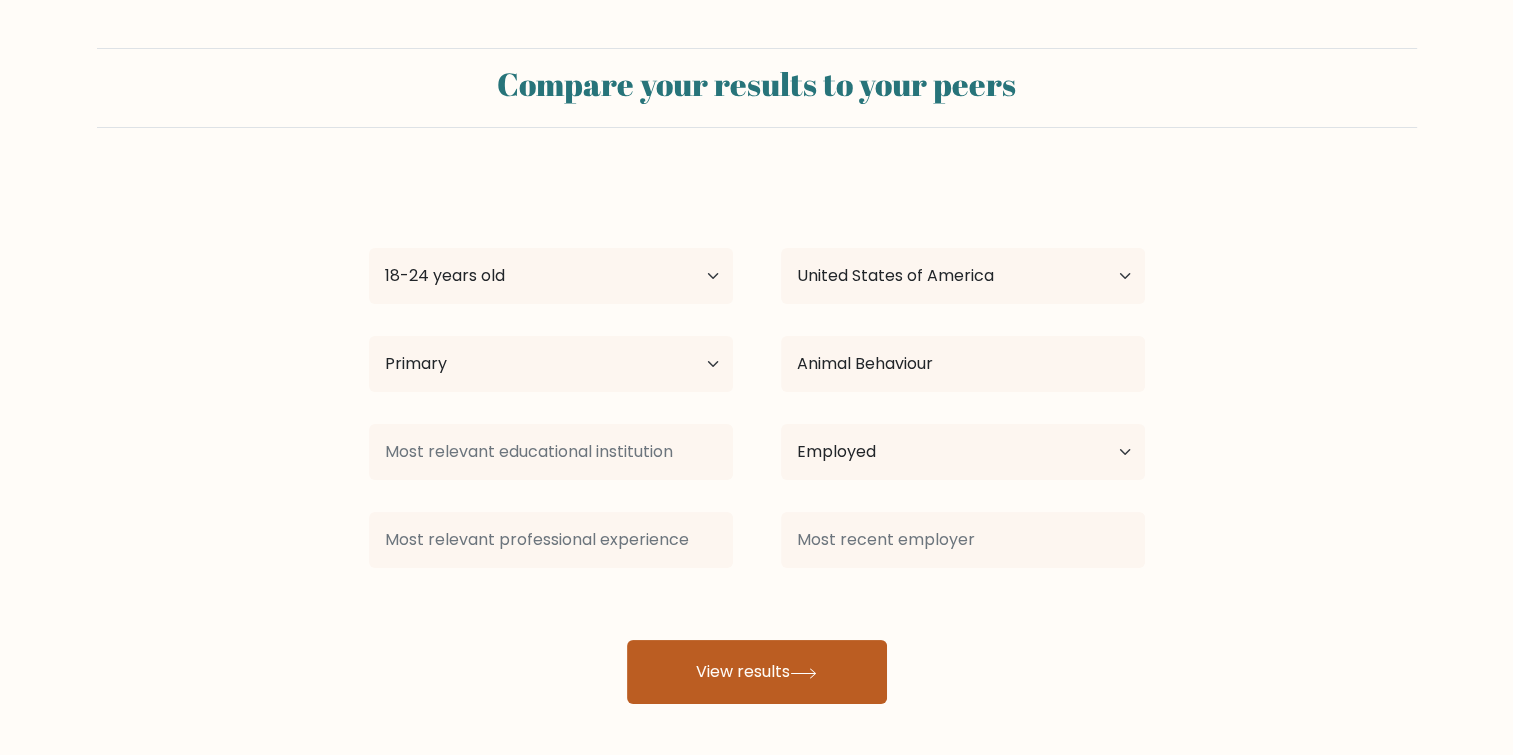 click on "View results" at bounding box center (757, 672) 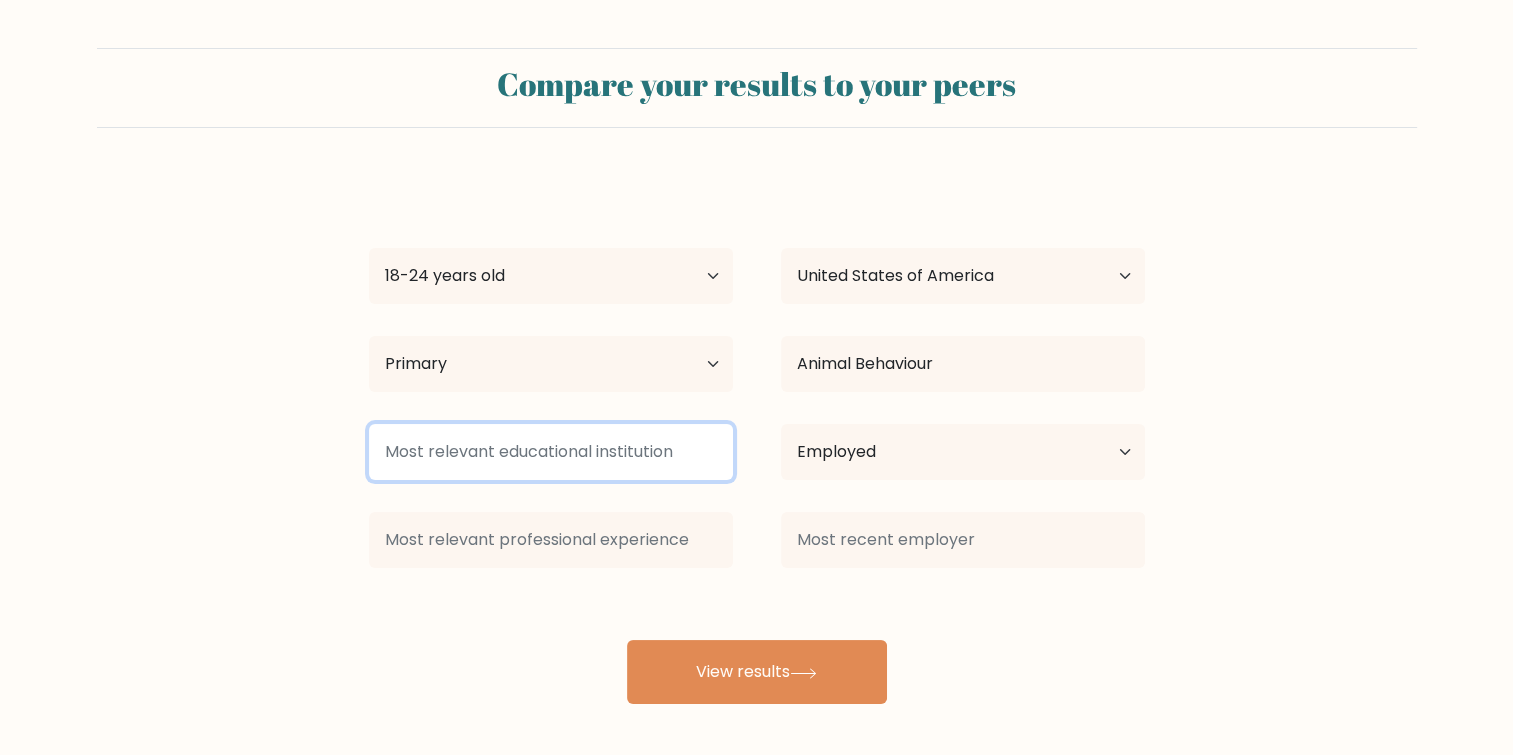 click at bounding box center (551, 452) 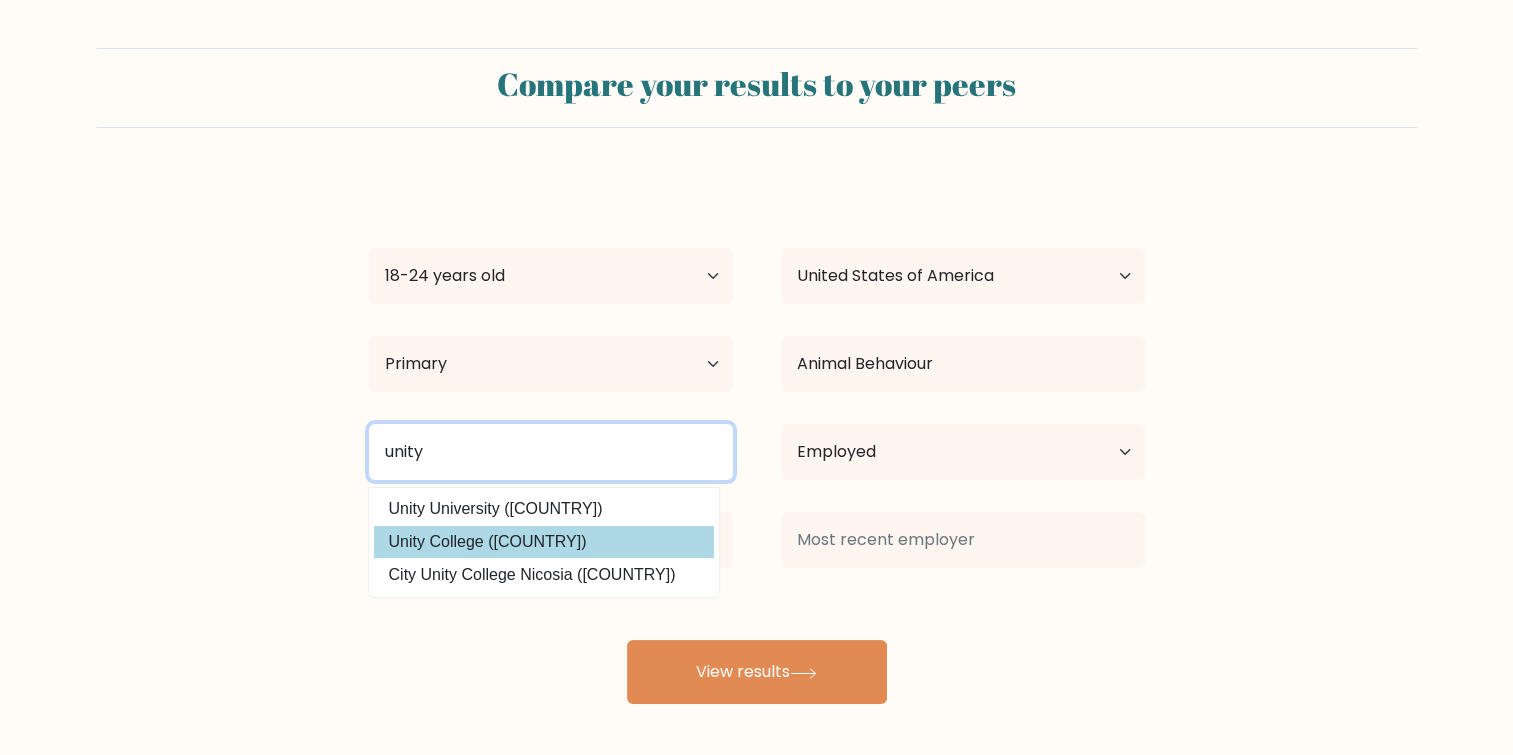 type on "unity" 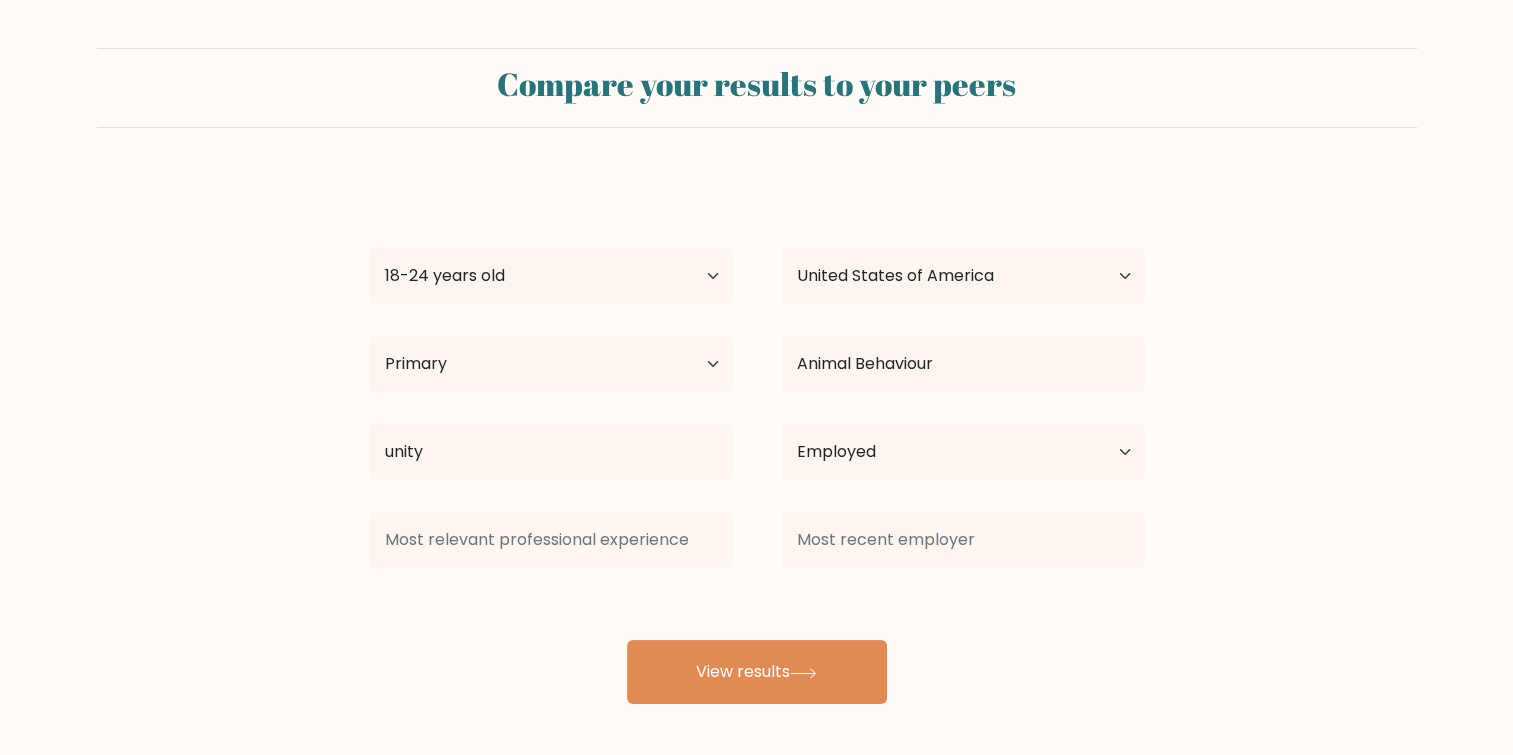 click on "[FIRST]
[LAST]
Age
Under 18 years old
18-24 years old
25-34 years old
35-44 years old
45-54 years old
55-64 years old
65 years old and above
Country
Afghanistan
Albania
Algeria
American Samoa
Andorra
Angola
Anguilla
Antarctica
Antigua and Barbuda
Argentina
Armenia
Aruba
Australia
Austria
Azerbaijan
Bahamas
Bahrain
Bangladesh
Barbados
Belarus
Belgium
Belize
Benin
Bermuda
Bhutan
Bolivia
Bonaire, Sint Eustatius and Saba
Bosnia and Herzegovina
Botswana
Bouvet Island
Brazil
Brunei" at bounding box center (757, 440) 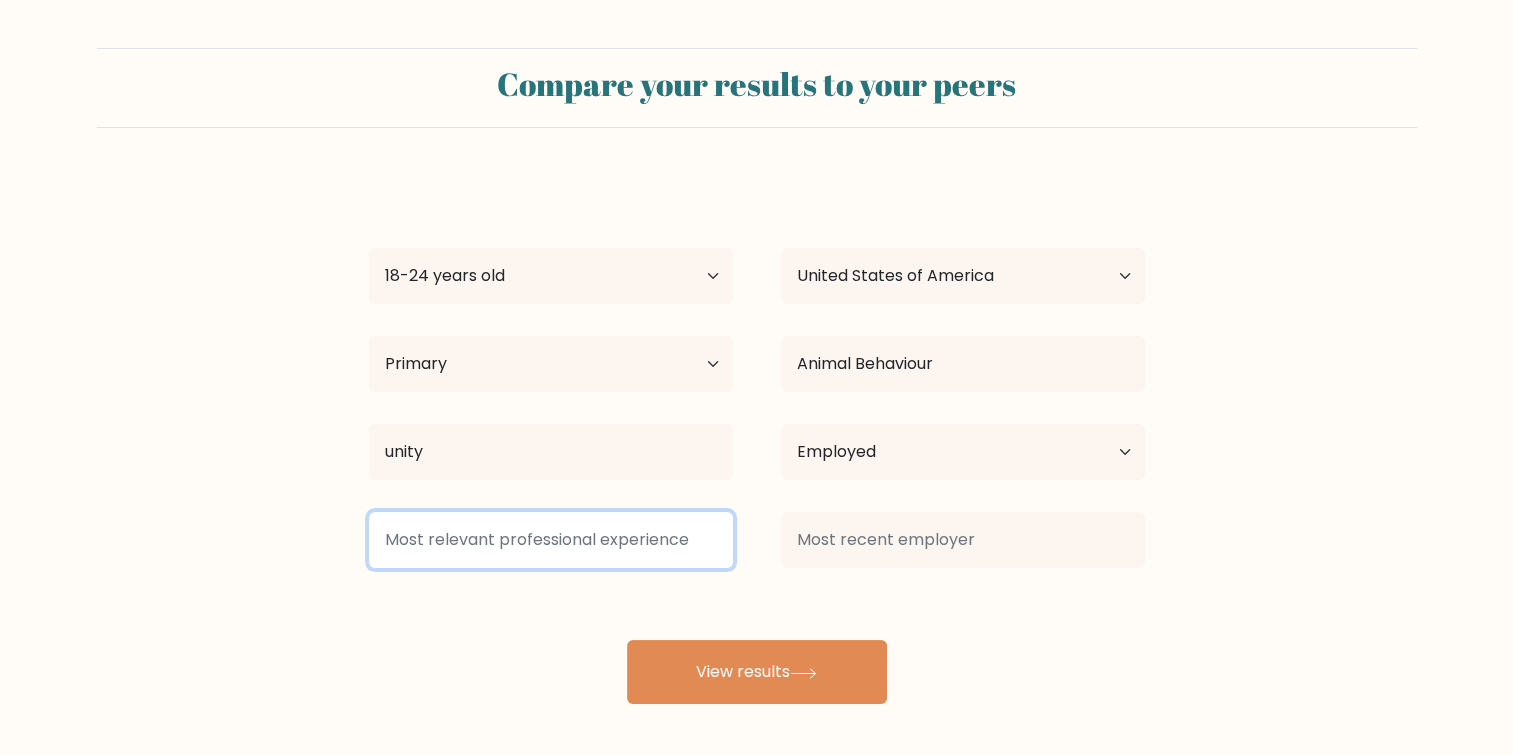 click at bounding box center (551, 540) 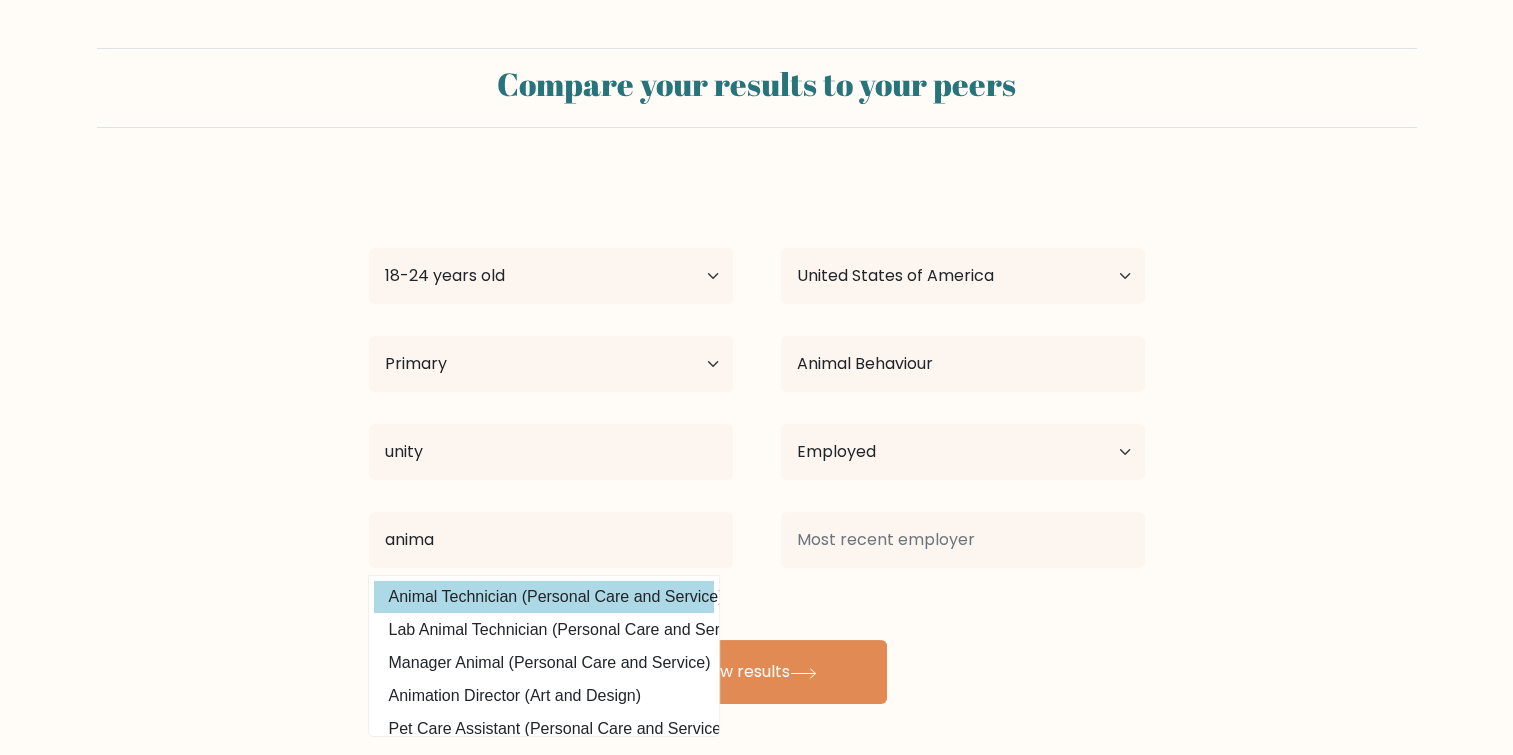 click on "[FIRST]
[LAST]
Age
Under 18 years old
18-24 years old
25-34 years old
35-44 years old
45-54 years old
55-64 years old
65 years old and above
Country
Afghanistan
Albania
Algeria
American Samoa
Andorra
Angola
Anguilla
Antarctica
Antigua and Barbuda
Argentina
Armenia
Aruba
Australia
Austria
Azerbaijan
Bahamas
Bahrain
Bangladesh
Barbados
Belarus
Belgium
Belize
Benin
Bermuda
Bhutan
Bolivia
Bonaire, Sint Eustatius and Saba
Bosnia and Herzegovina
Botswana
Bouvet Island
Brazil
Brunei" at bounding box center [757, 440] 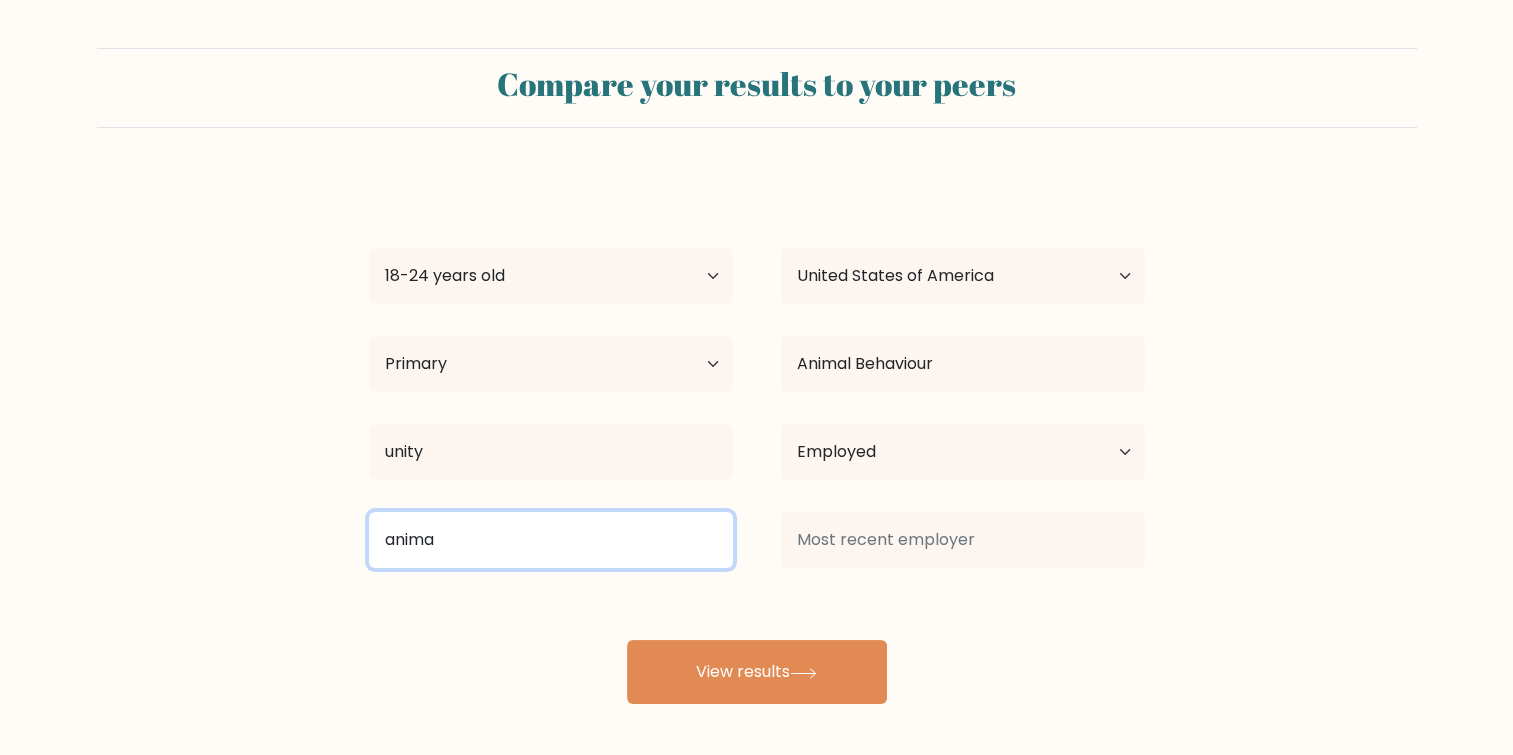 click on "anima" at bounding box center [551, 540] 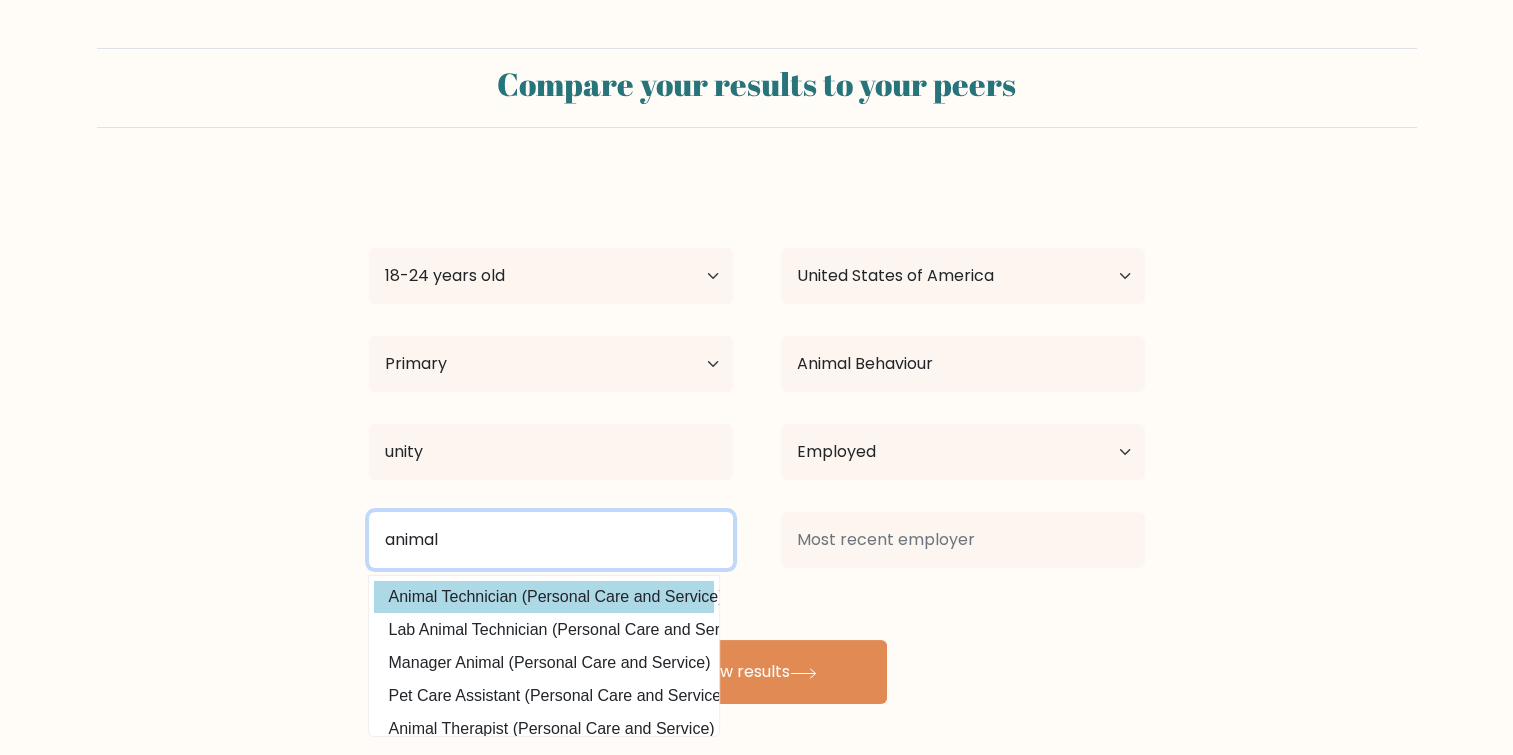 type on "animal" 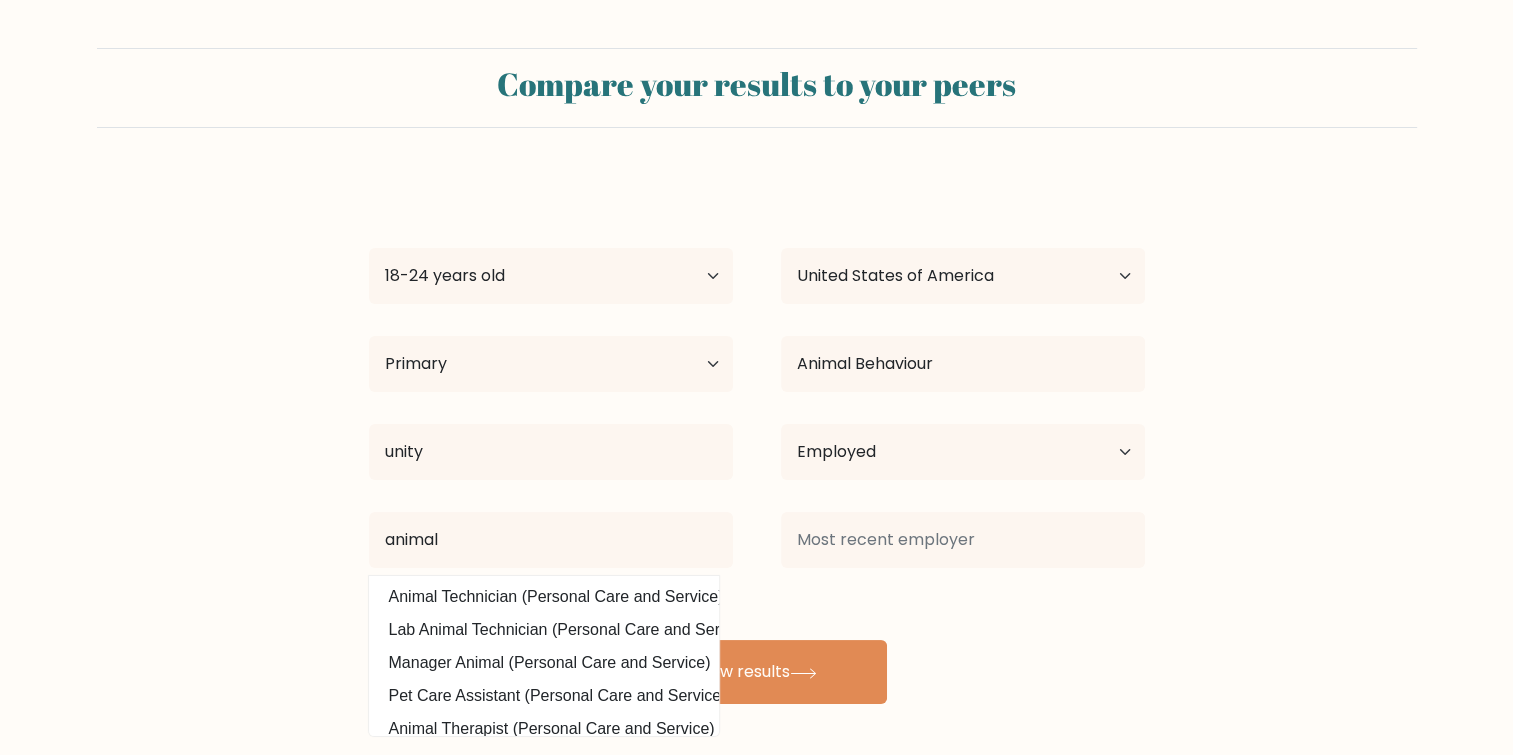 click on "[FIRST]
[LAST]
Age
Under 18 years old
18-24 years old
25-34 years old
35-44 years old
45-54 years old
55-64 years old
65 years old and above
Country
Afghanistan
Albania
Algeria
American Samoa
Andorra
Angola
Anguilla
Antarctica
Antigua and Barbuda
Argentina
Armenia
Aruba
Australia
Austria
Azerbaijan
Bahamas
Bahrain
Bangladesh
Barbados
Belarus
Belgium
Belize
Benin
Bermuda
Bhutan
Bolivia
Bonaire, Sint Eustatius and Saba
Bosnia and Herzegovina
Botswana
Bouvet Island
Brazil
Brunei" at bounding box center [757, 440] 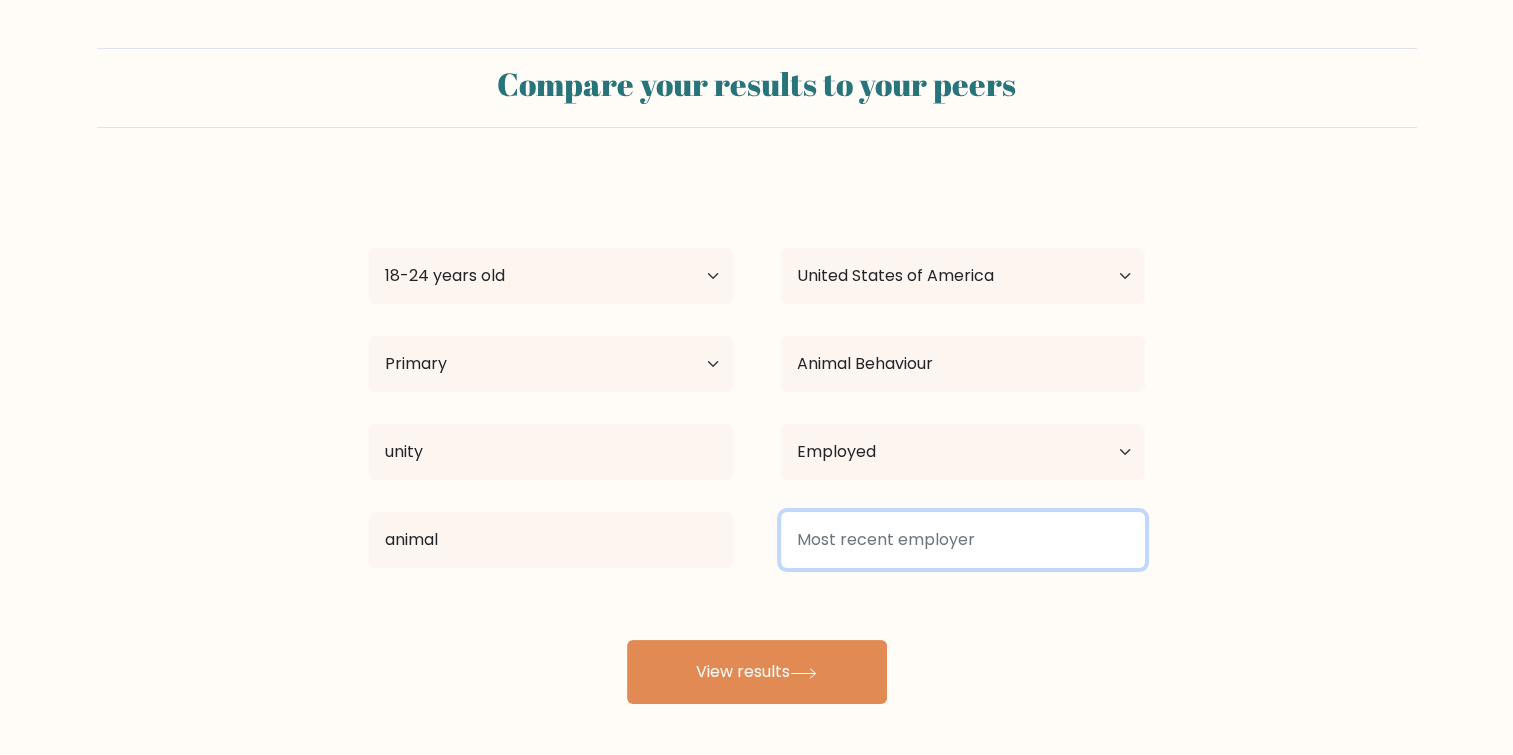 click at bounding box center [963, 540] 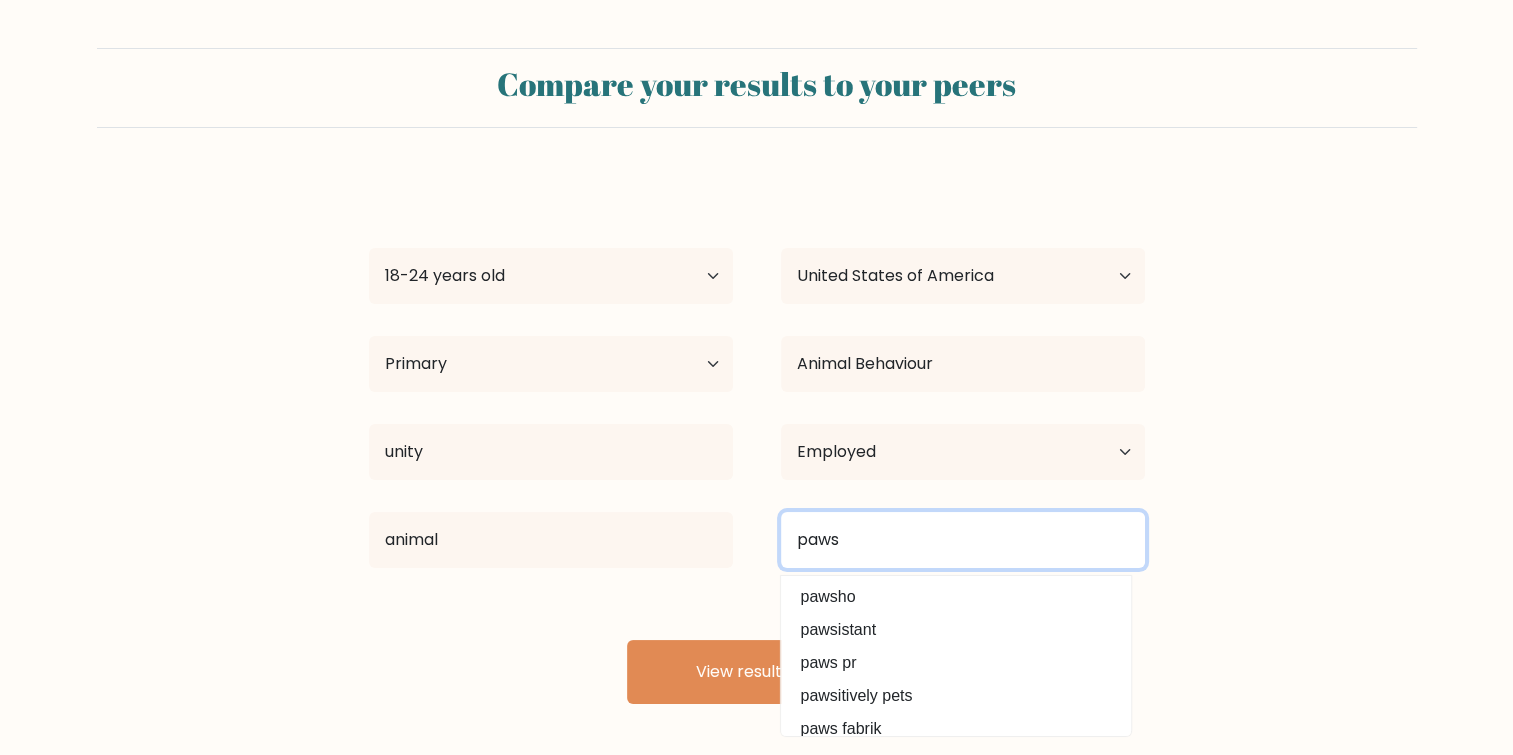 type on "paws" 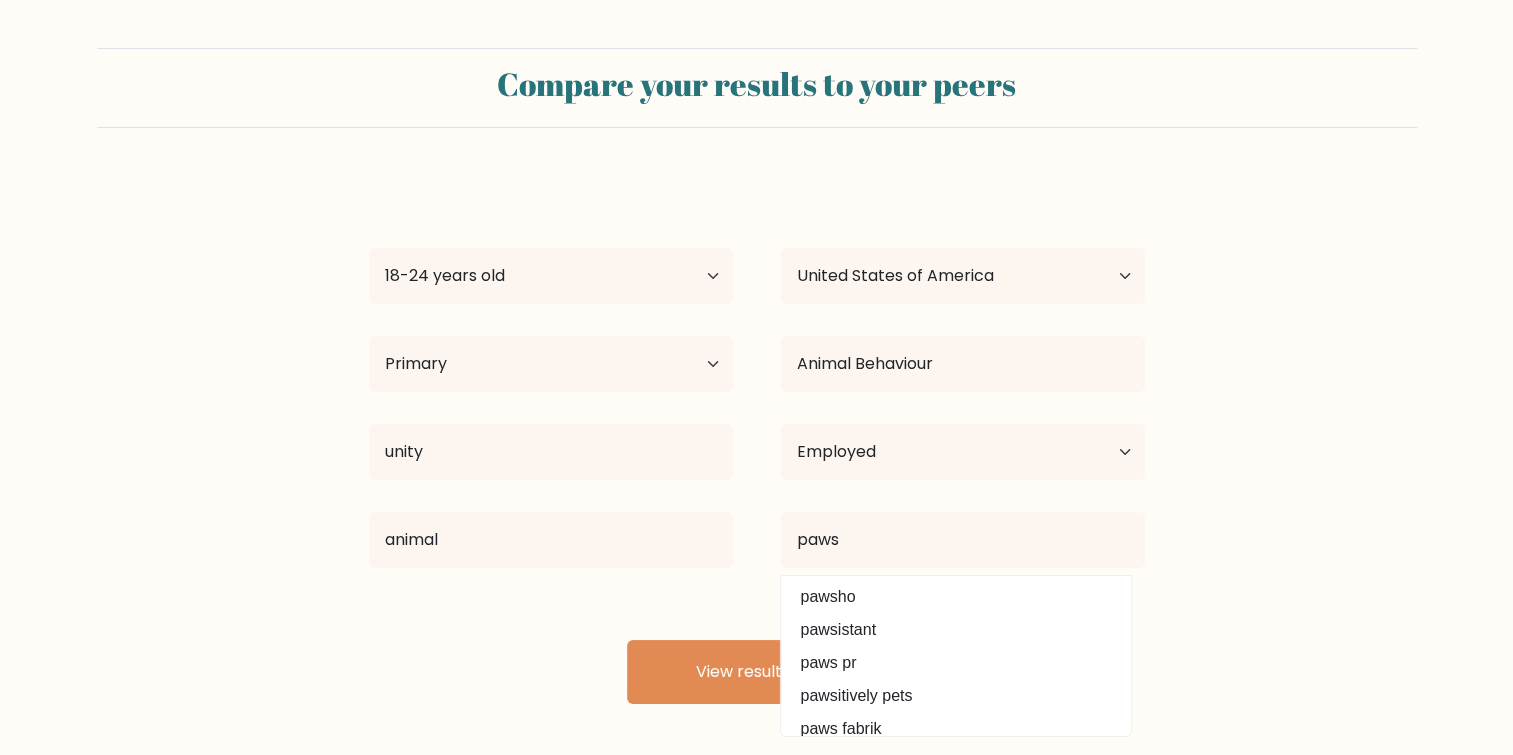 click on "[FIRST]
[LAST]
Age
Under 18 years old
18-24 years old
25-34 years old
35-44 years old
45-54 years old
55-64 years old
65 years old and above
Country
Afghanistan
Albania
Algeria
American Samoa
Andorra
Angola
Anguilla
Antarctica
Antigua and Barbuda
Argentina
Armenia
Aruba
Australia
Austria
Azerbaijan
Bahamas
Bahrain
Bangladesh
Barbados
Belarus
Belgium
Belize
Benin
Bermuda
Bhutan
Bolivia
Bonaire, Sint Eustatius and Saba
Bosnia and Herzegovina
Botswana
Bouvet Island
Brazil
Brunei" at bounding box center (757, 440) 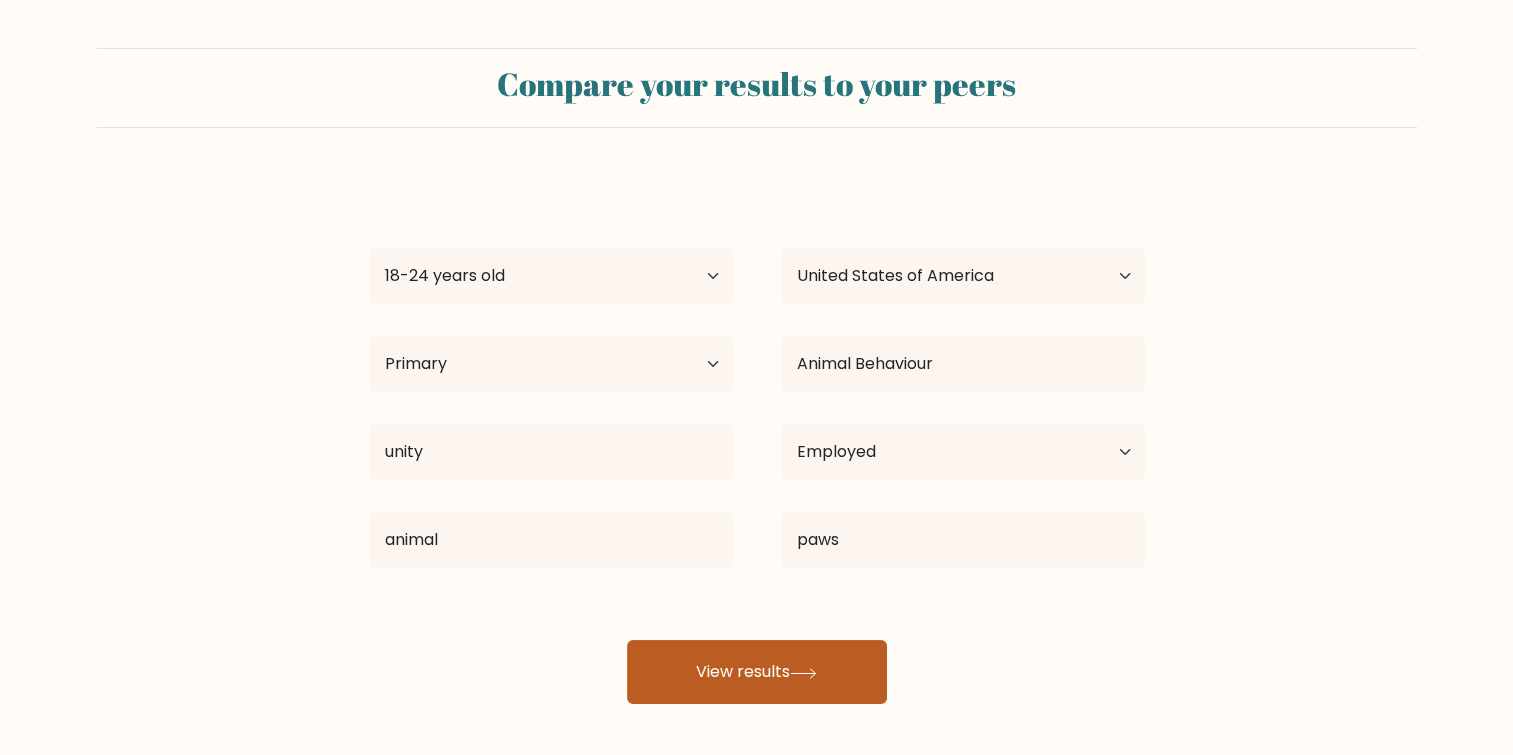 click on "View results" at bounding box center [757, 672] 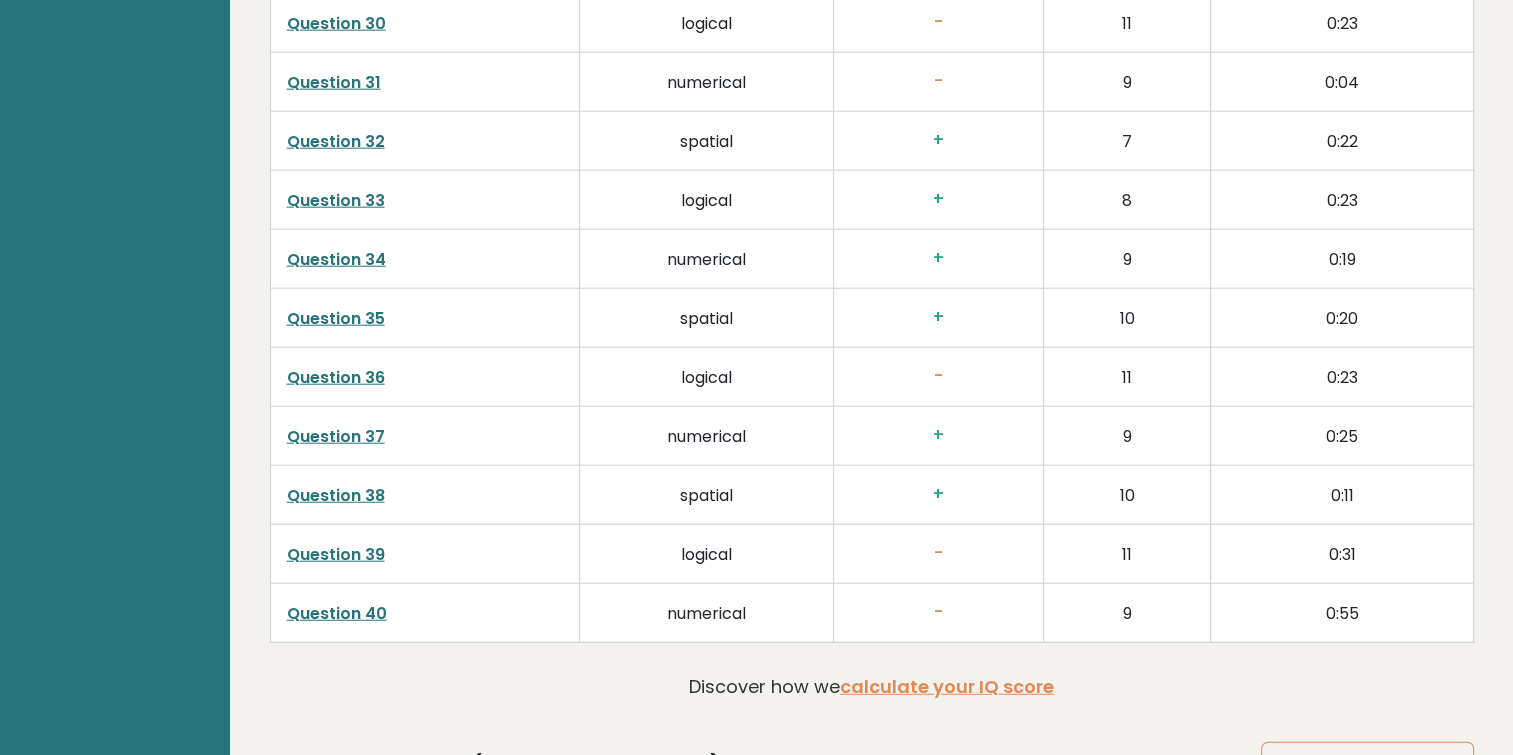 scroll, scrollTop: 5112, scrollLeft: 0, axis: vertical 